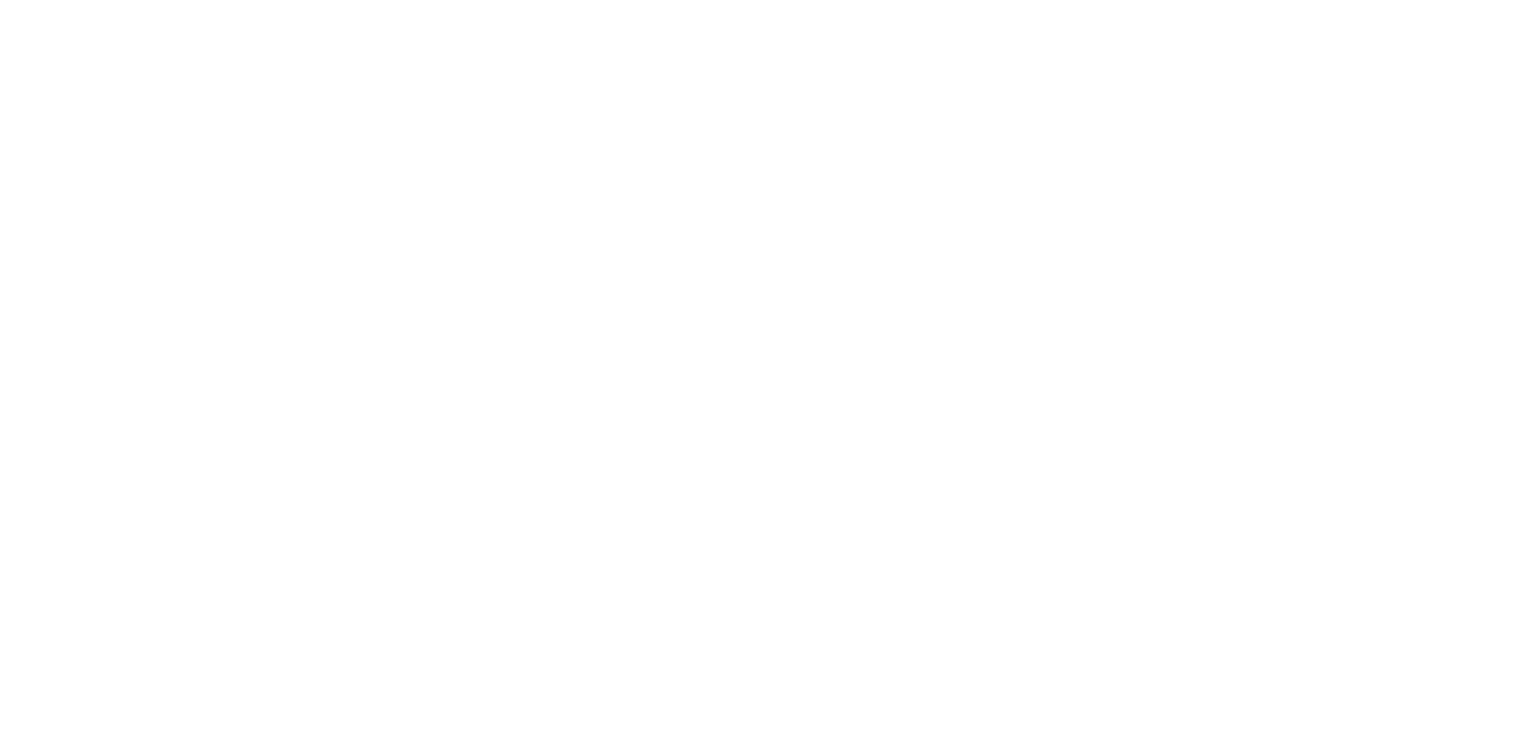 scroll, scrollTop: 0, scrollLeft: 0, axis: both 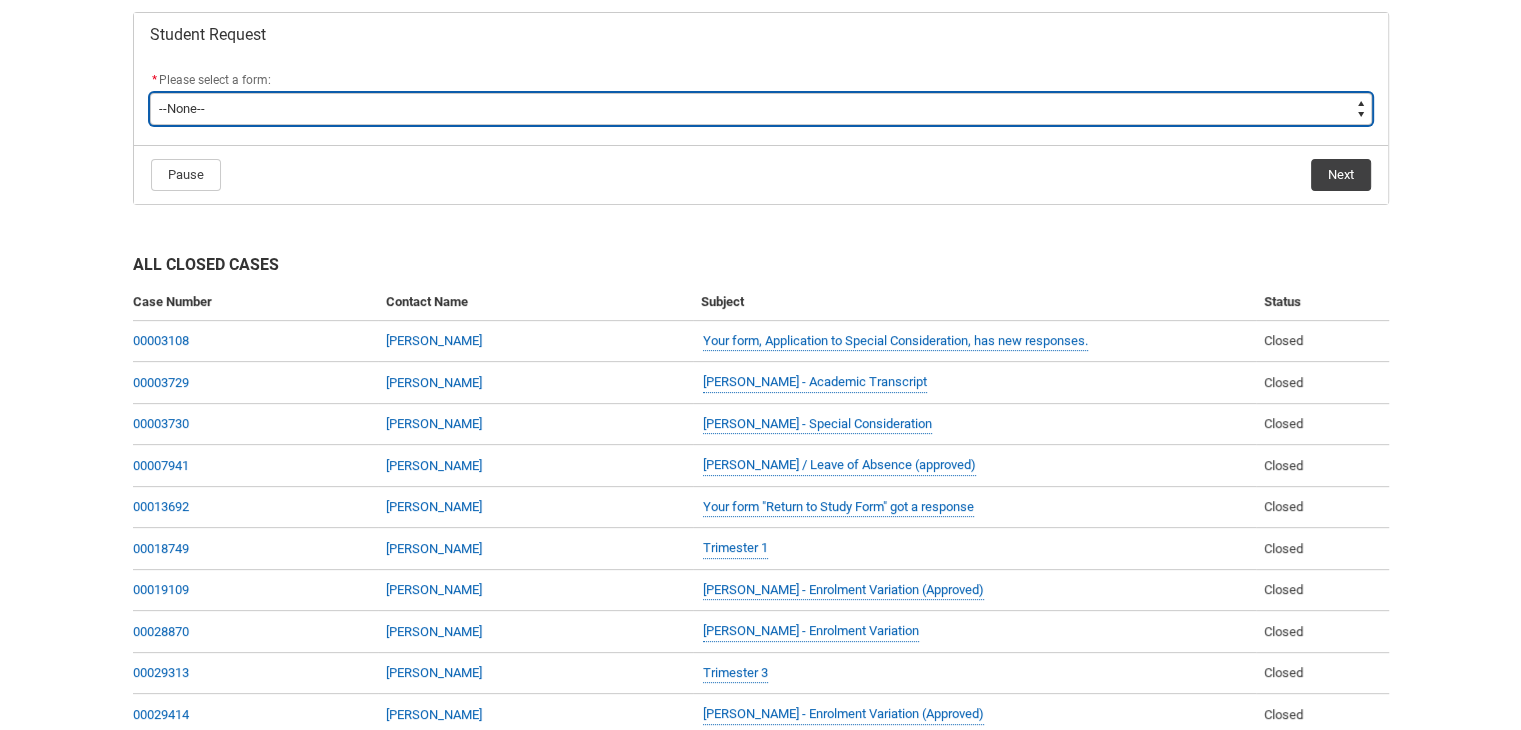click on "--None-- Academic Transcript Application to Appeal Assignment Extension Course Credit / RPL Course Transfer Deferral / Leave of Absence Enrolment Variation Grievance Reasonable Adjustment Return to Study Application Special Consideration Tuition Fee Refund Withdraw & Cancel Enrolment General Enquiry FEE-HELP Exemption Form Financial Hardship Program" at bounding box center [761, 109] 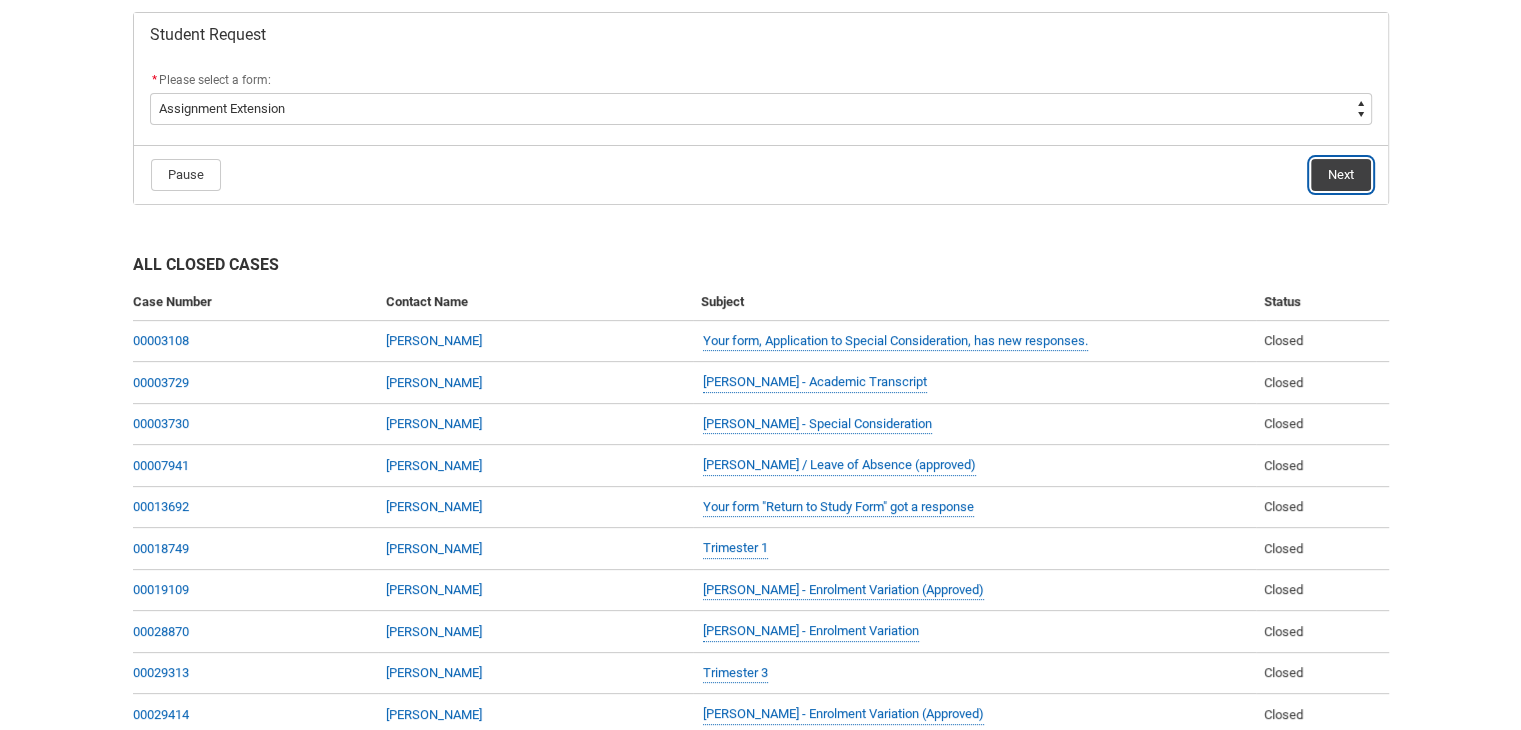click on "Next" 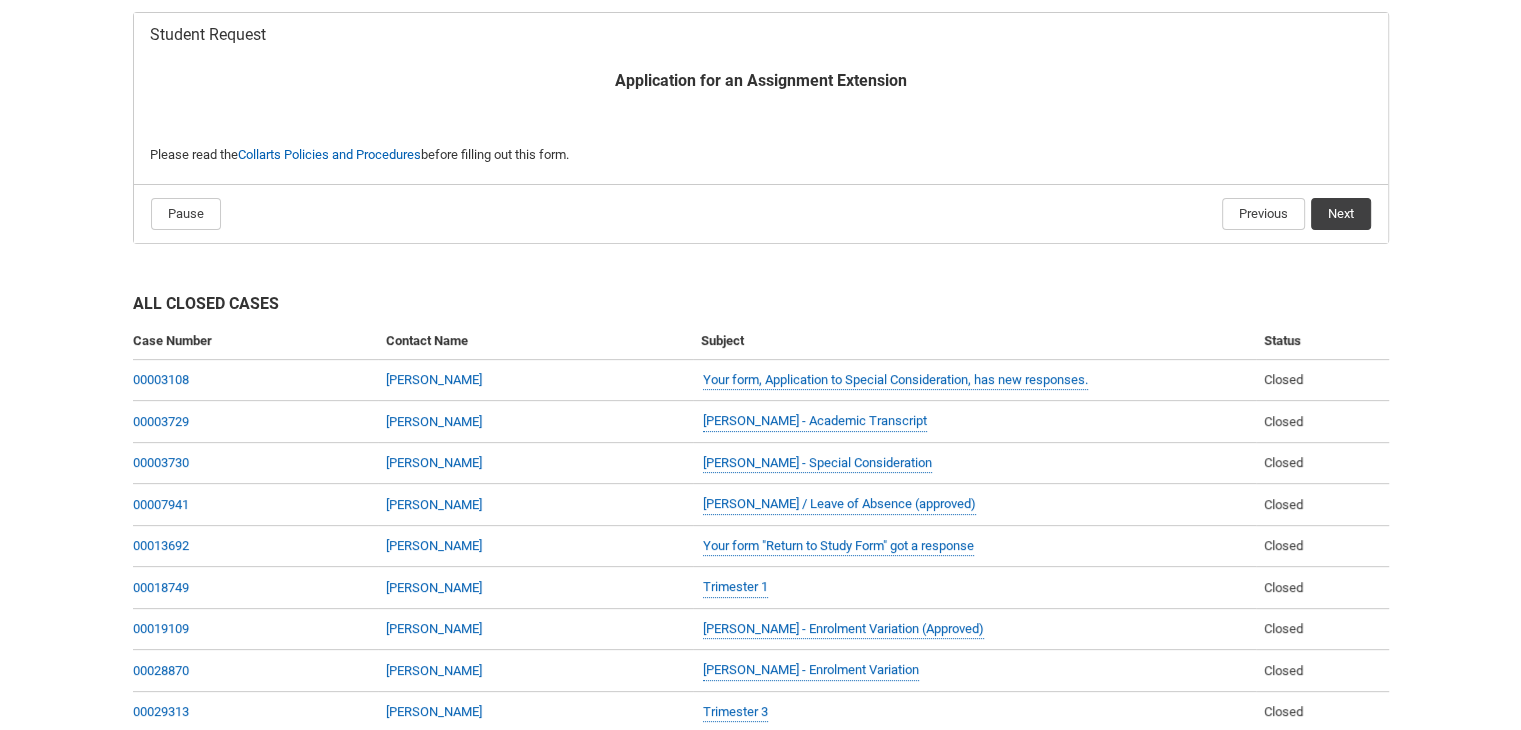 scroll, scrollTop: 212, scrollLeft: 0, axis: vertical 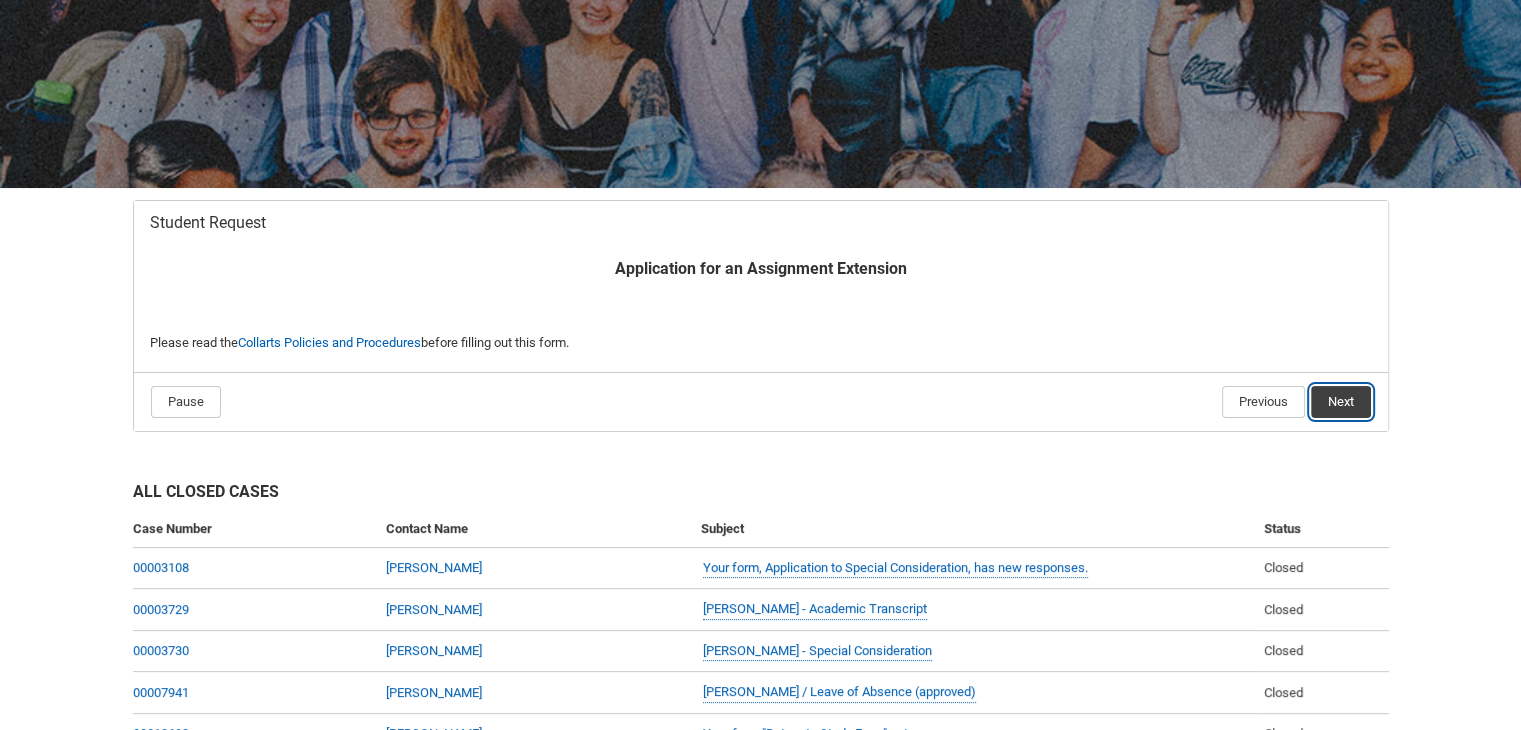 click on "Next" 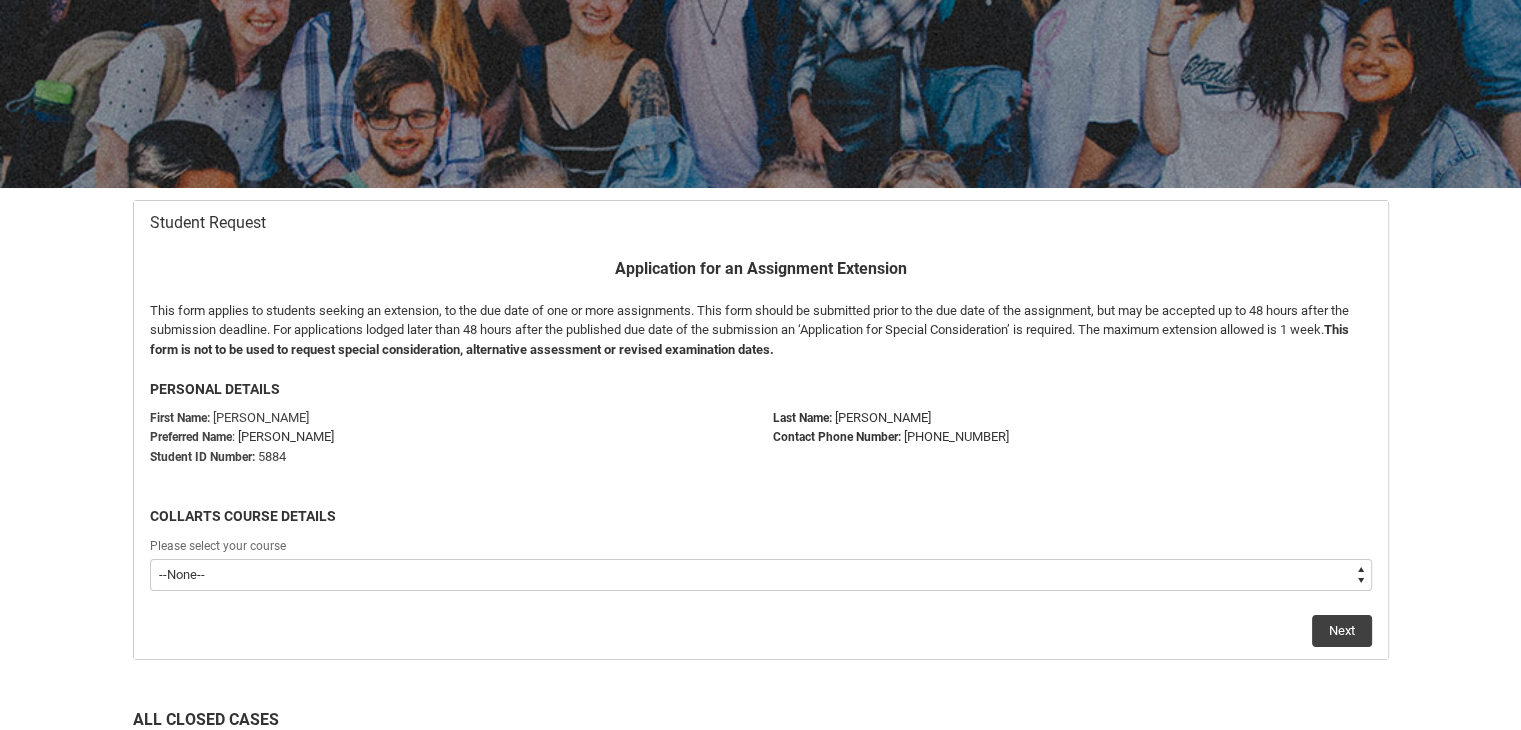 click on "--None-- Bachelor of Arts (Interior Design)" at bounding box center (761, 575) 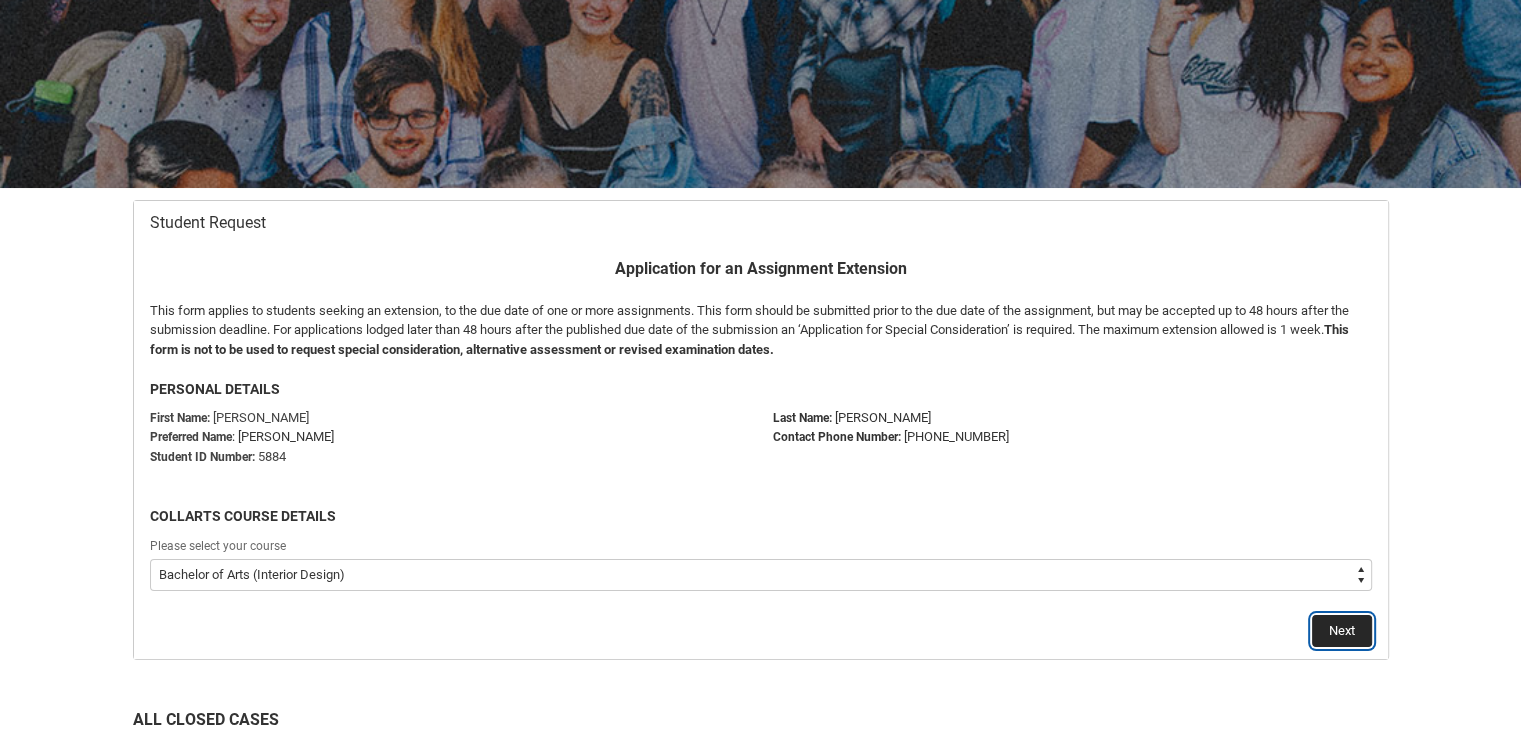 click on "Next" 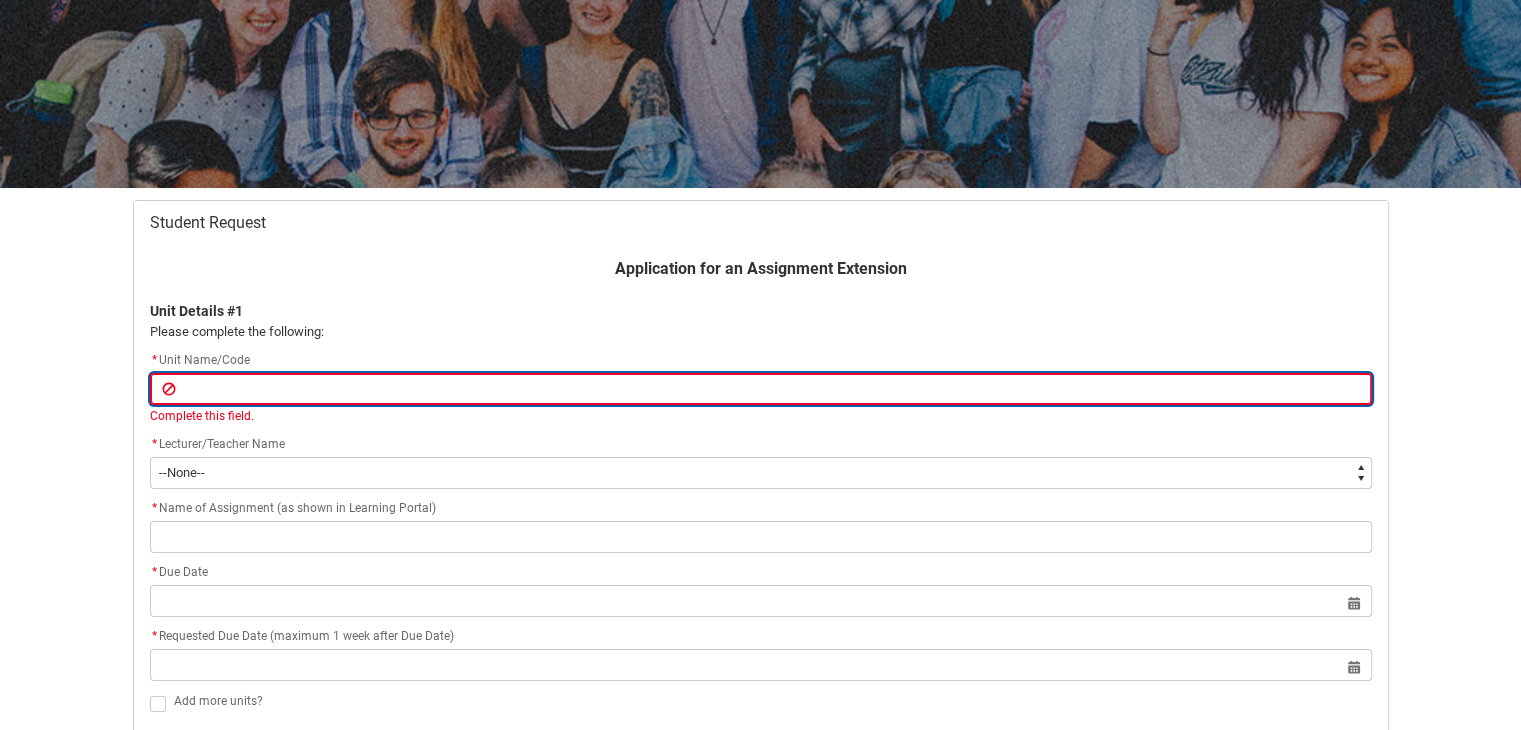 type on "I" 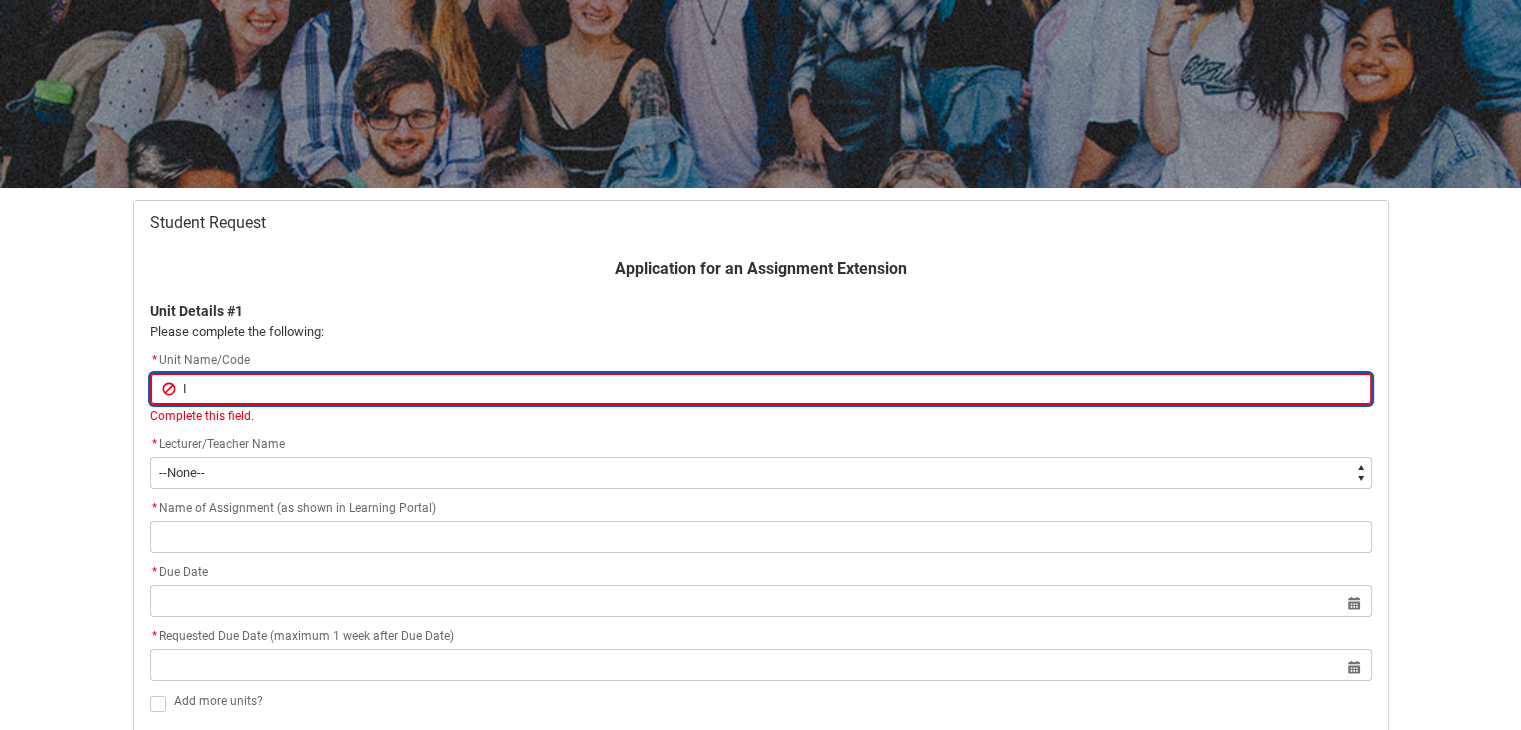 type on "ID" 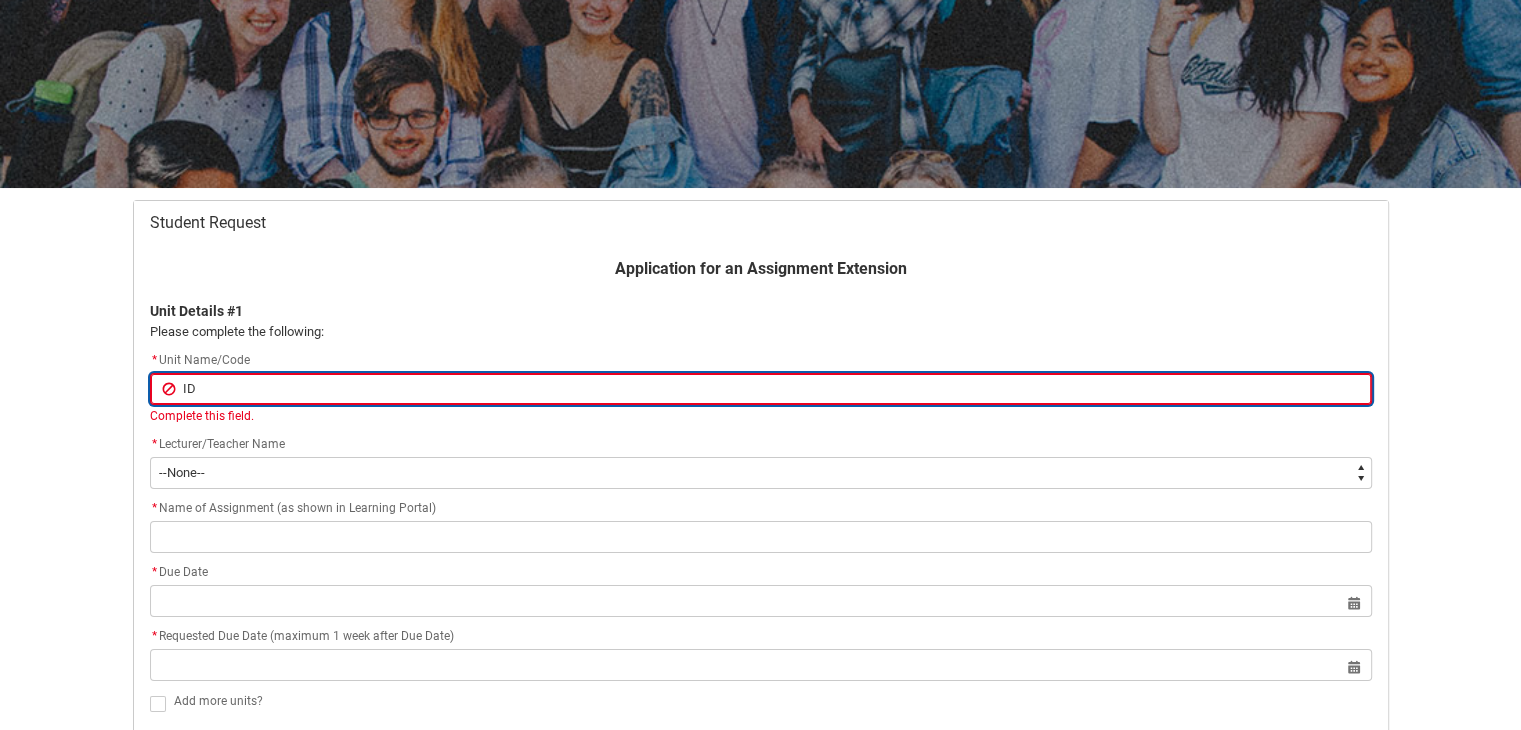 type on "IDD" 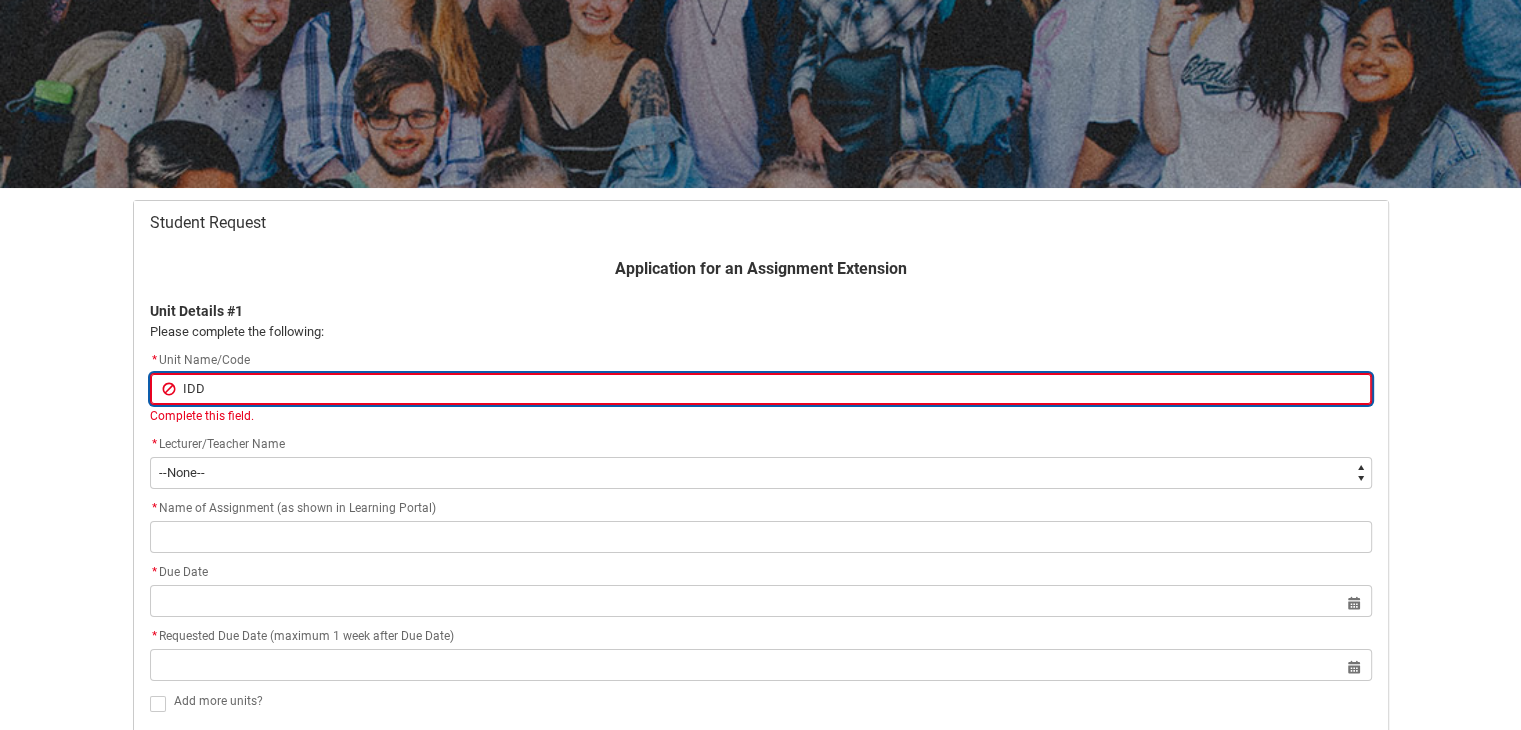 type on "IDDC" 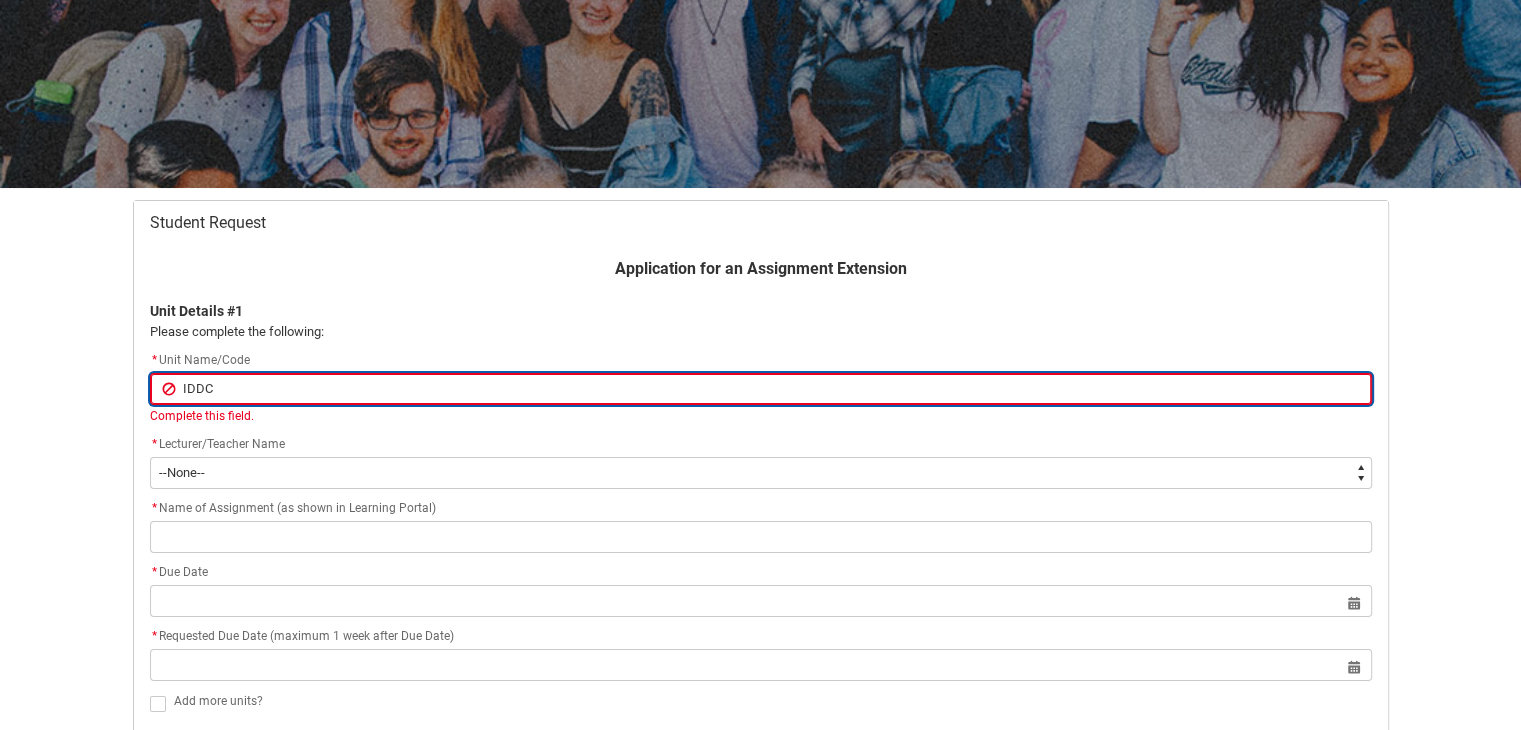 type on "IDDC6" 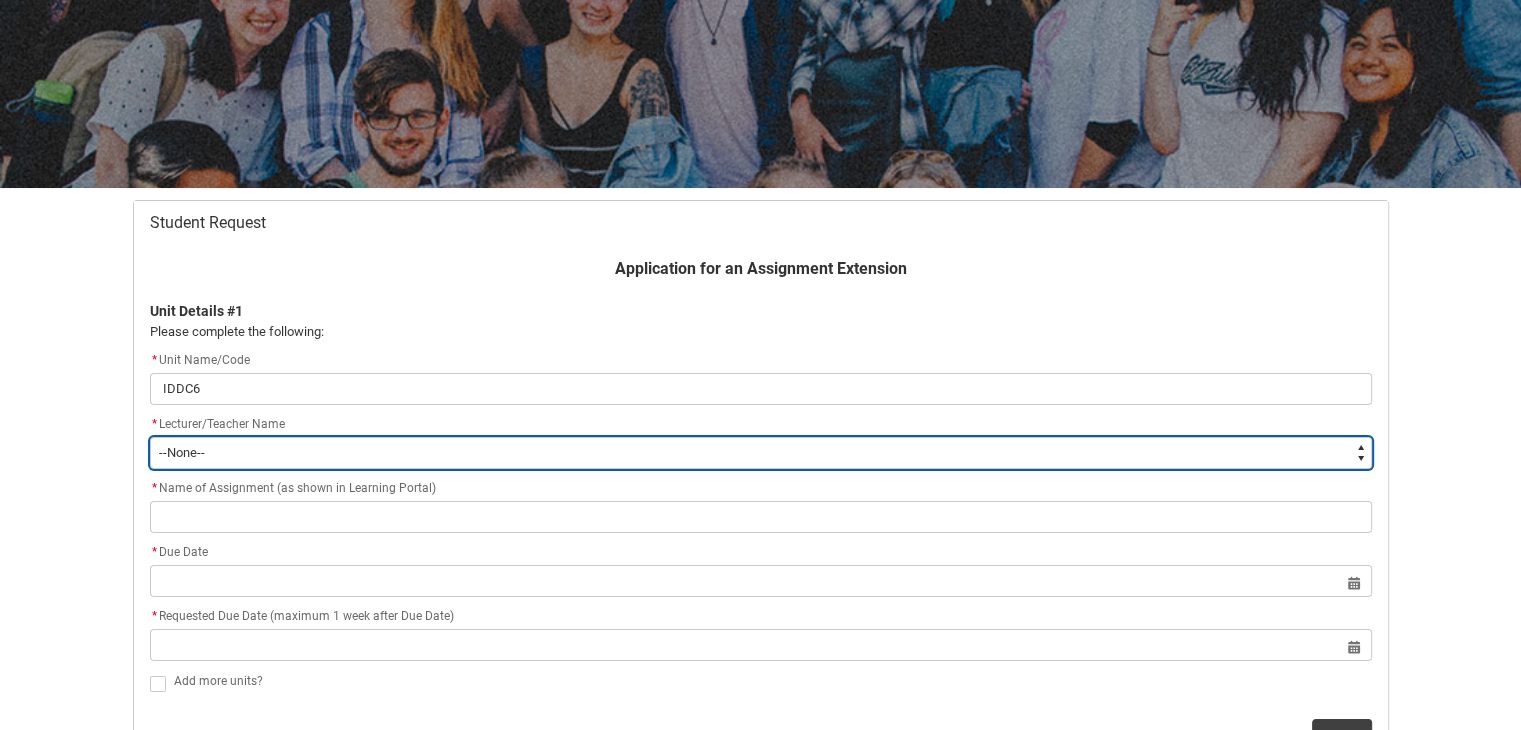 click on "--None-- [PERSON_NAME] [PERSON_NAME] [PERSON_NAME] [PERSON_NAME] [PERSON_NAME] [PERSON_NAME] [PERSON_NAME] [PERSON_NAME] [PERSON_NAME] [PERSON_NAME] [PERSON_NAME] [PERSON_NAME] [PERSON_NAME] [PERSON_NAME] [PERSON_NAME] [PERSON_NAME] [PERSON_NAME] [PERSON_NAME] [PERSON_NAME] [PERSON_NAME] [PERSON_NAME] [PERSON_NAME] [PERSON_NAME] [PERSON_NAME] [PERSON_NAME] [PERSON_NAME] [PERSON_NAME] [PERSON_NAME] [PERSON_NAME] [PERSON_NAME] [PERSON_NAME] [PERSON_NAME] [PERSON_NAME] [PERSON_NAME] [PERSON_NAME] [PERSON_NAME] [PERSON_NAME] [PERSON_NAME] [PERSON_NAME] [PERSON_NAME] [PERSON_NAME] [PERSON_NAME] [PERSON_NAME] [PERSON_NAME] [PERSON_NAME] [PERSON_NAME] [PERSON_NAME] [PERSON_NAME] [PERSON_NAME] [PERSON_NAME] [PERSON_NAME] [PERSON_NAME] [PERSON_NAME] [PERSON_NAME] [PERSON_NAME] [PERSON_NAME] [PERSON_NAME] [PERSON_NAME] [PERSON_NAME] [PERSON_NAME] [PERSON_NAME] [PERSON_NAME] [PERSON_NAME] [PERSON_NAME] [PERSON_NAME] [PERSON_NAME] [PERSON_NAME] [PERSON_NAME] [PERSON_NAME]" at bounding box center (761, 453) 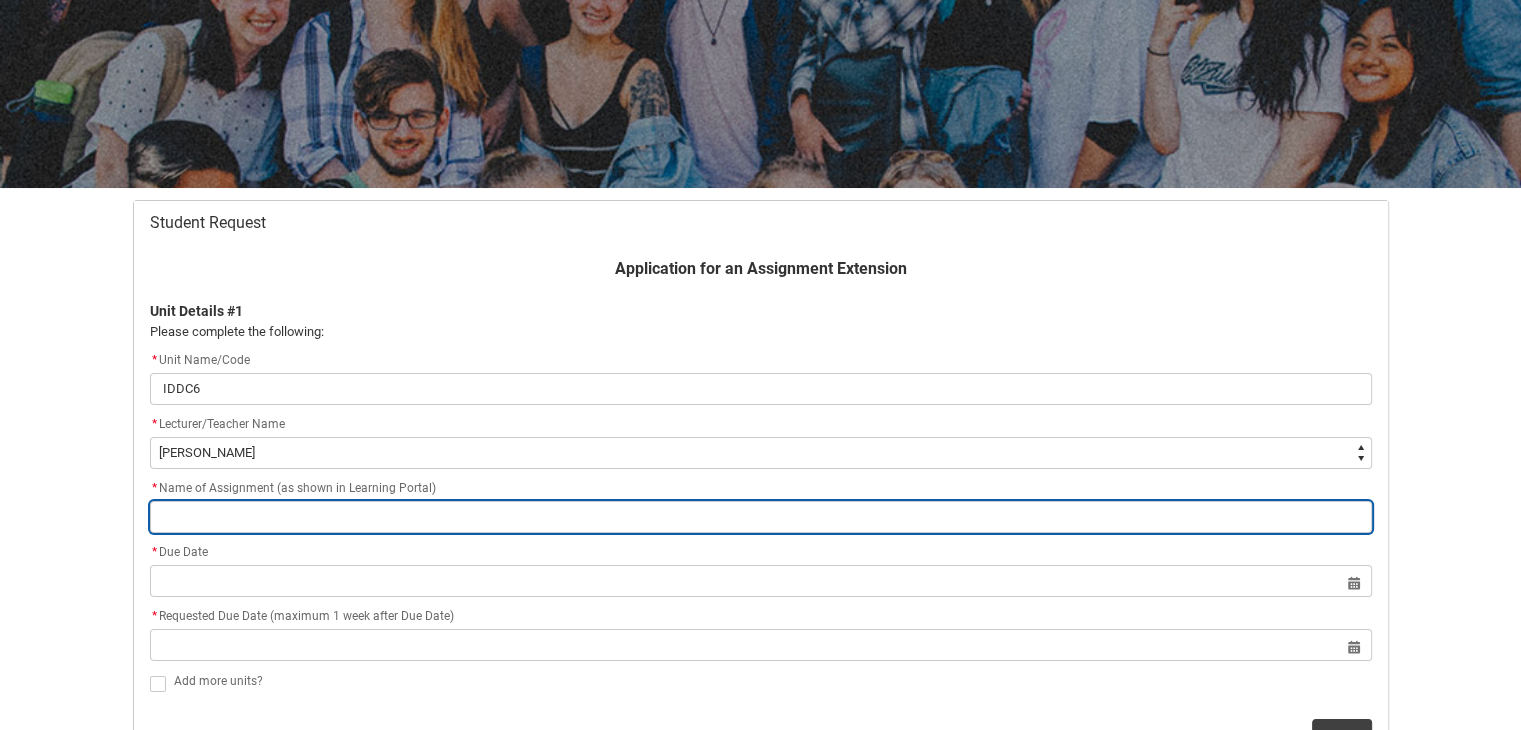 click at bounding box center [761, 517] 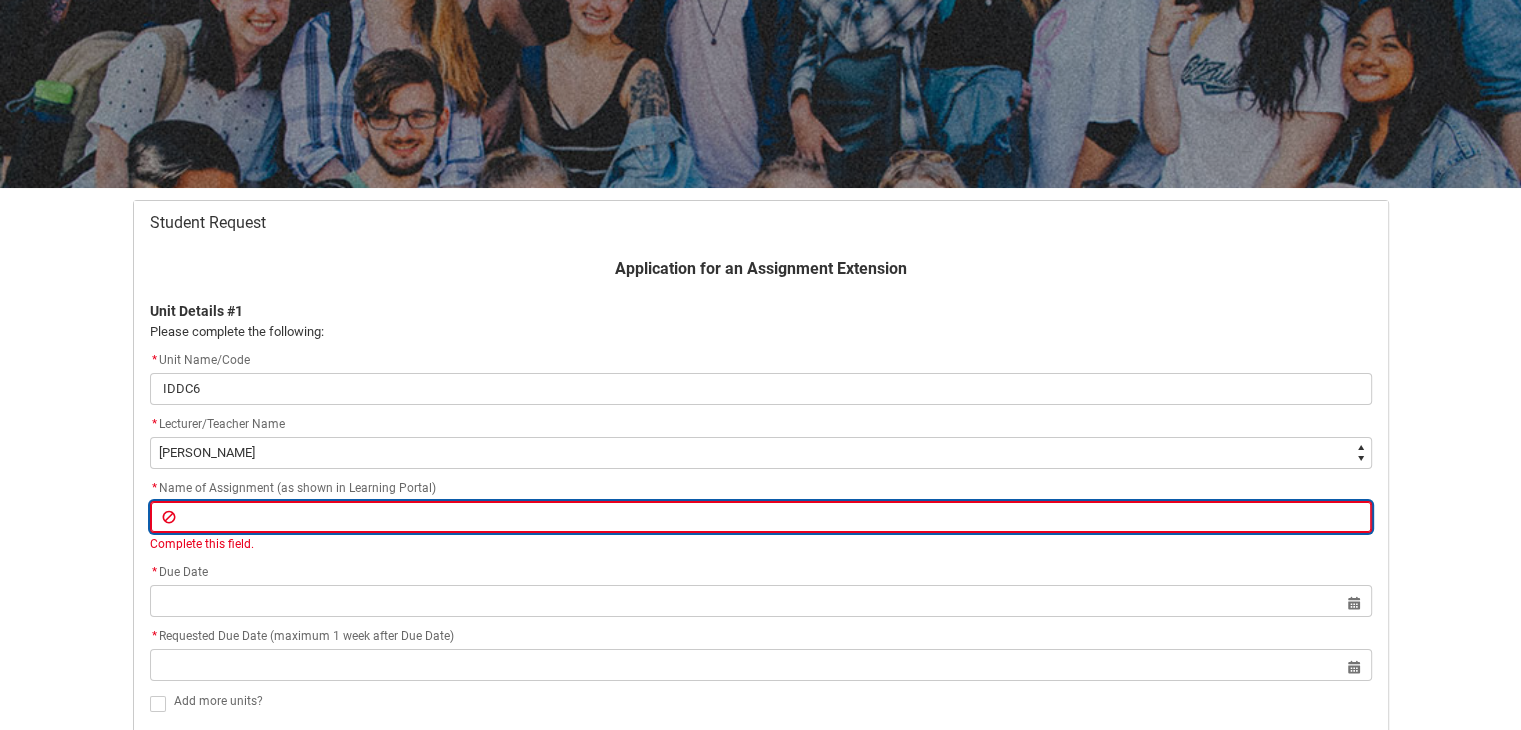 paste on "Assignment 2: Virtual Exhibition Concept Design" 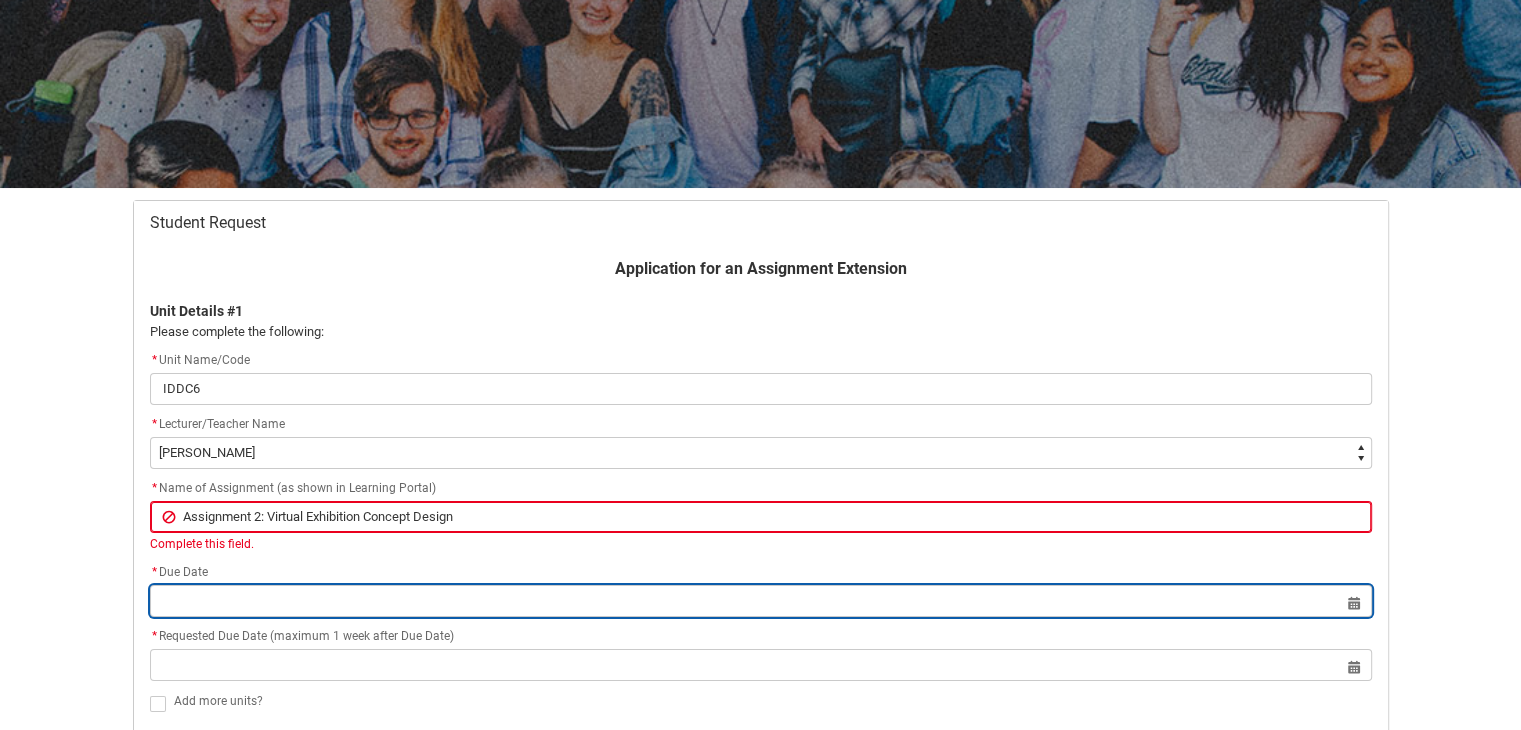 click on "Select a date for   Format: [DATE]" 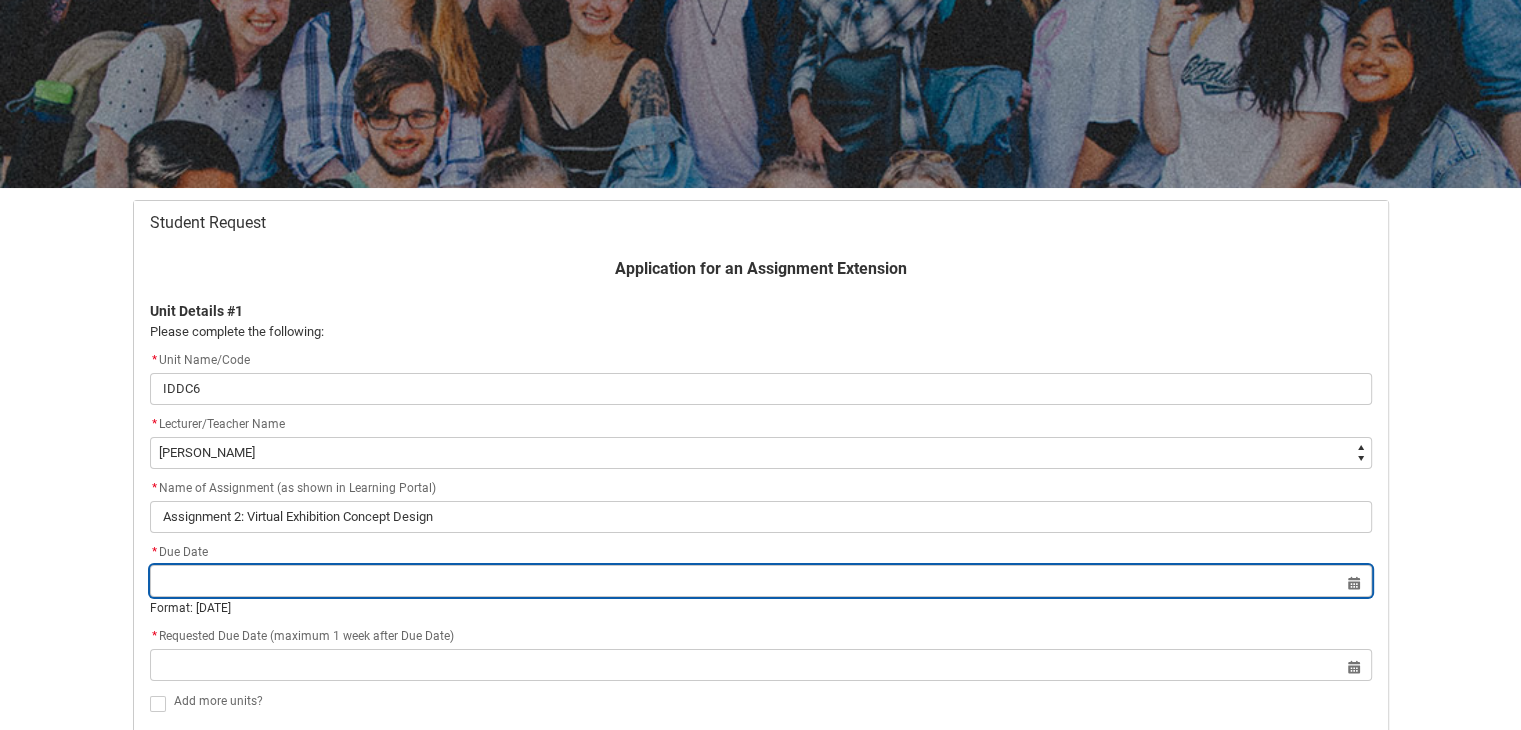 click at bounding box center (761, 581) 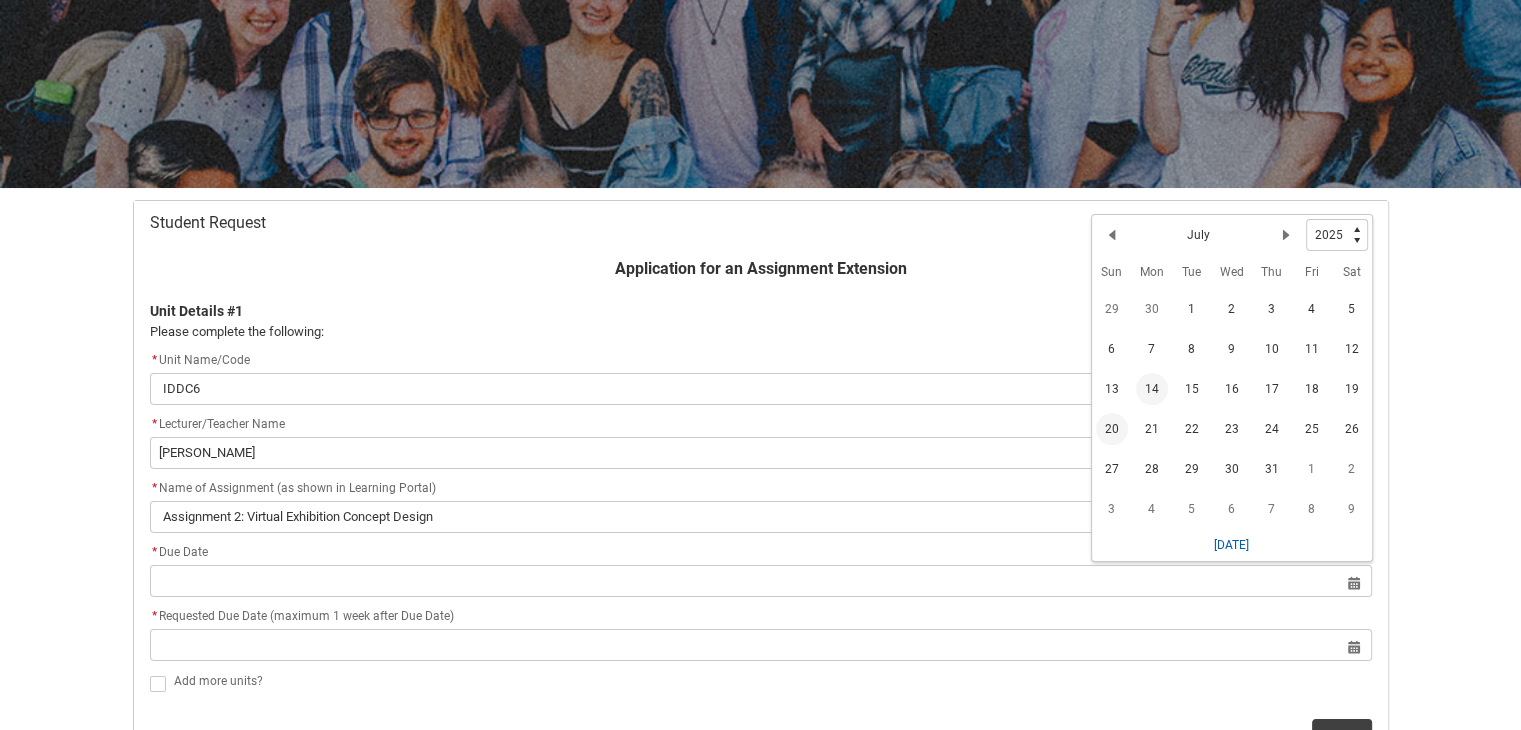 click on "20" 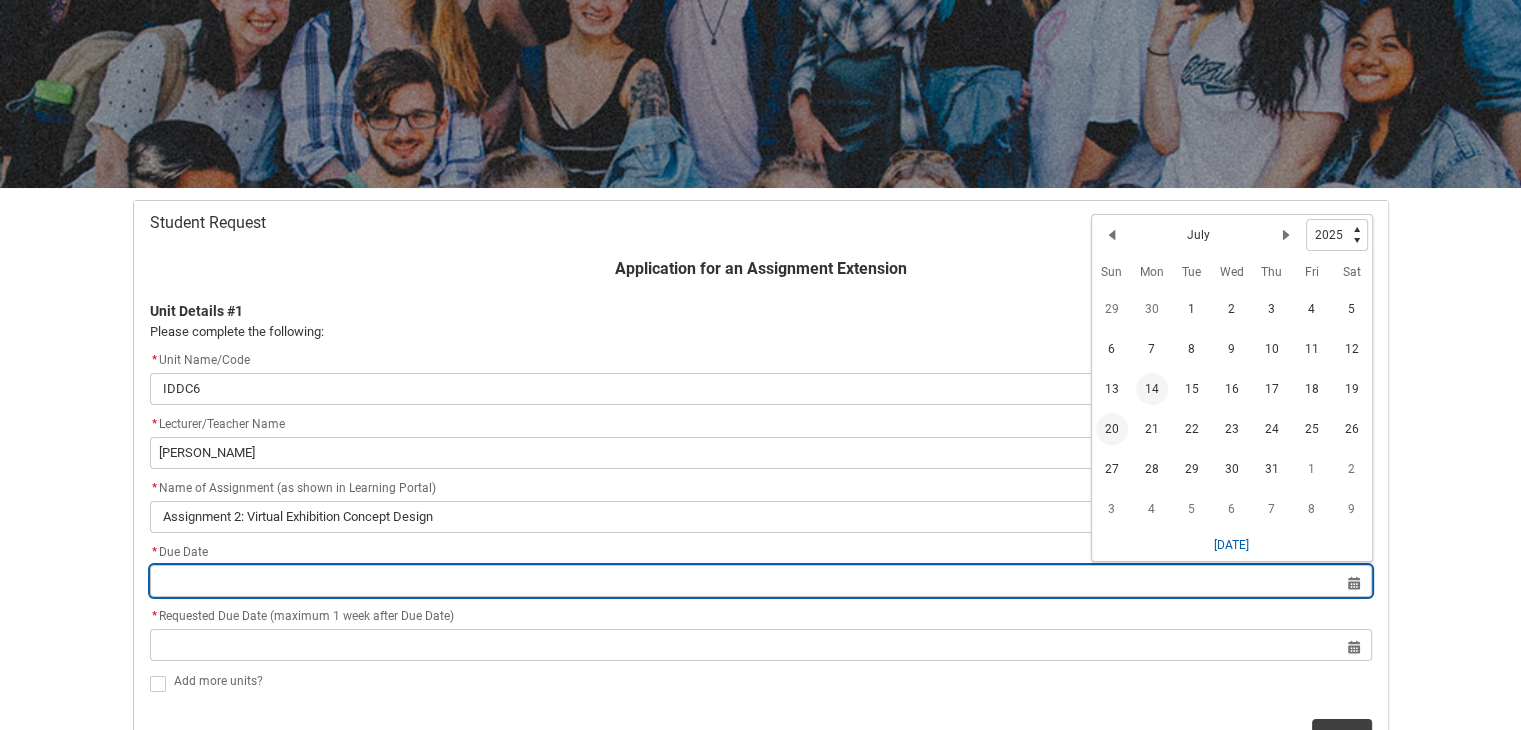 type on "[DATE]" 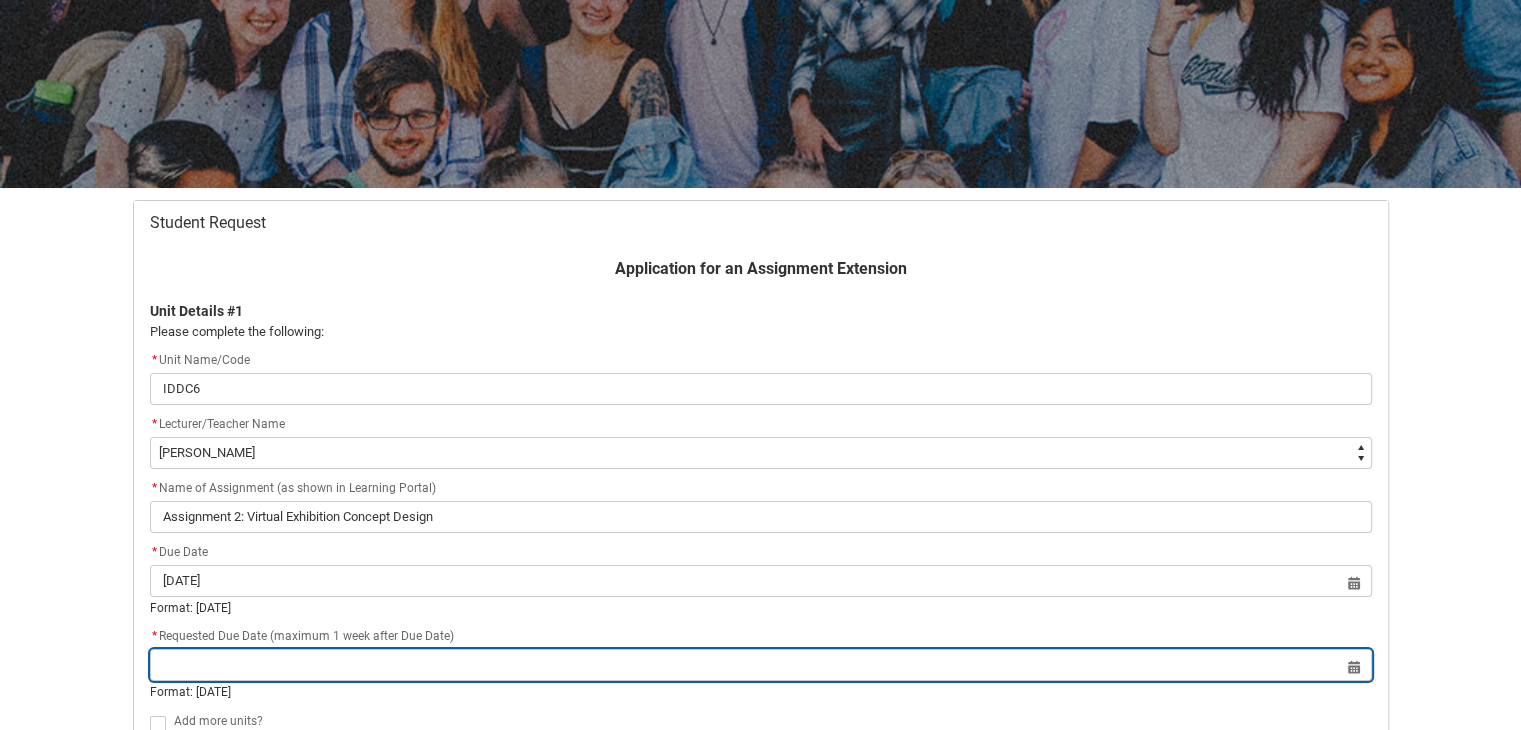 click at bounding box center [761, 665] 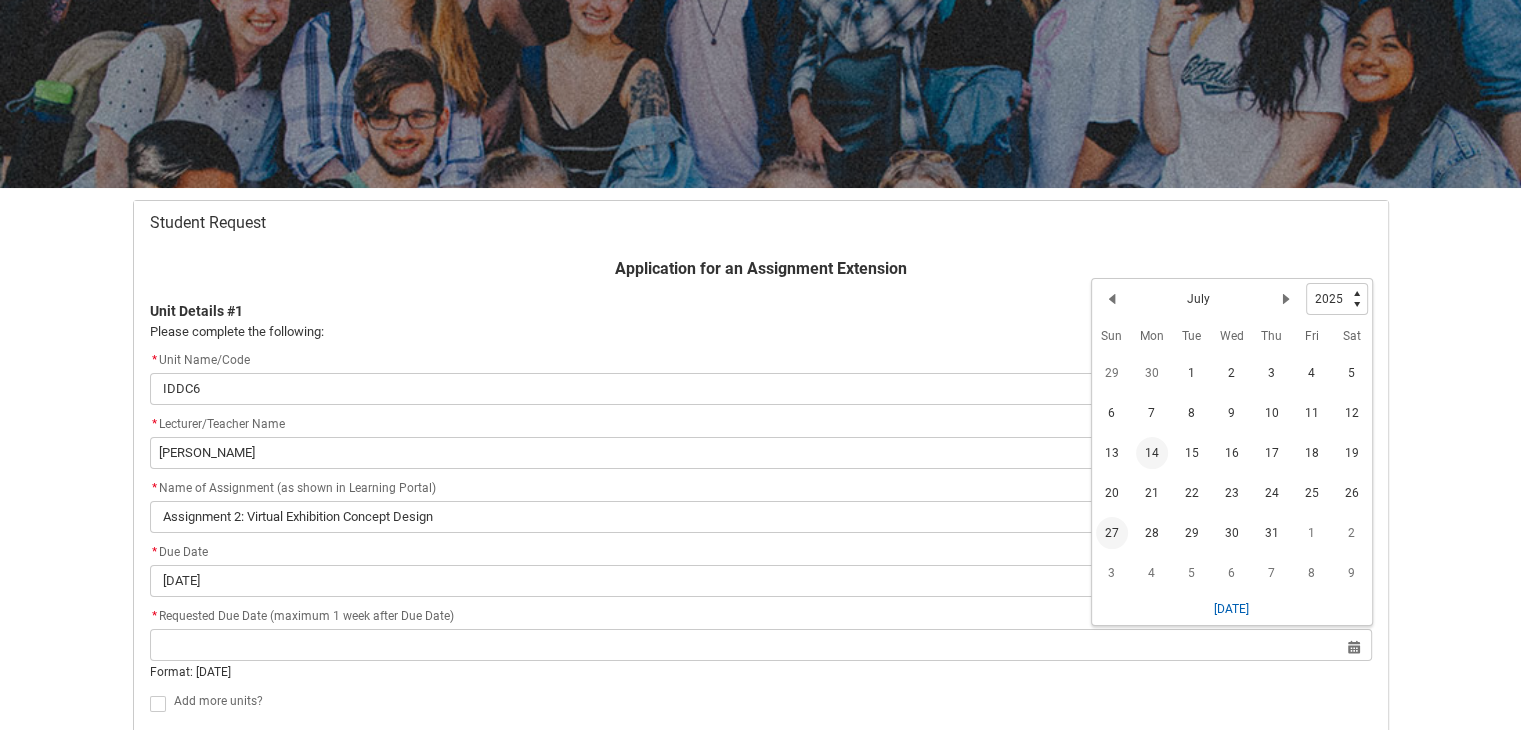 click on "27" 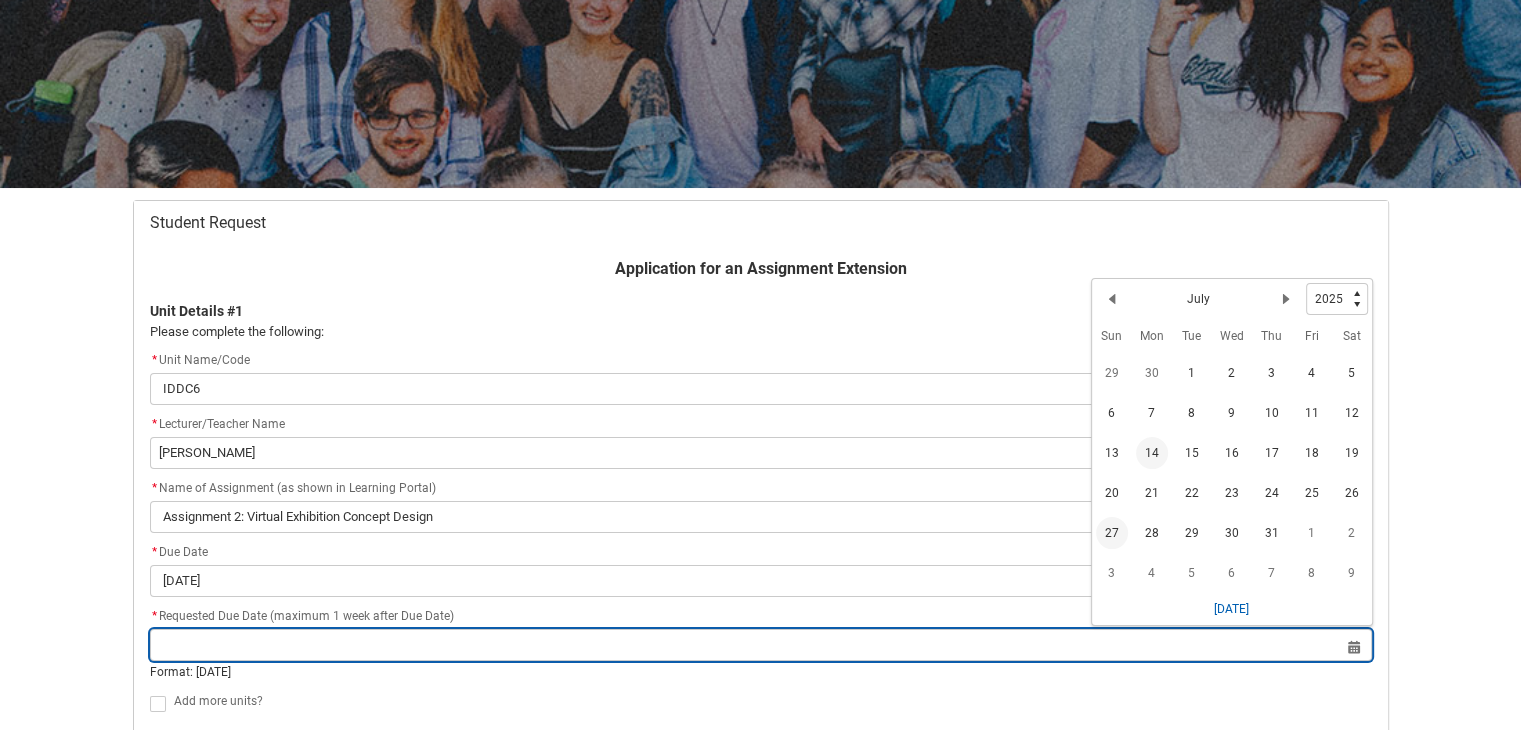 type on "[DATE]" 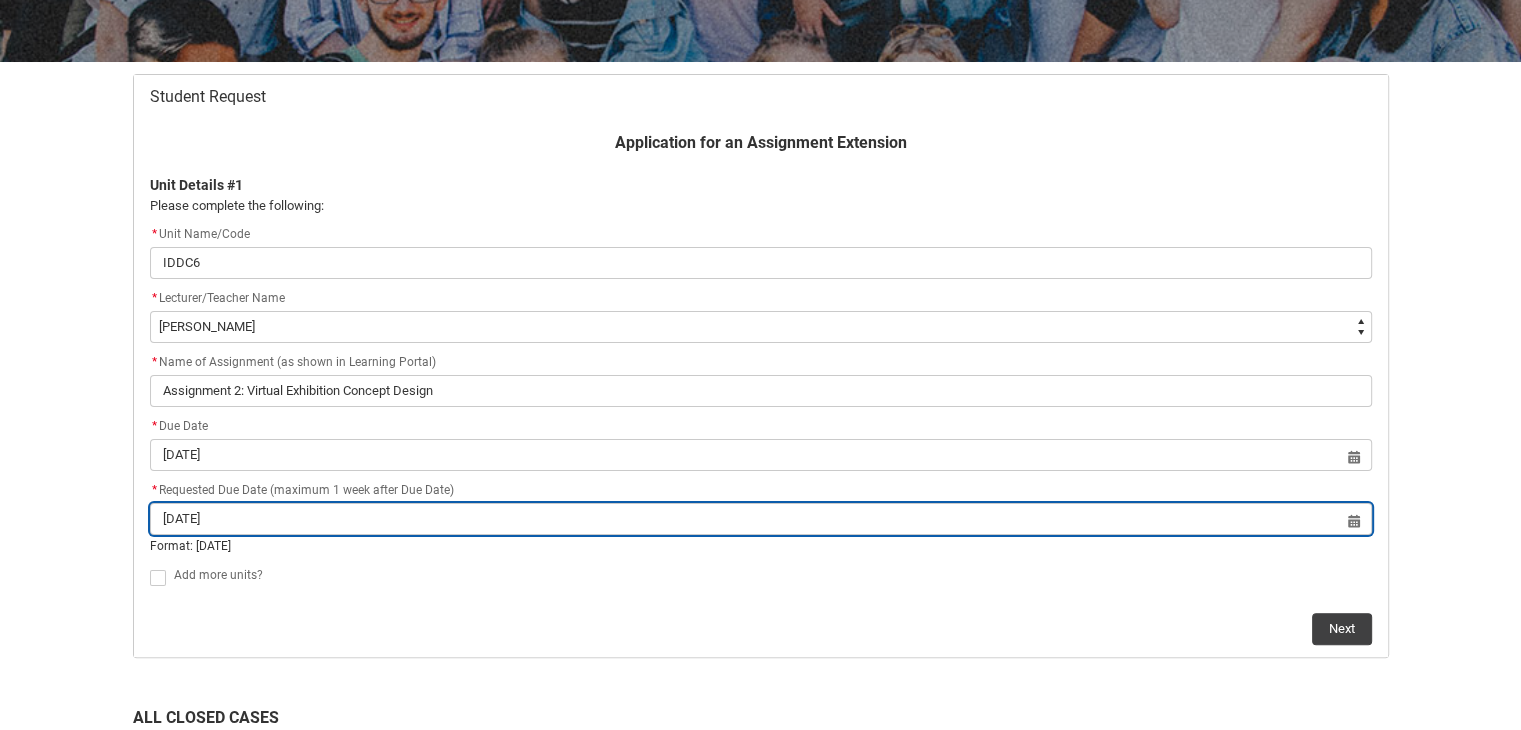 scroll, scrollTop: 512, scrollLeft: 0, axis: vertical 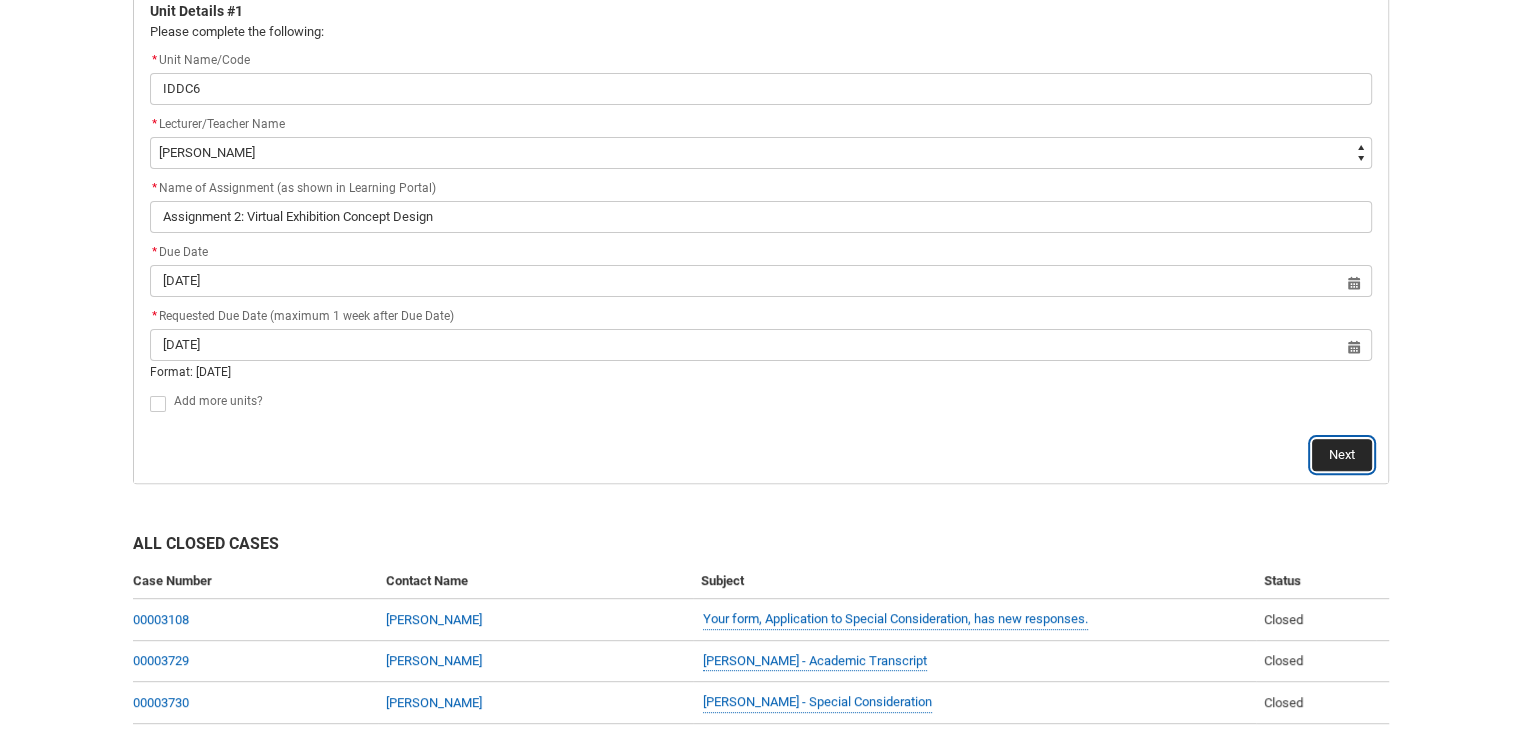 click on "Next" 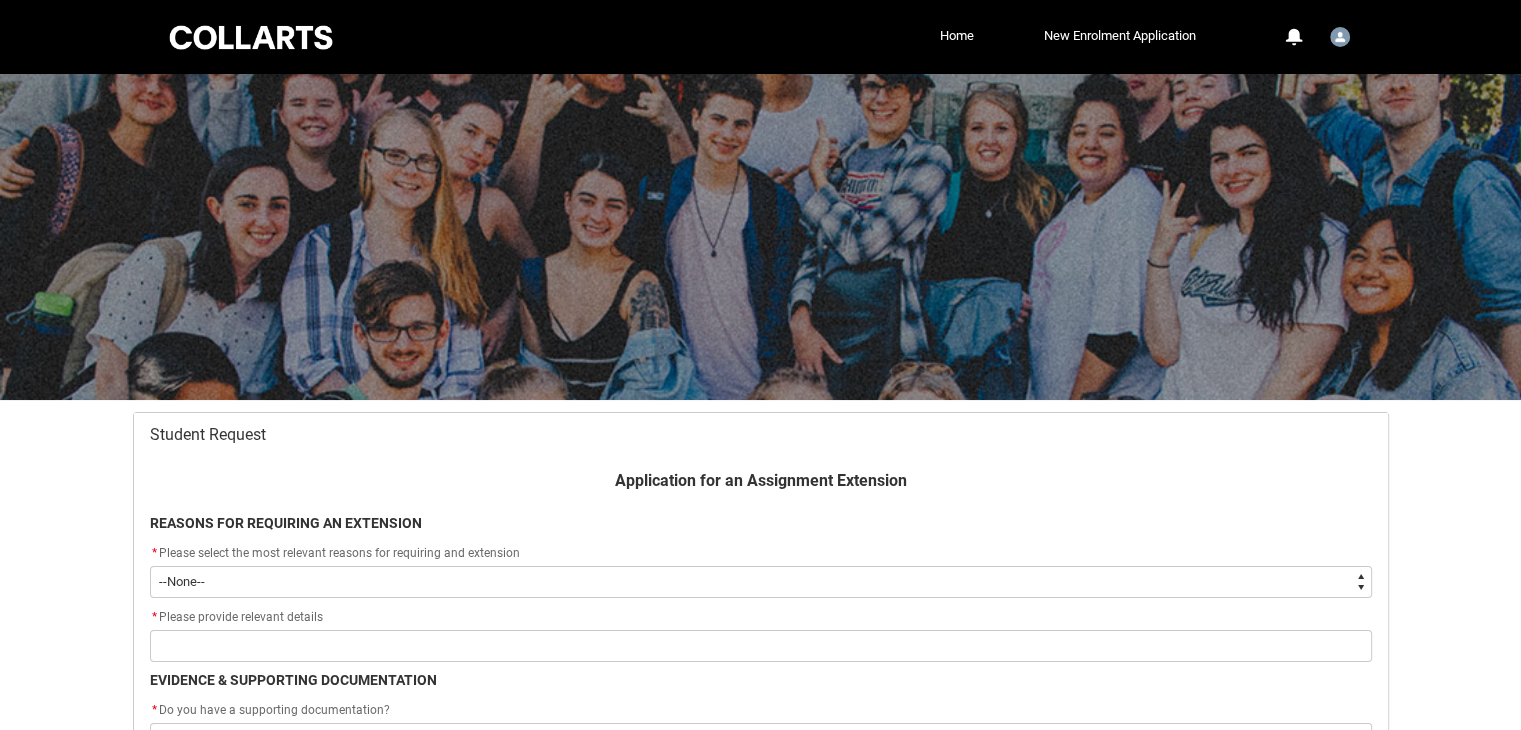 scroll, scrollTop: 212, scrollLeft: 0, axis: vertical 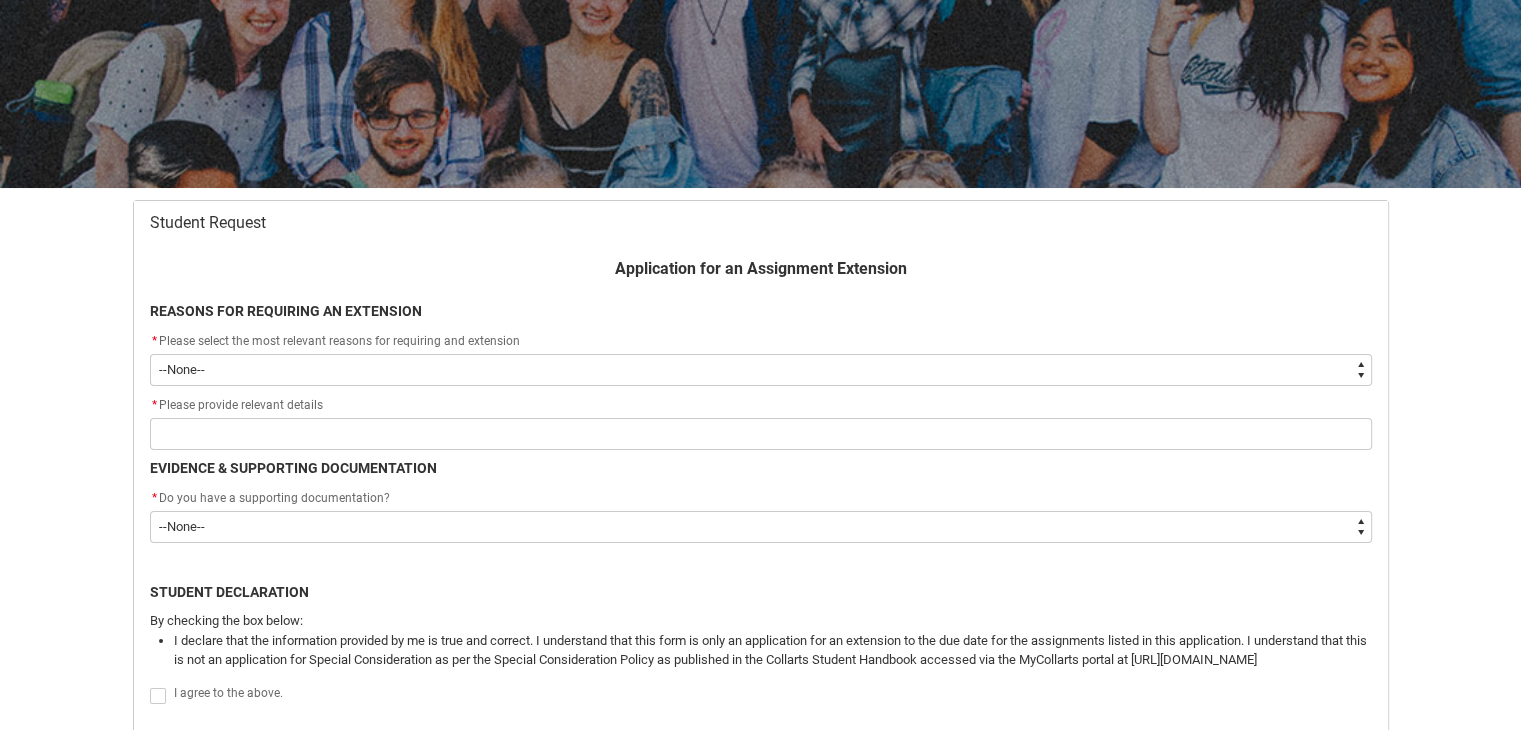 click on "--None-- Medical Reasons Work obligations Family obligations Academic Difficulties Significant religious or cultural reasons Other" at bounding box center (761, 370) 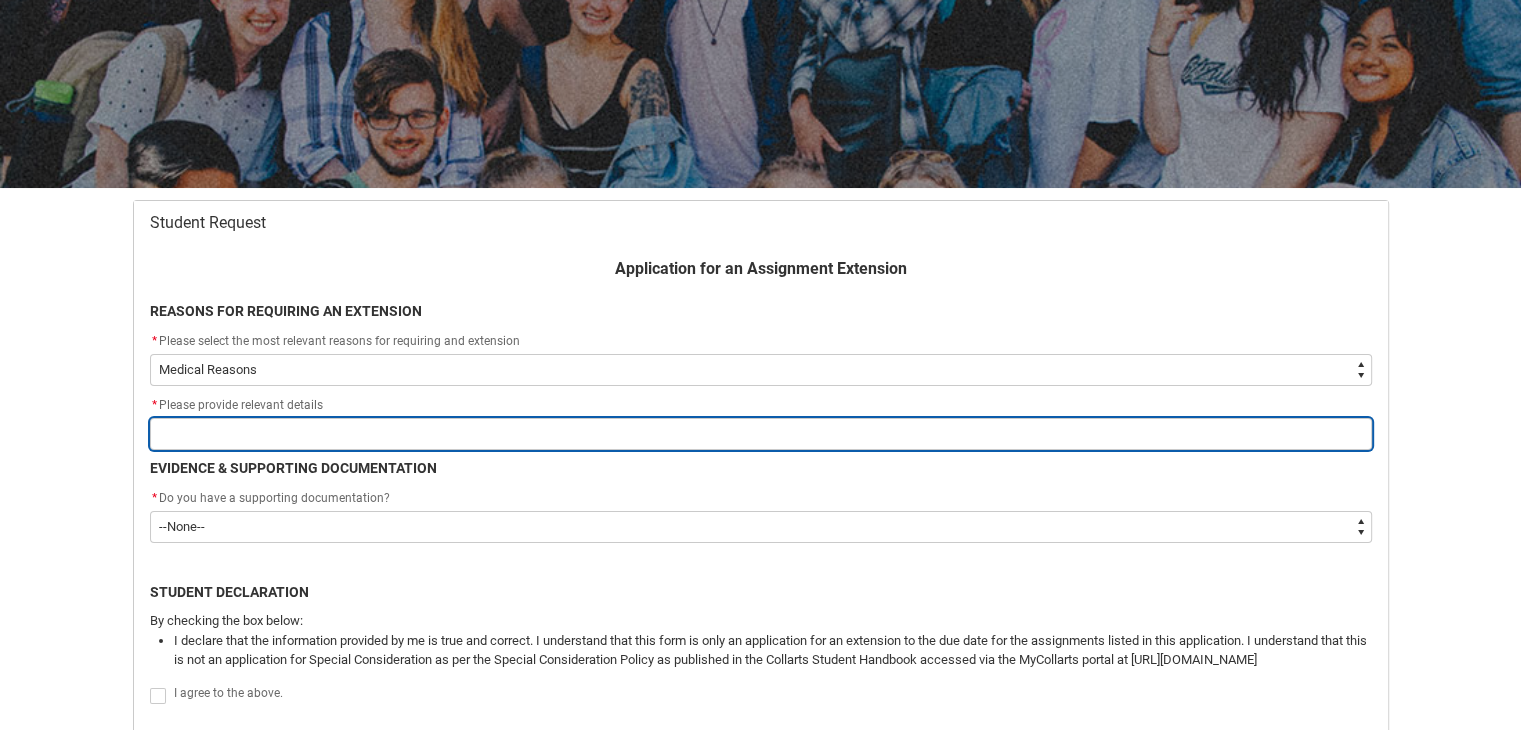 click at bounding box center [761, 434] 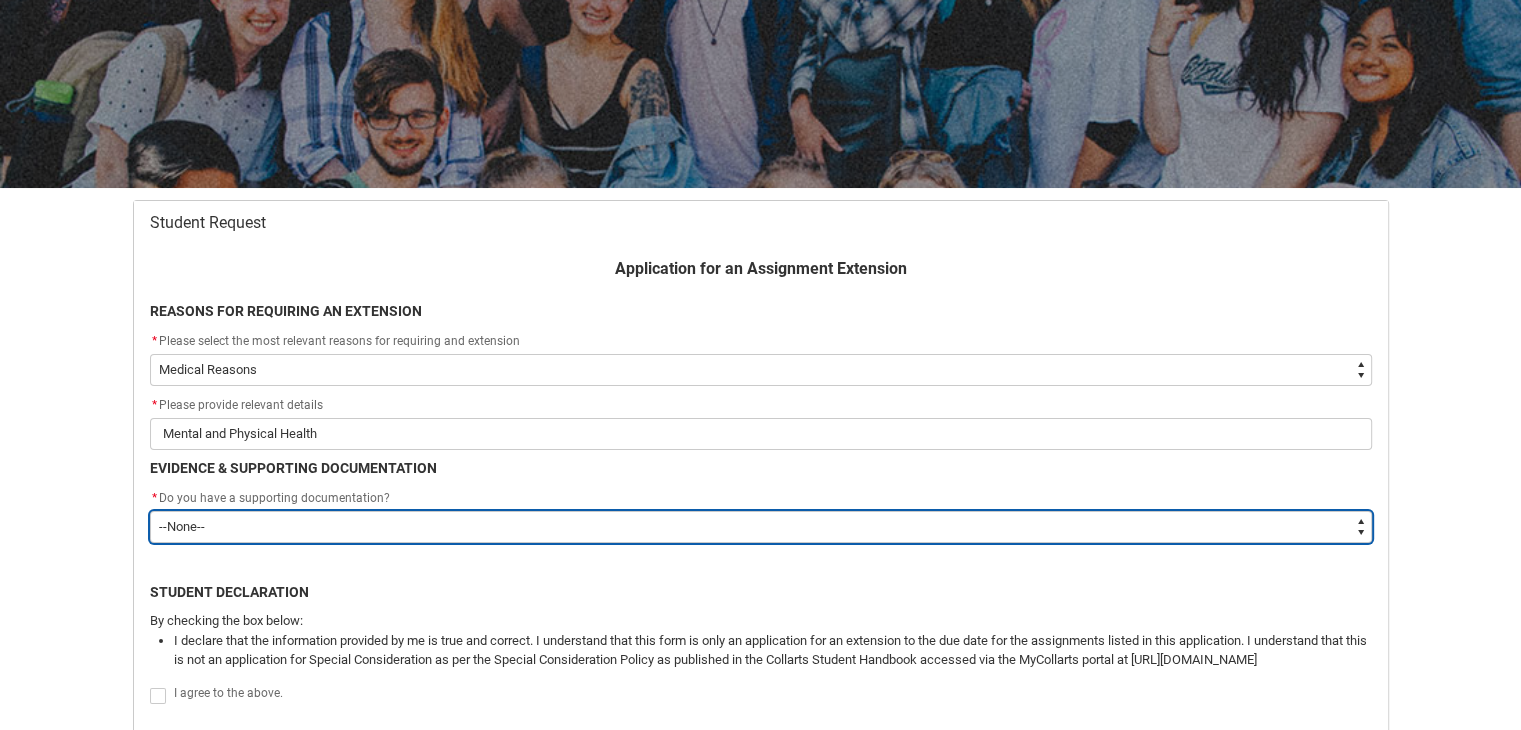 click on "--None-- Yes No" at bounding box center (761, 527) 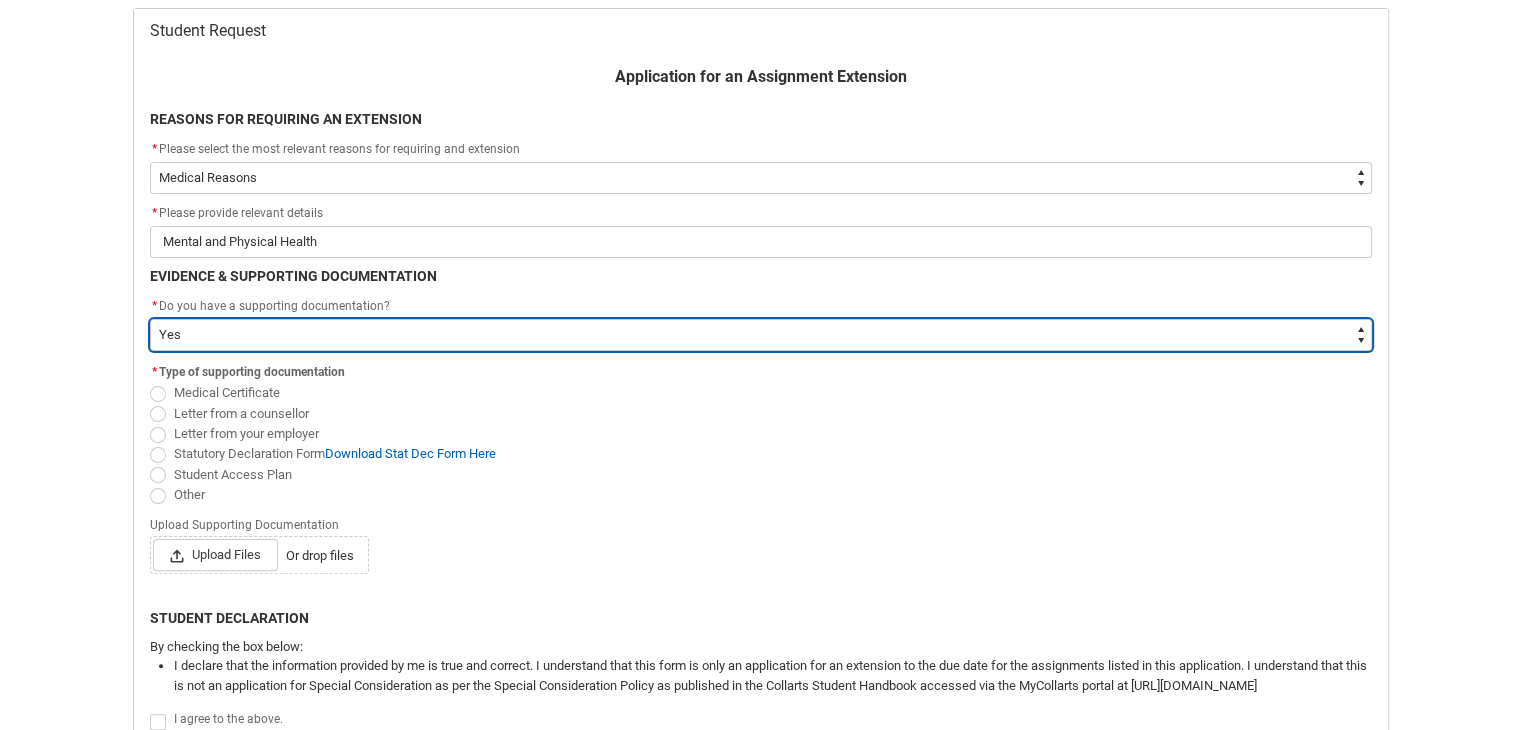 scroll, scrollTop: 412, scrollLeft: 0, axis: vertical 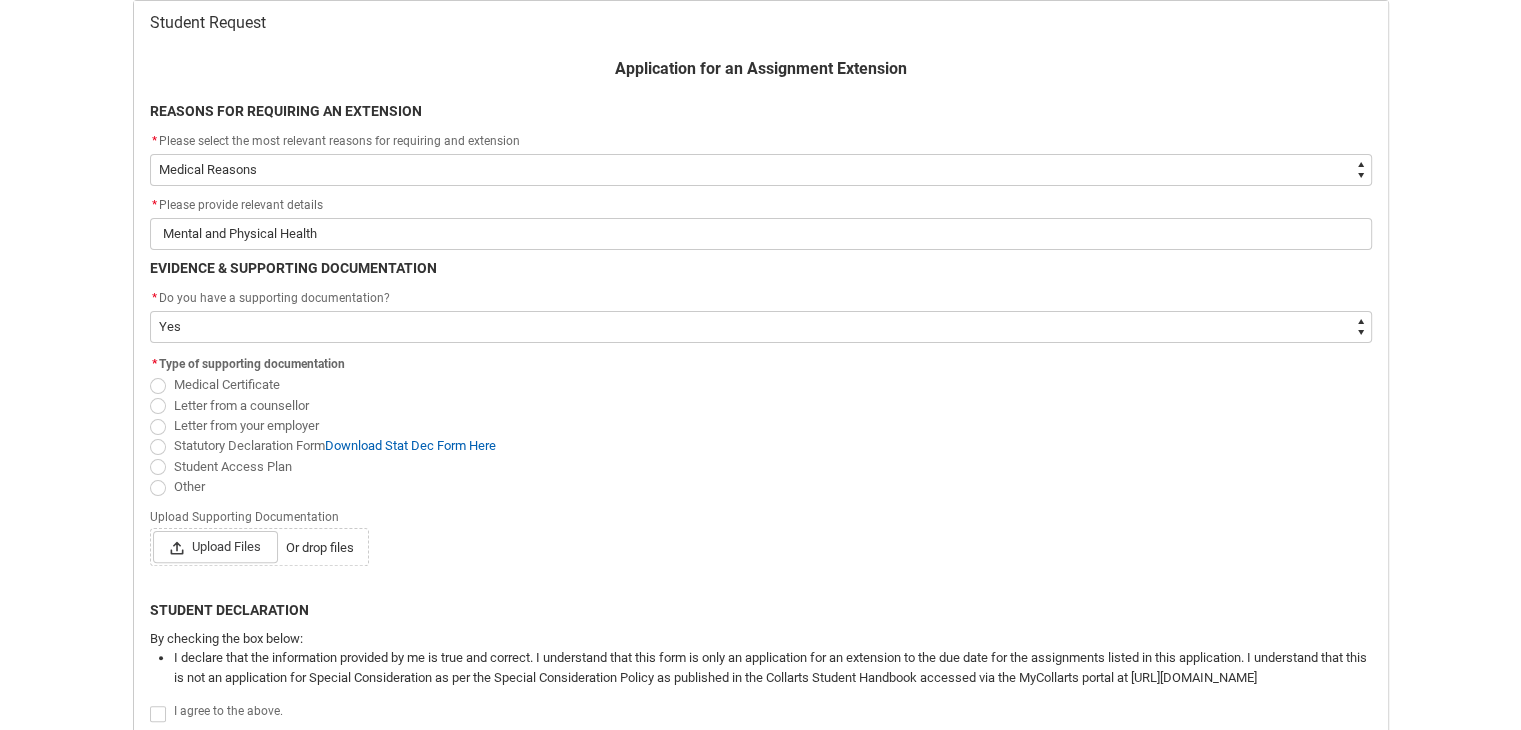 click at bounding box center [158, 386] 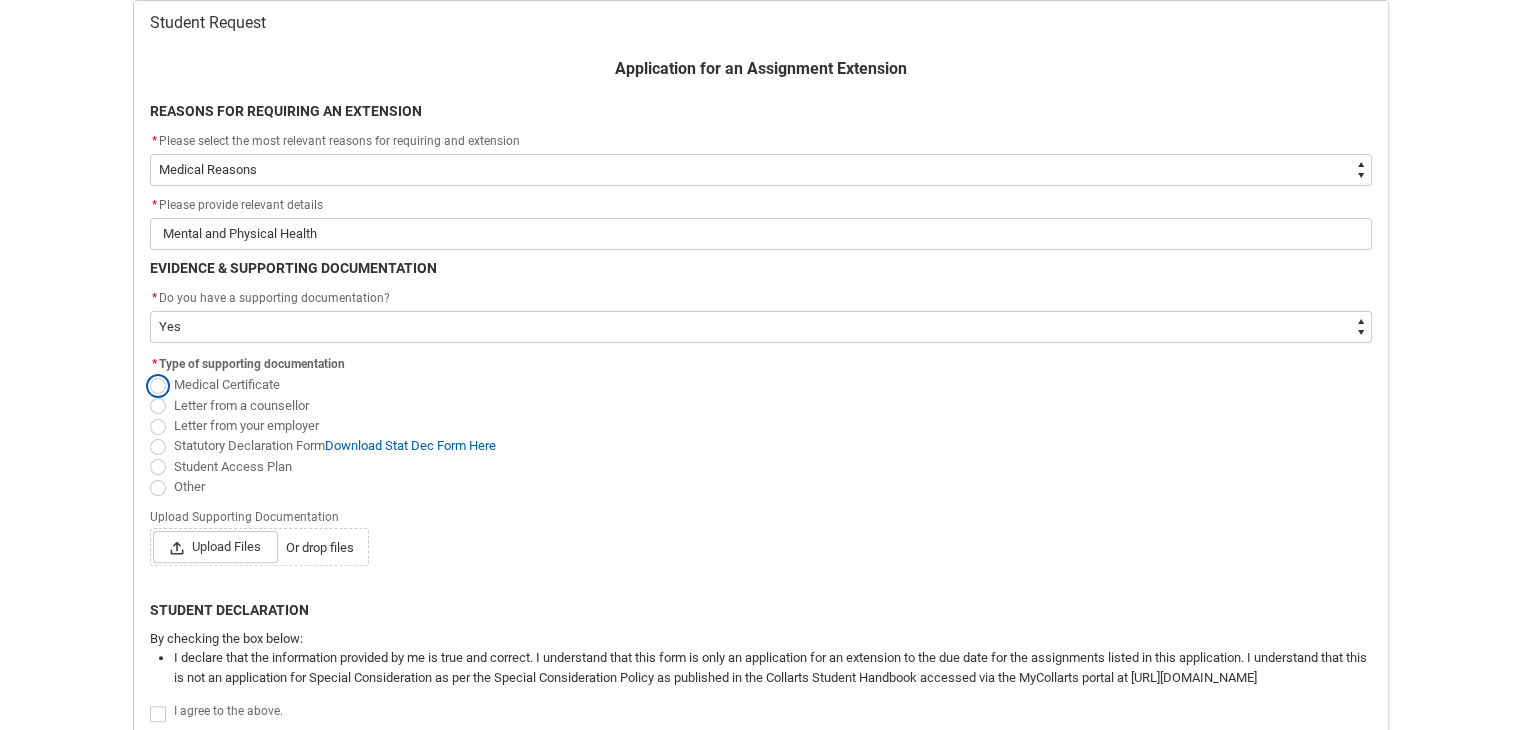 click on "Medical Certificate" at bounding box center (149, 374) 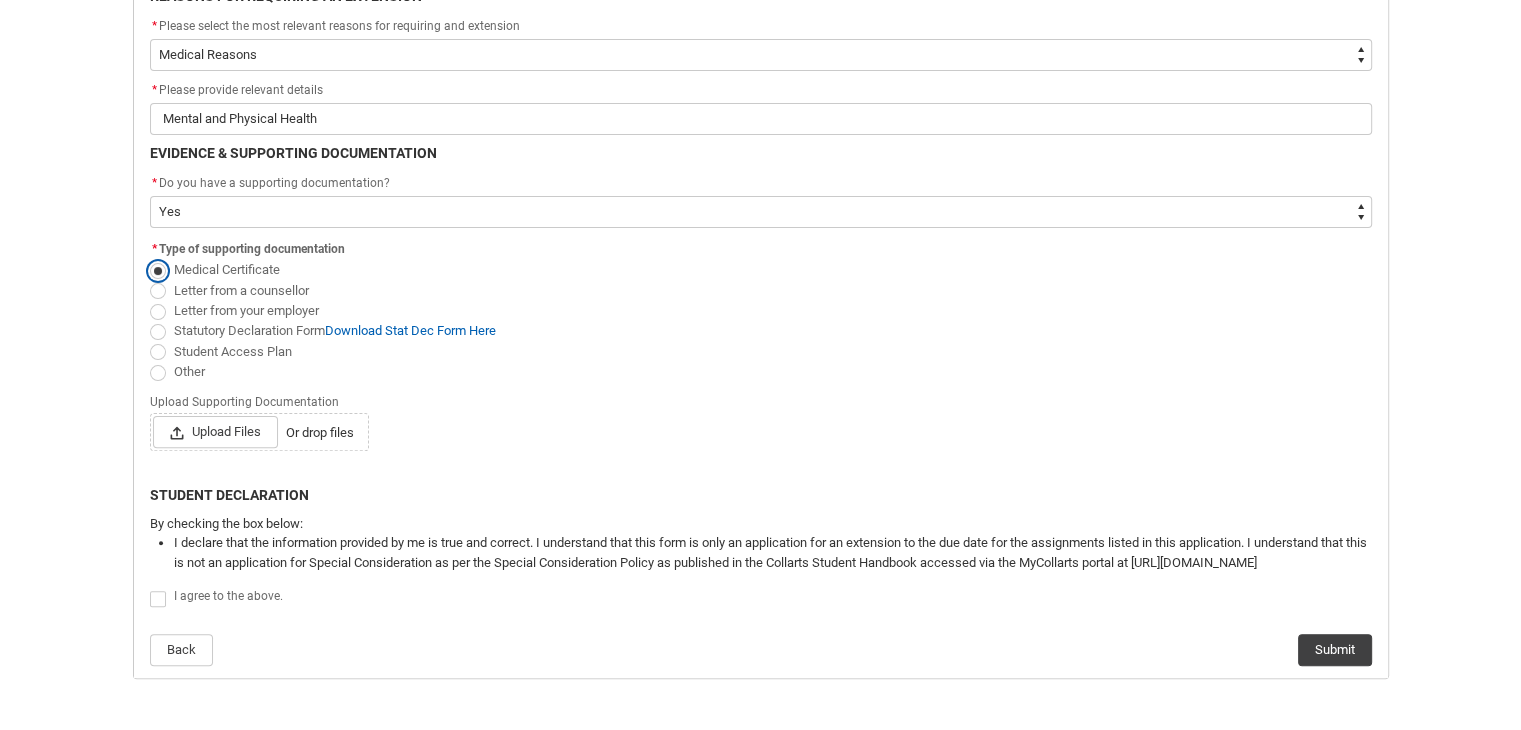 scroll, scrollTop: 612, scrollLeft: 0, axis: vertical 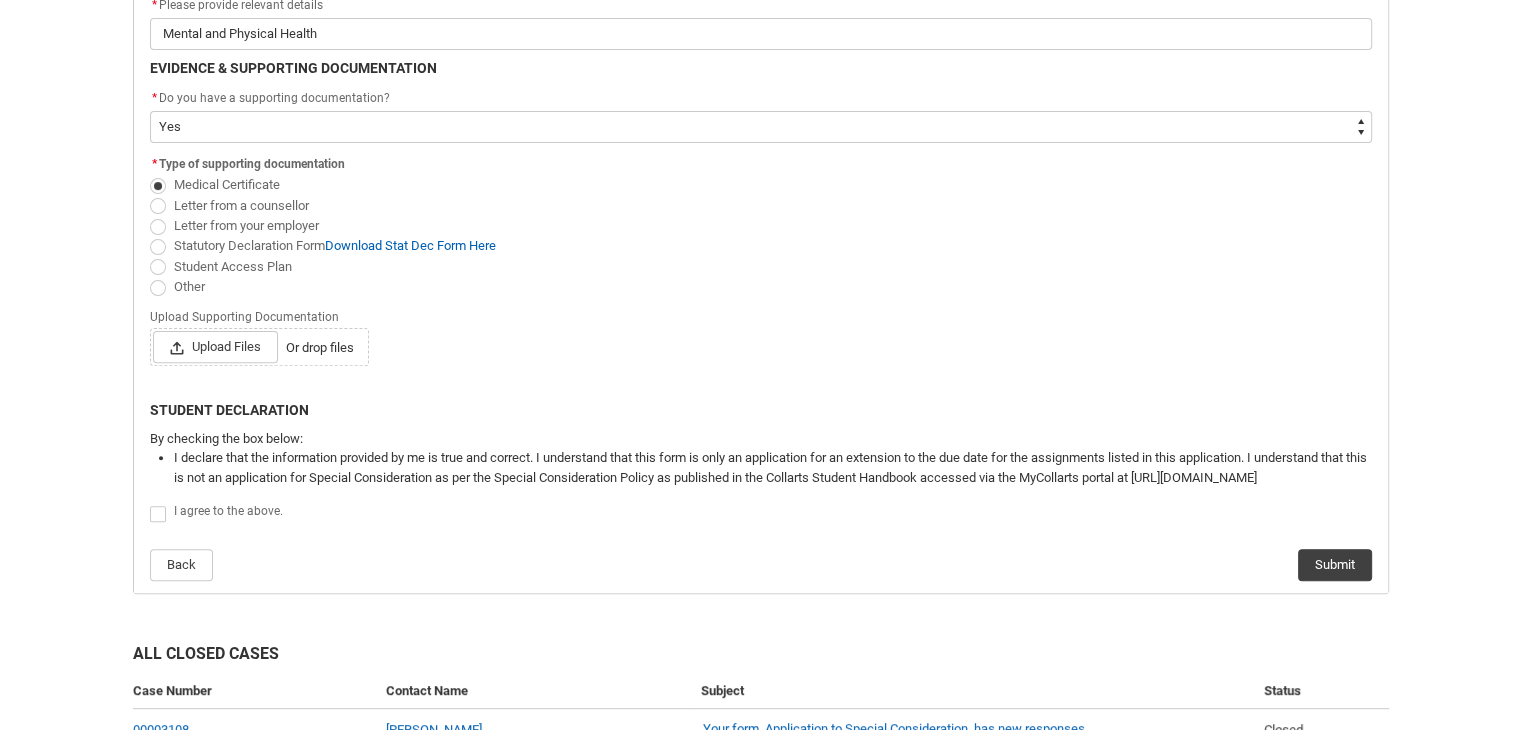 click 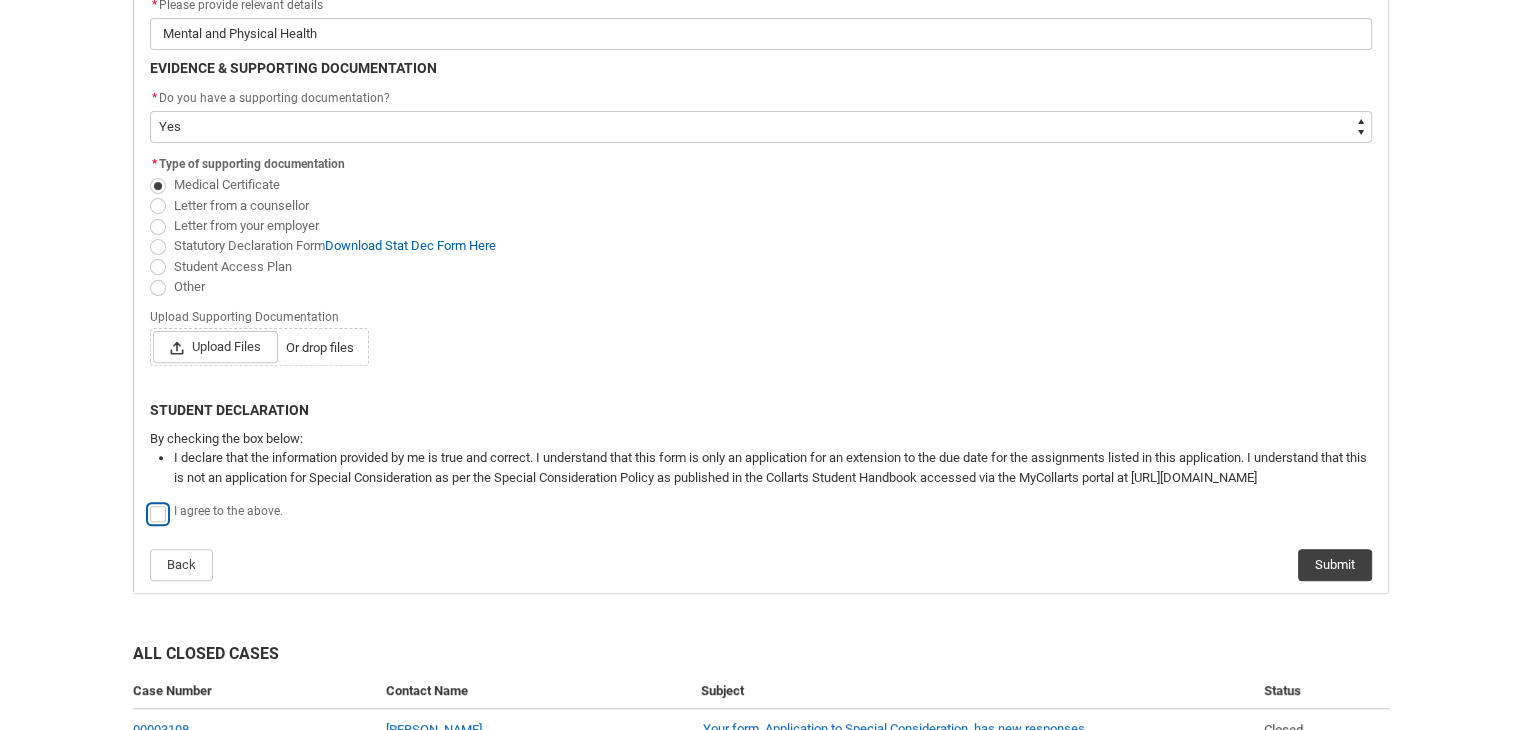 click at bounding box center (149, 502) 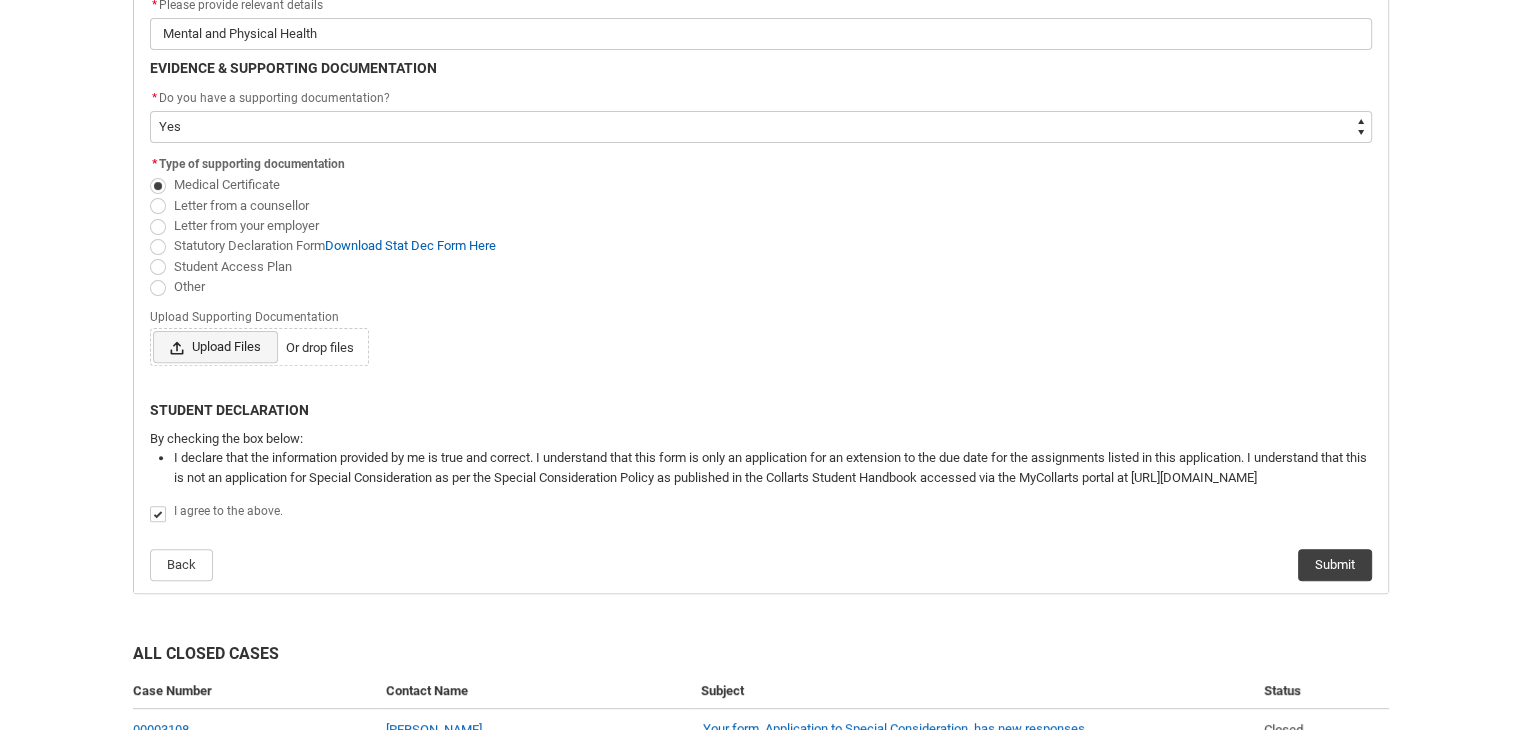 click on "Upload Files" at bounding box center [215, 347] 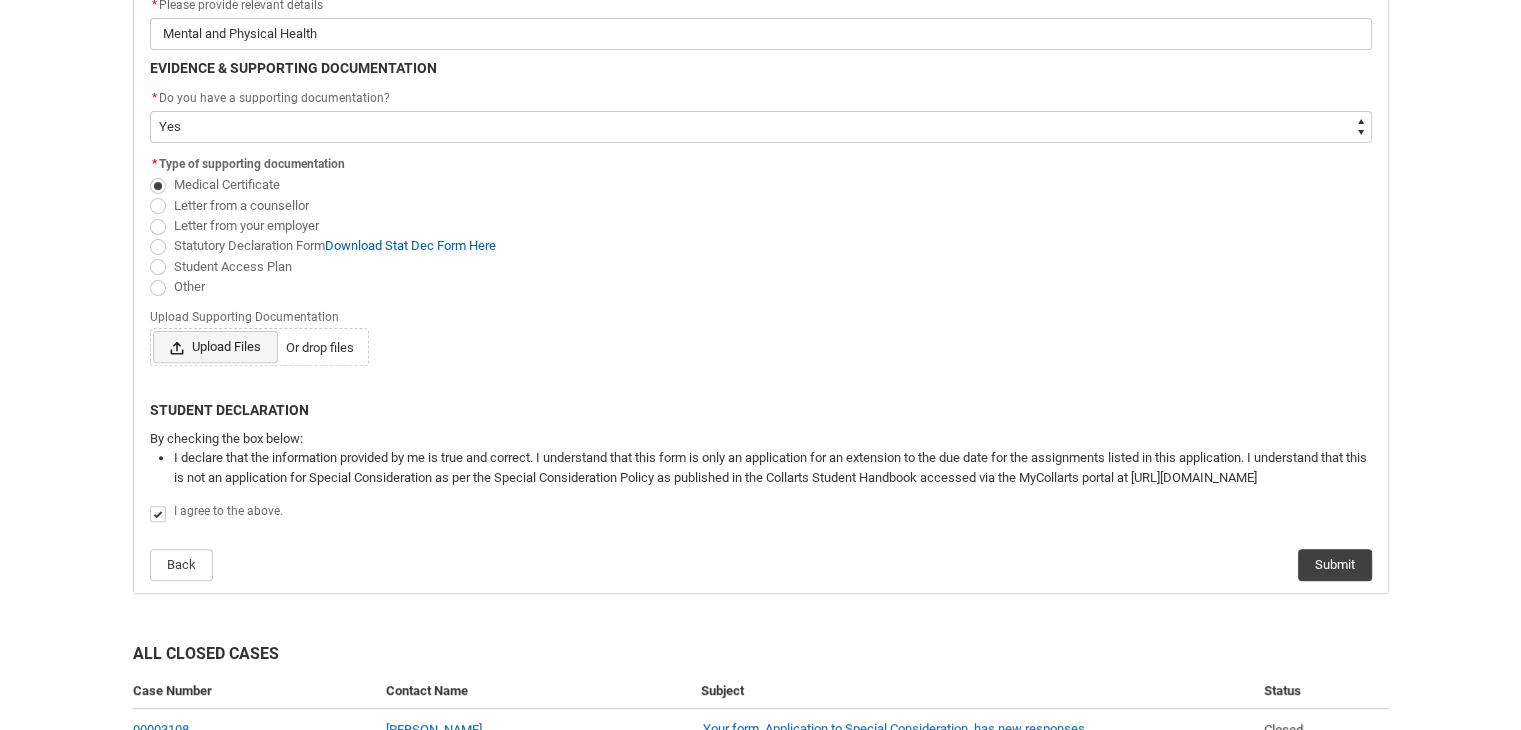 click on "Upload Files" at bounding box center (215, 347) 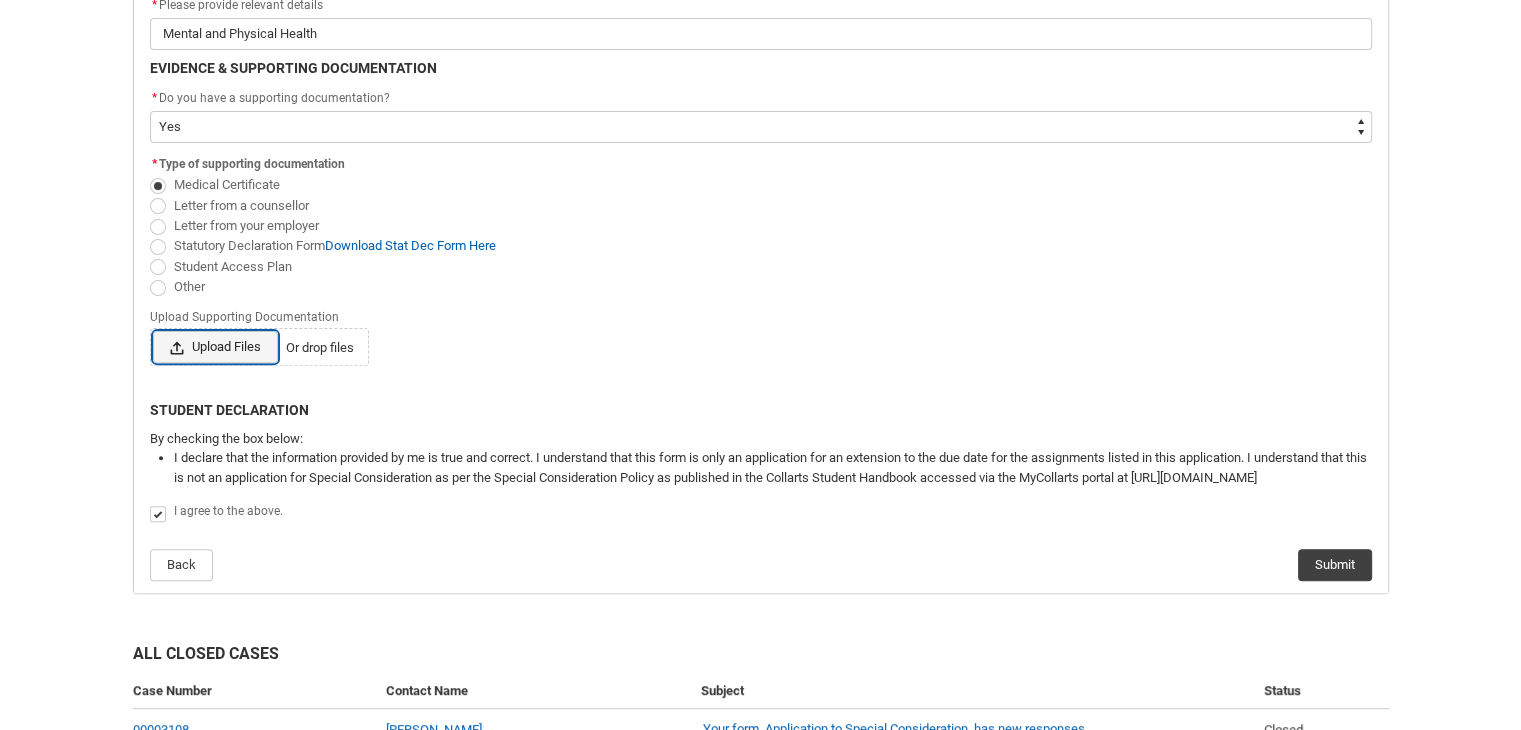 type 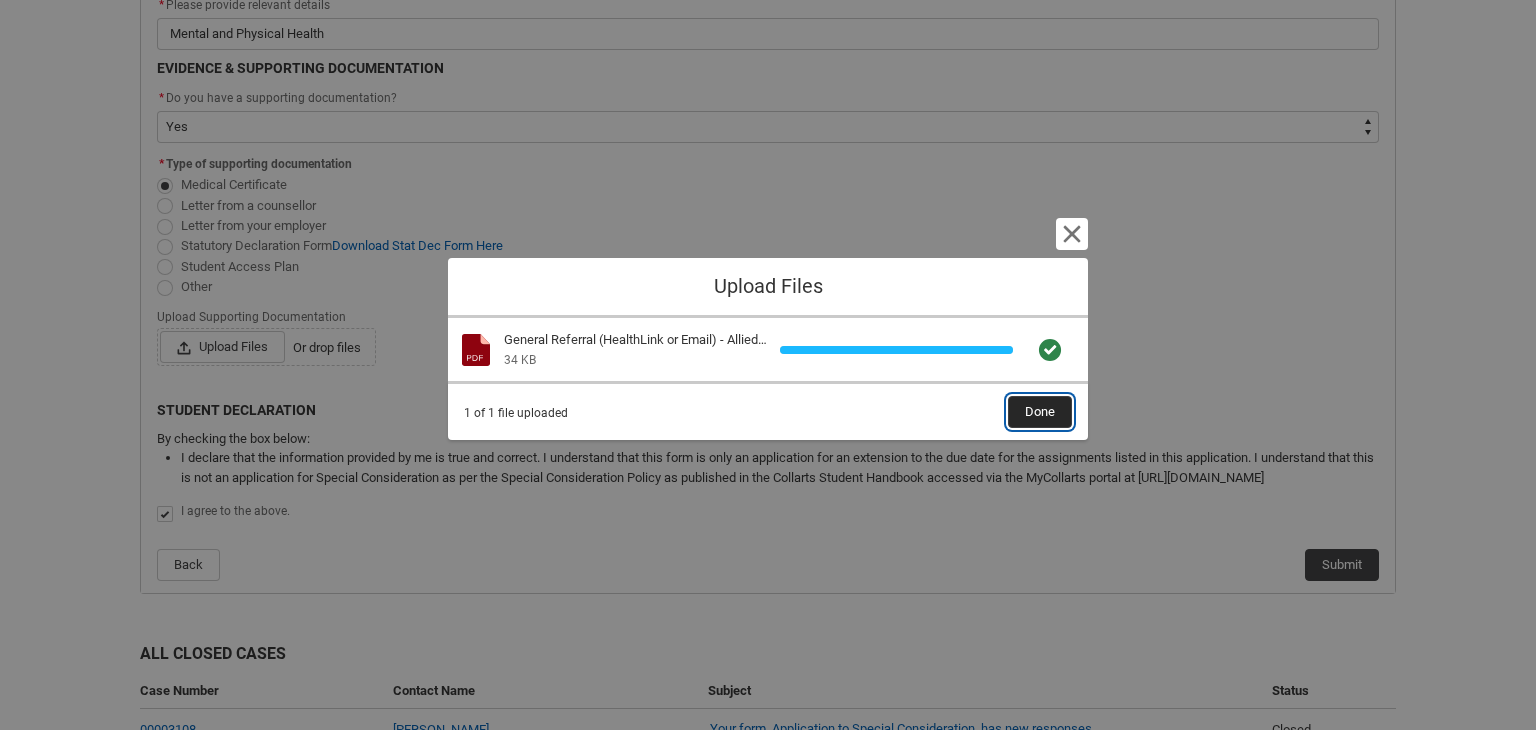 click on "Done" at bounding box center [1040, 412] 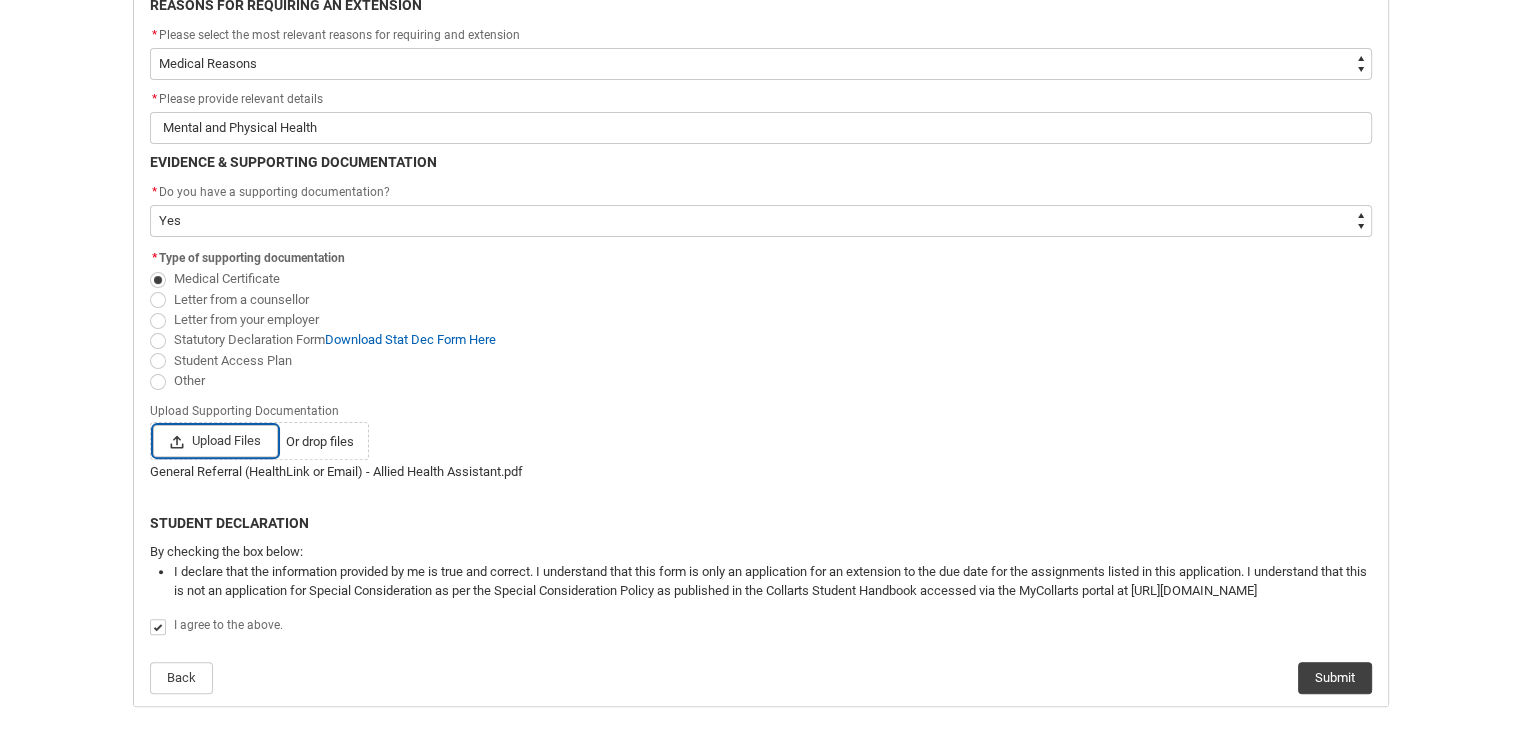 scroll, scrollTop: 412, scrollLeft: 0, axis: vertical 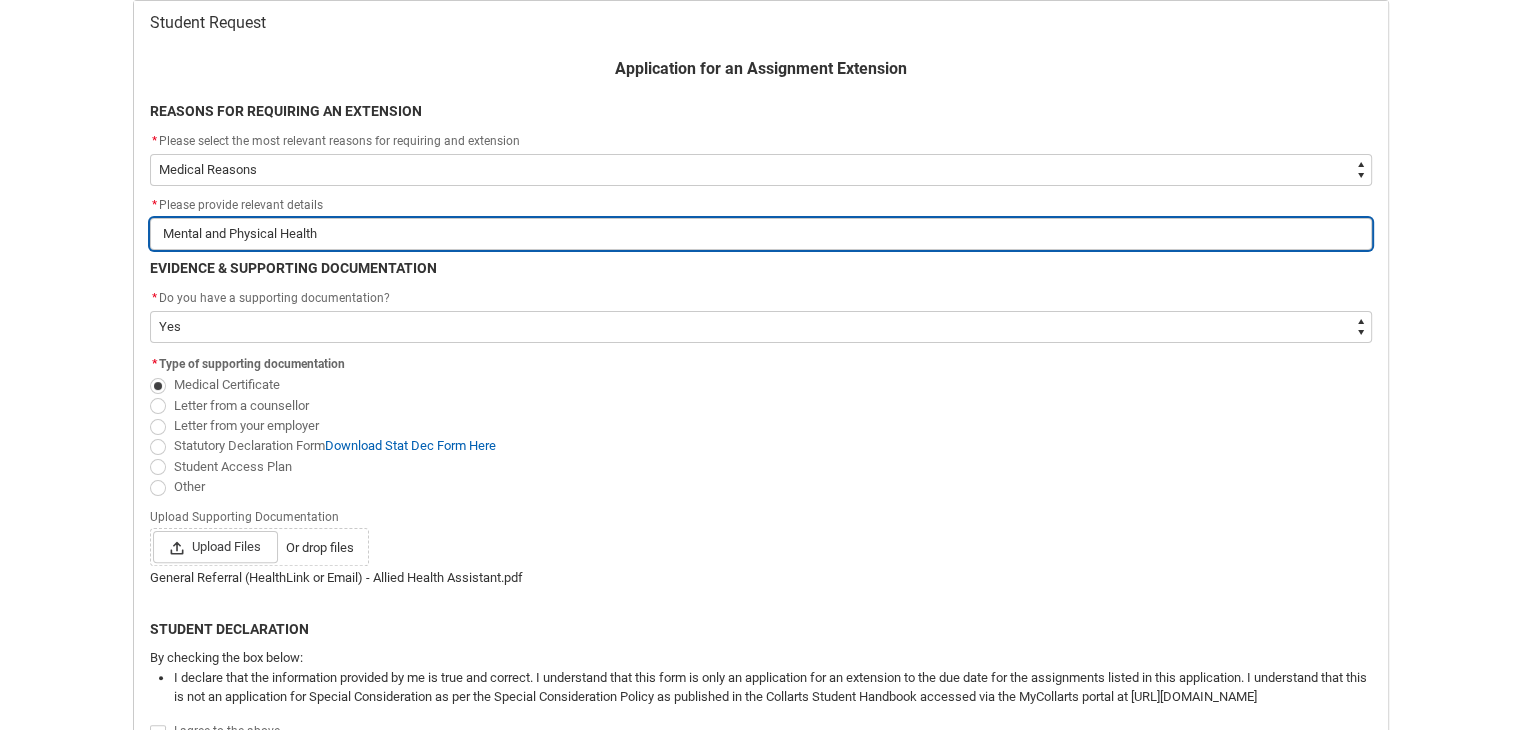 drag, startPoint x: 365, startPoint y: 237, endPoint x: 16, endPoint y: 263, distance: 349.96713 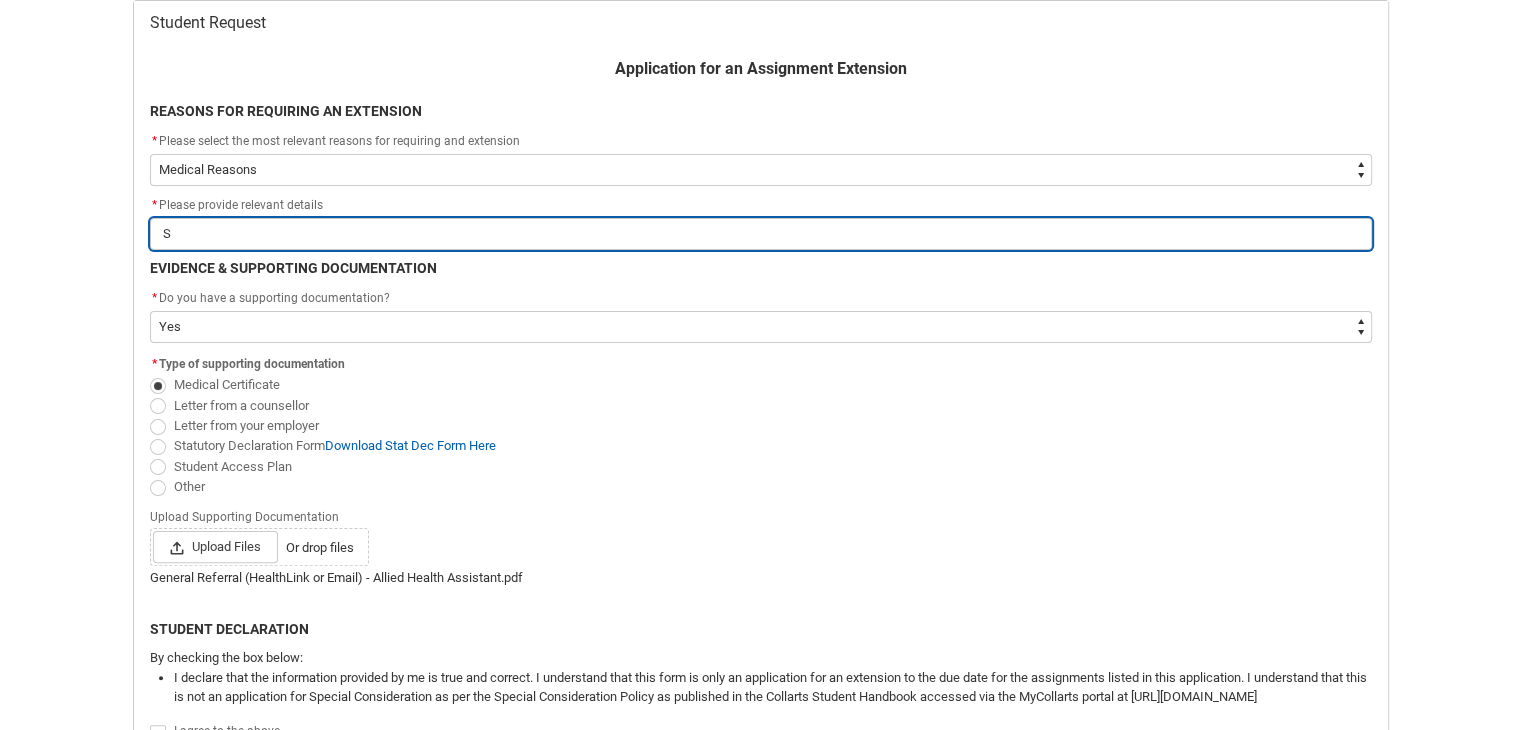 type on "St" 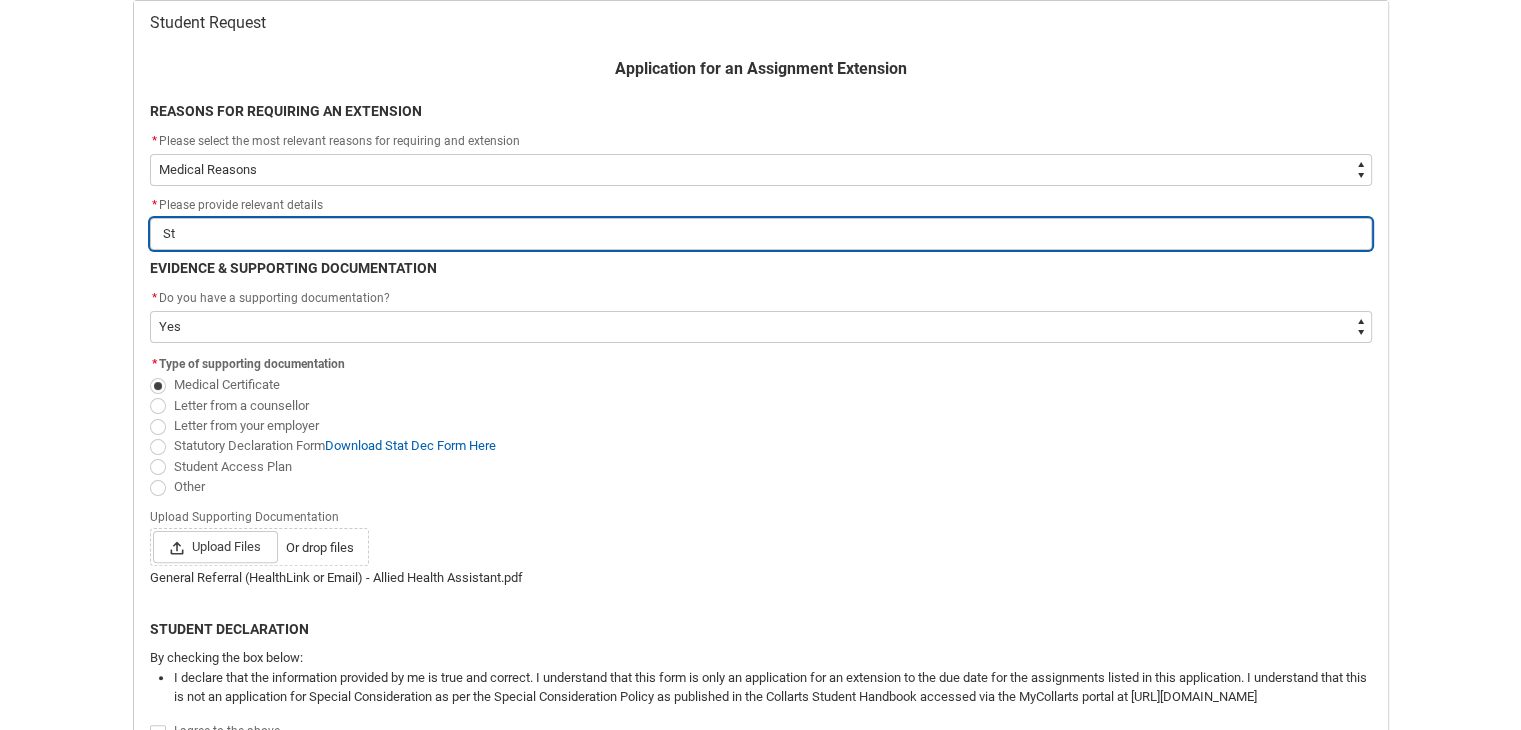 type on "Str" 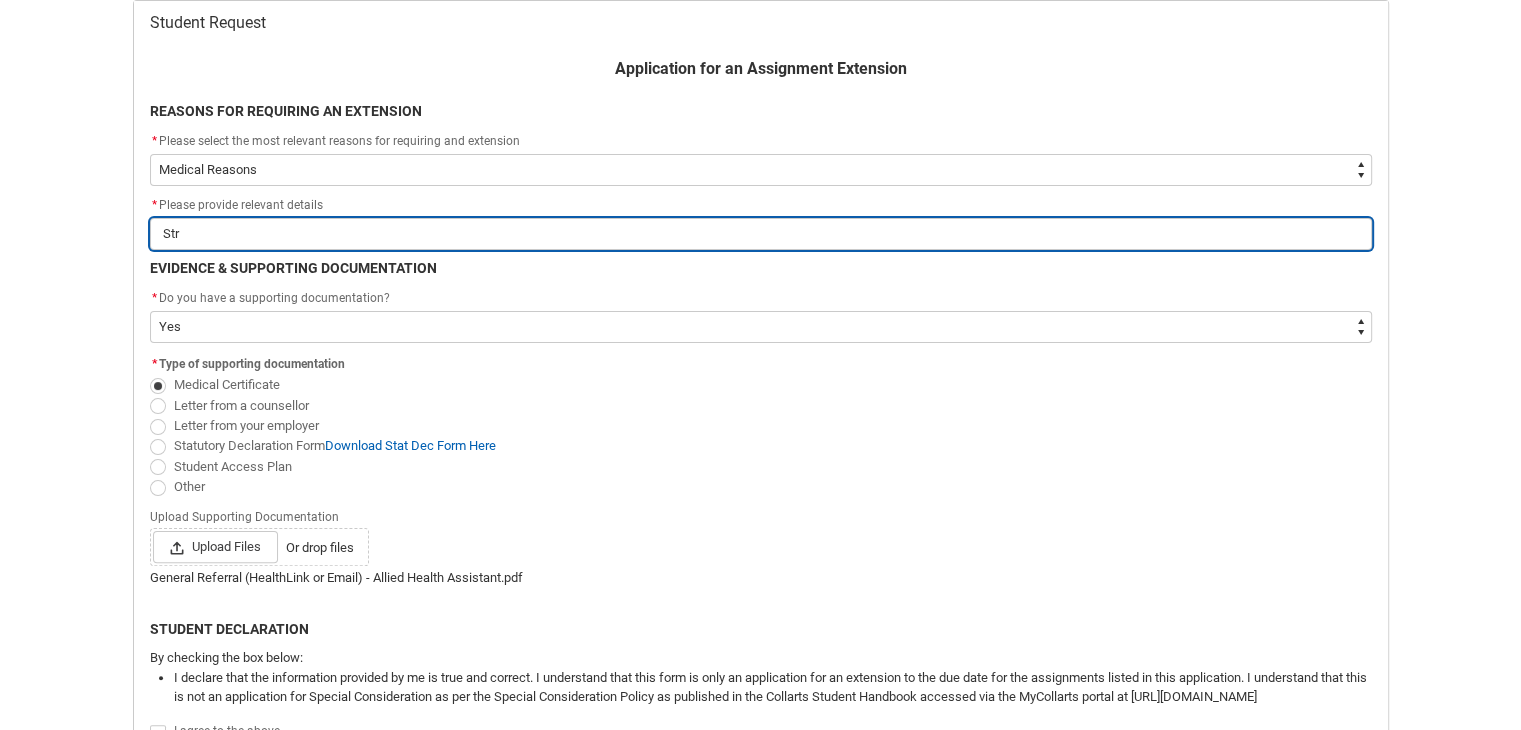 type on "Stru" 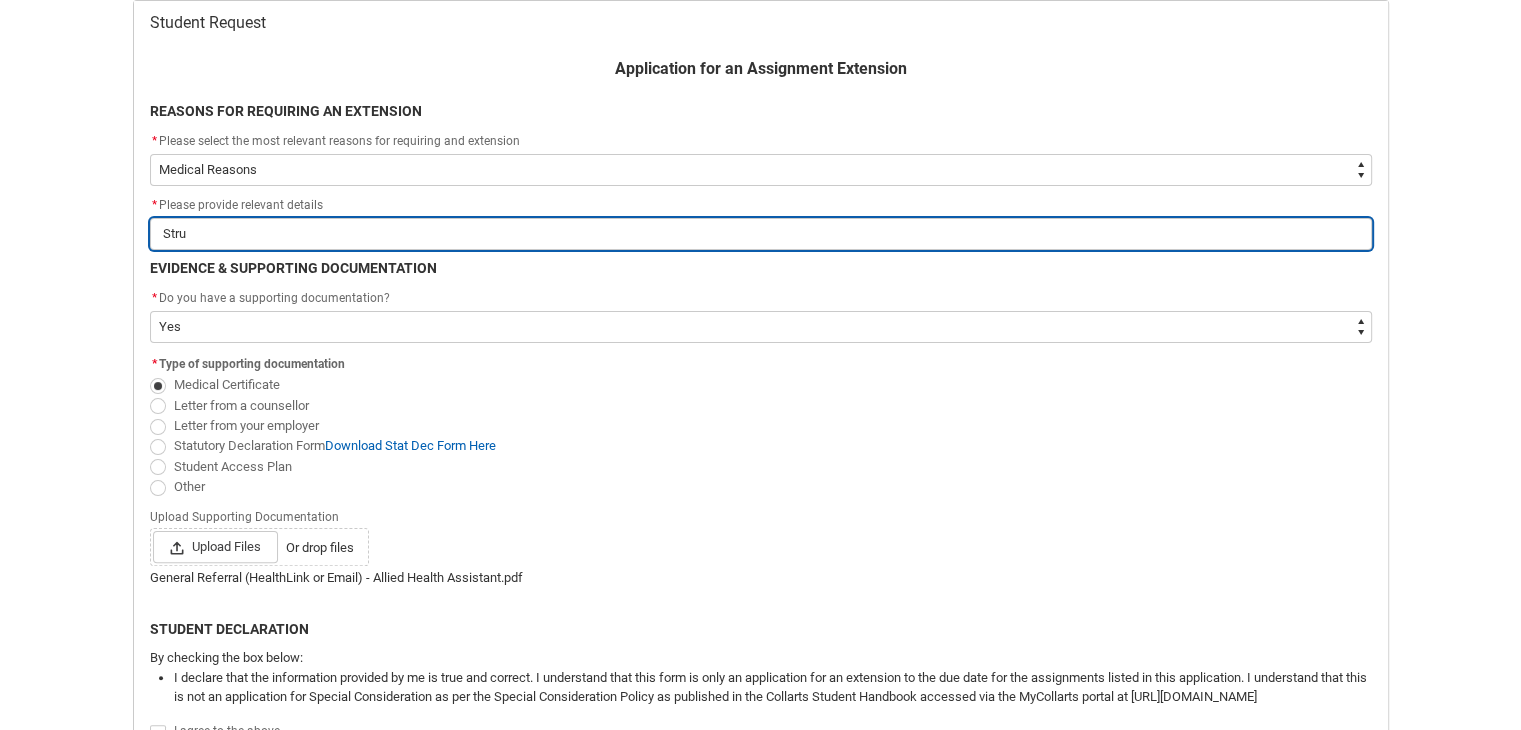 type on "Strug" 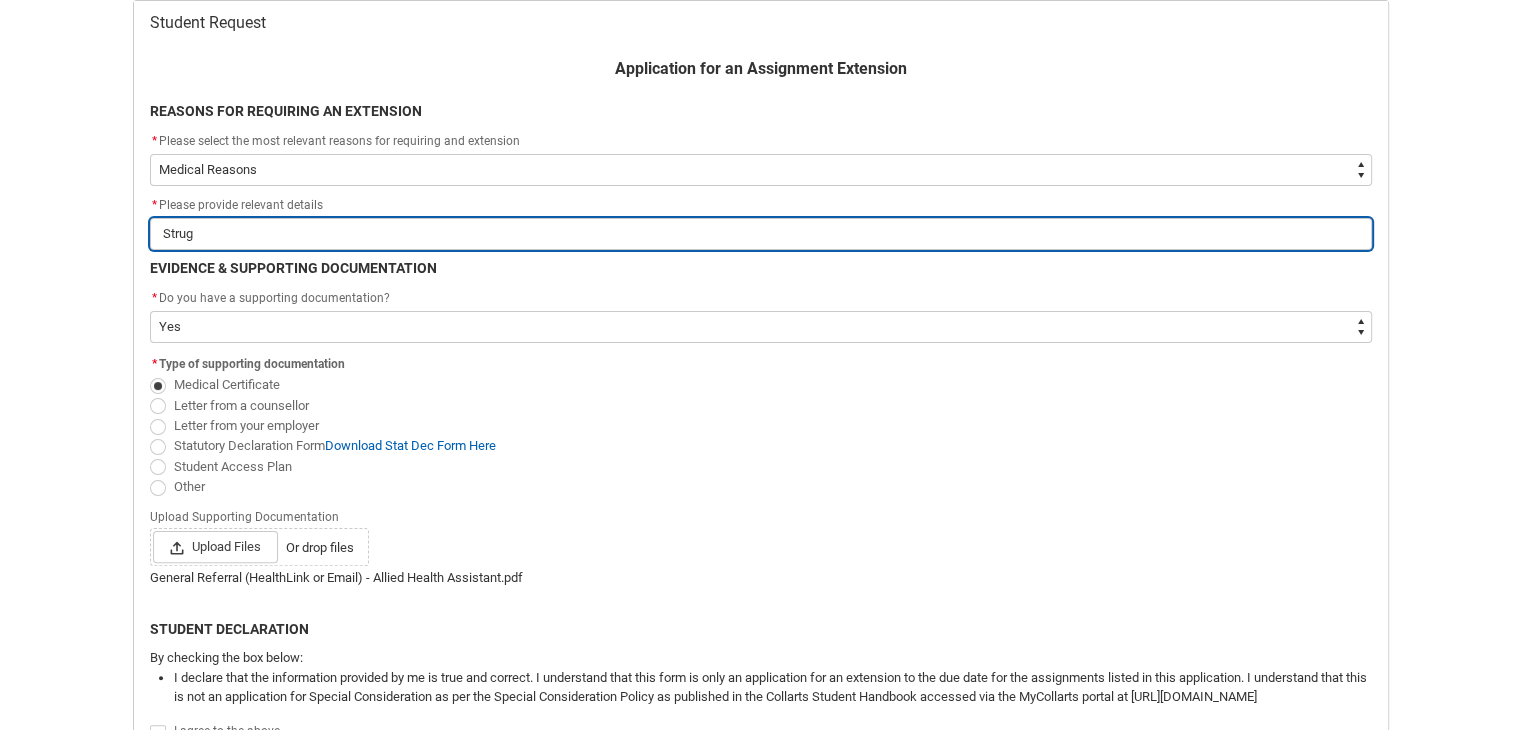 type on "Strugg" 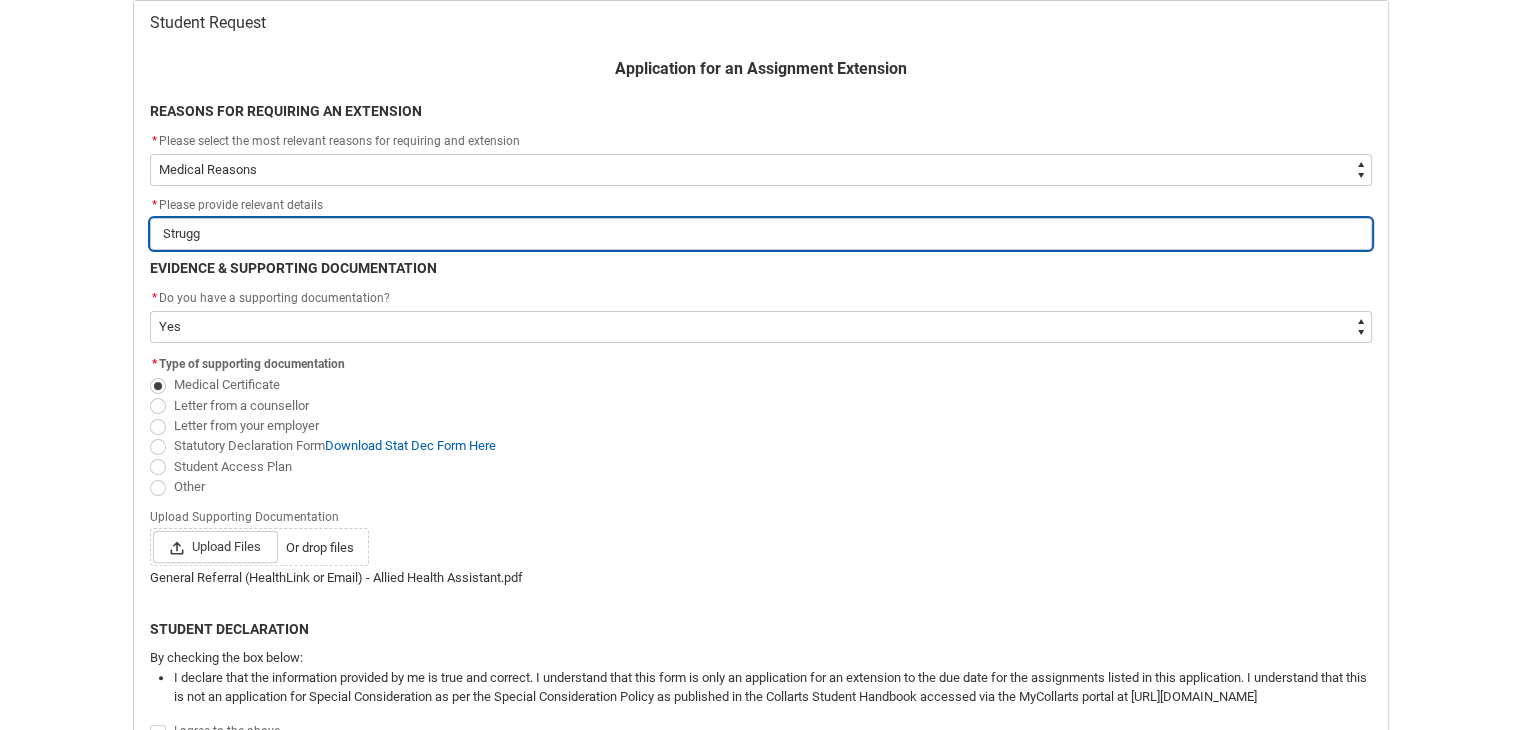 type on "Struggl" 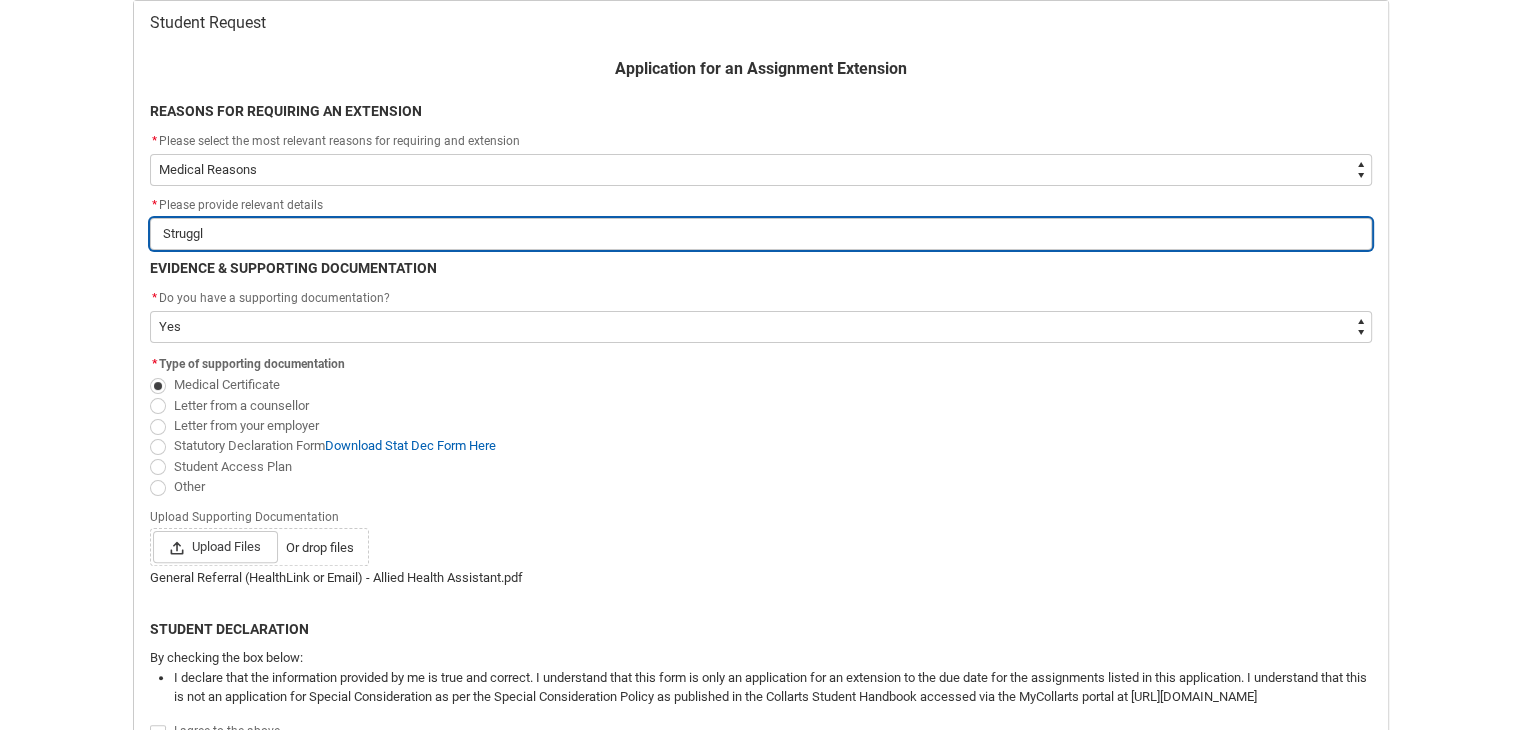 type on "Struggli" 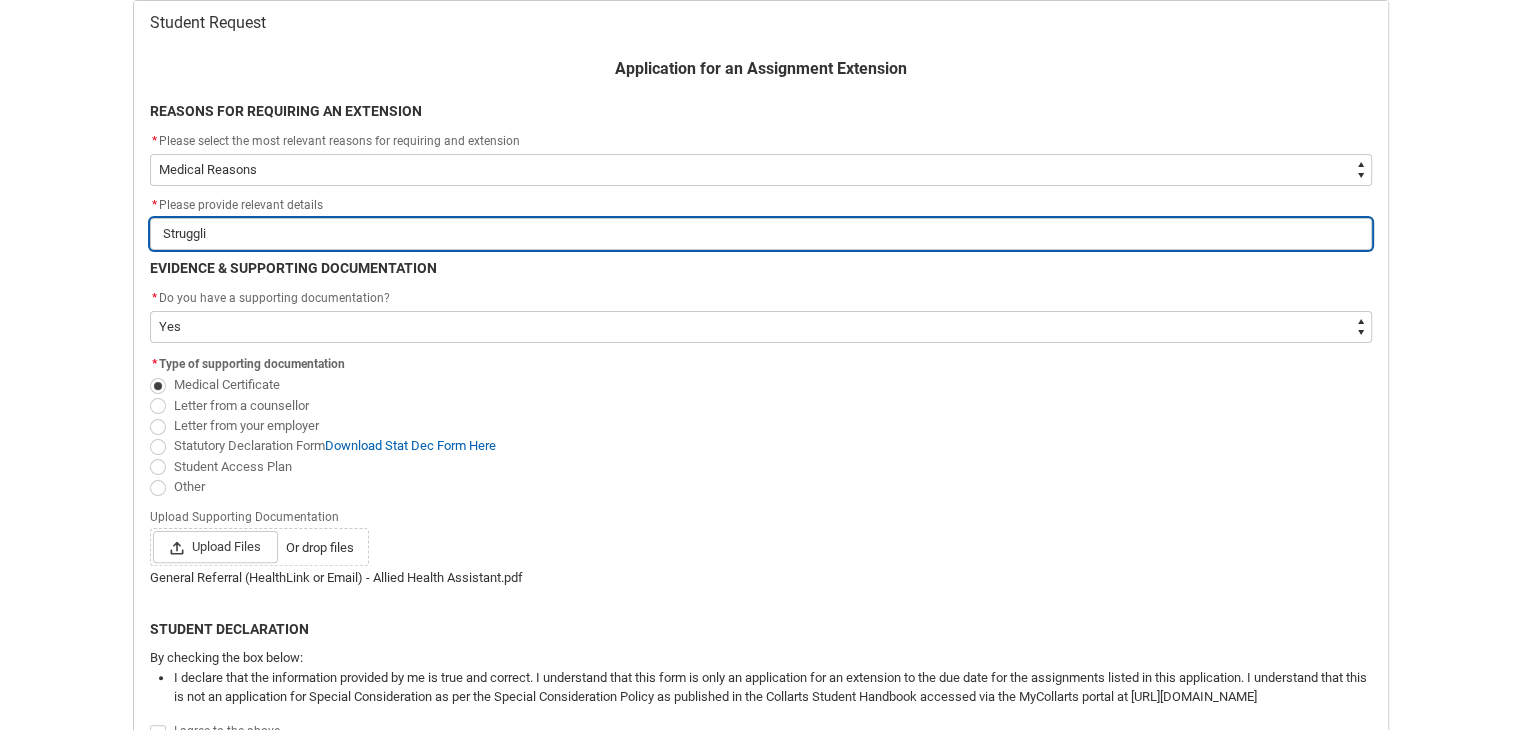 type on "Strugglin" 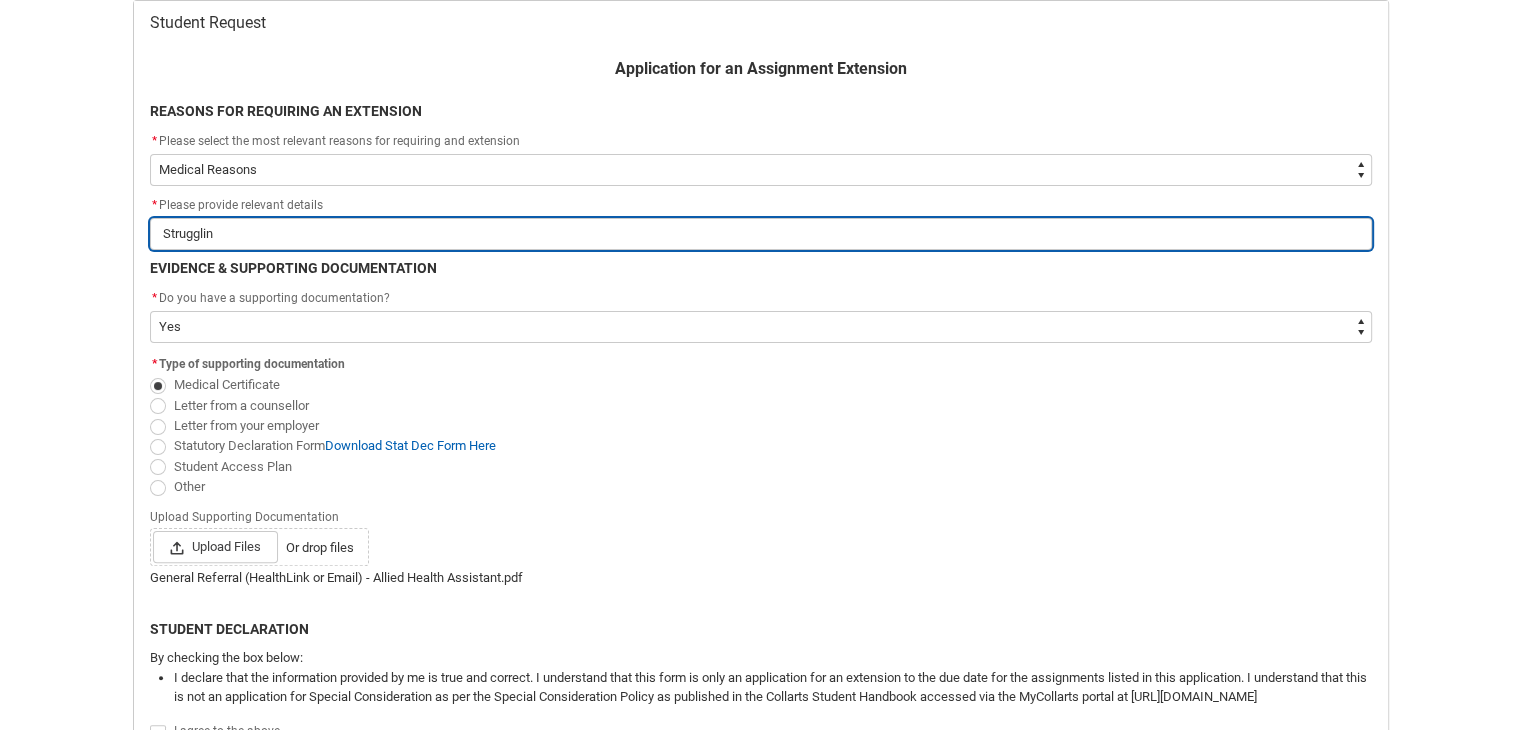 type on "Struggling" 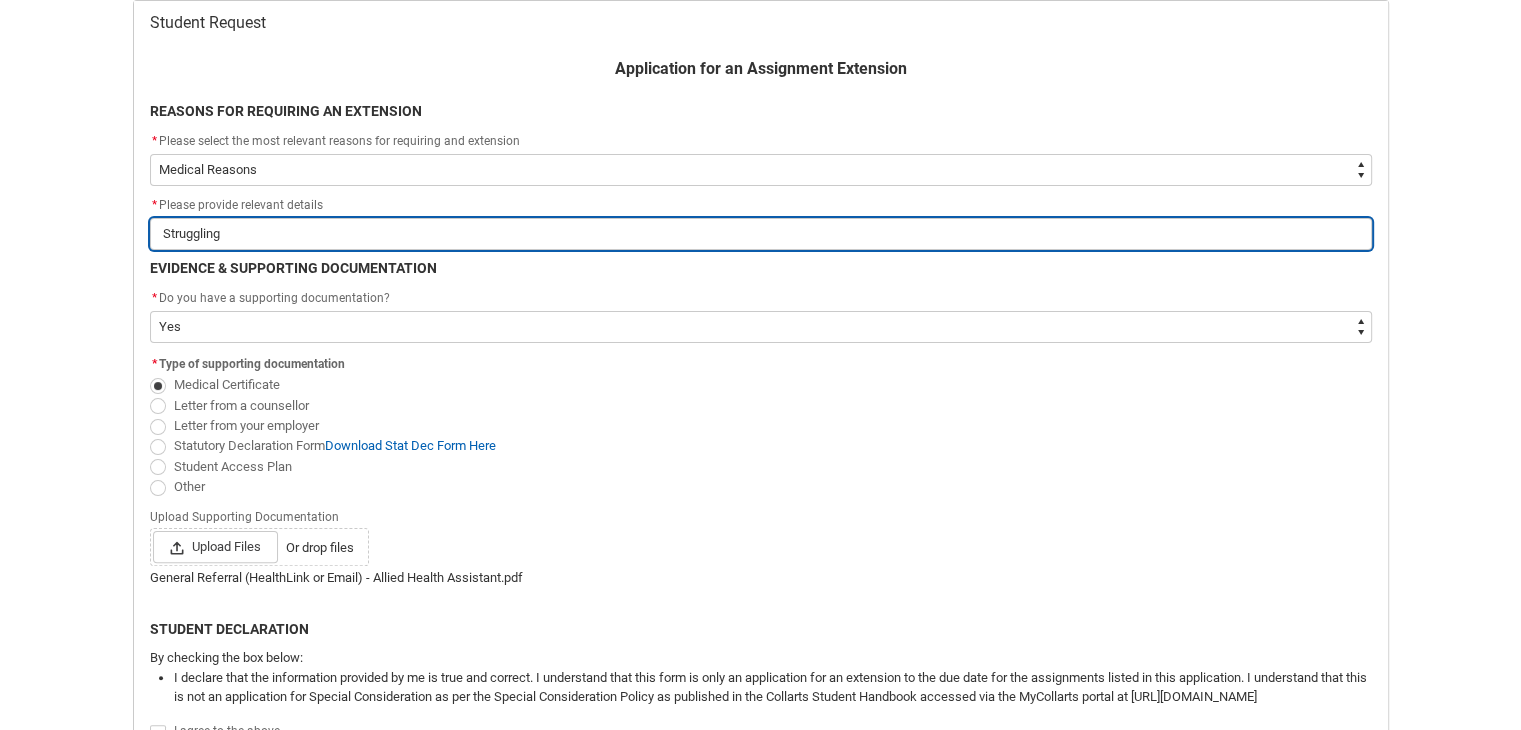 type on "Struggling" 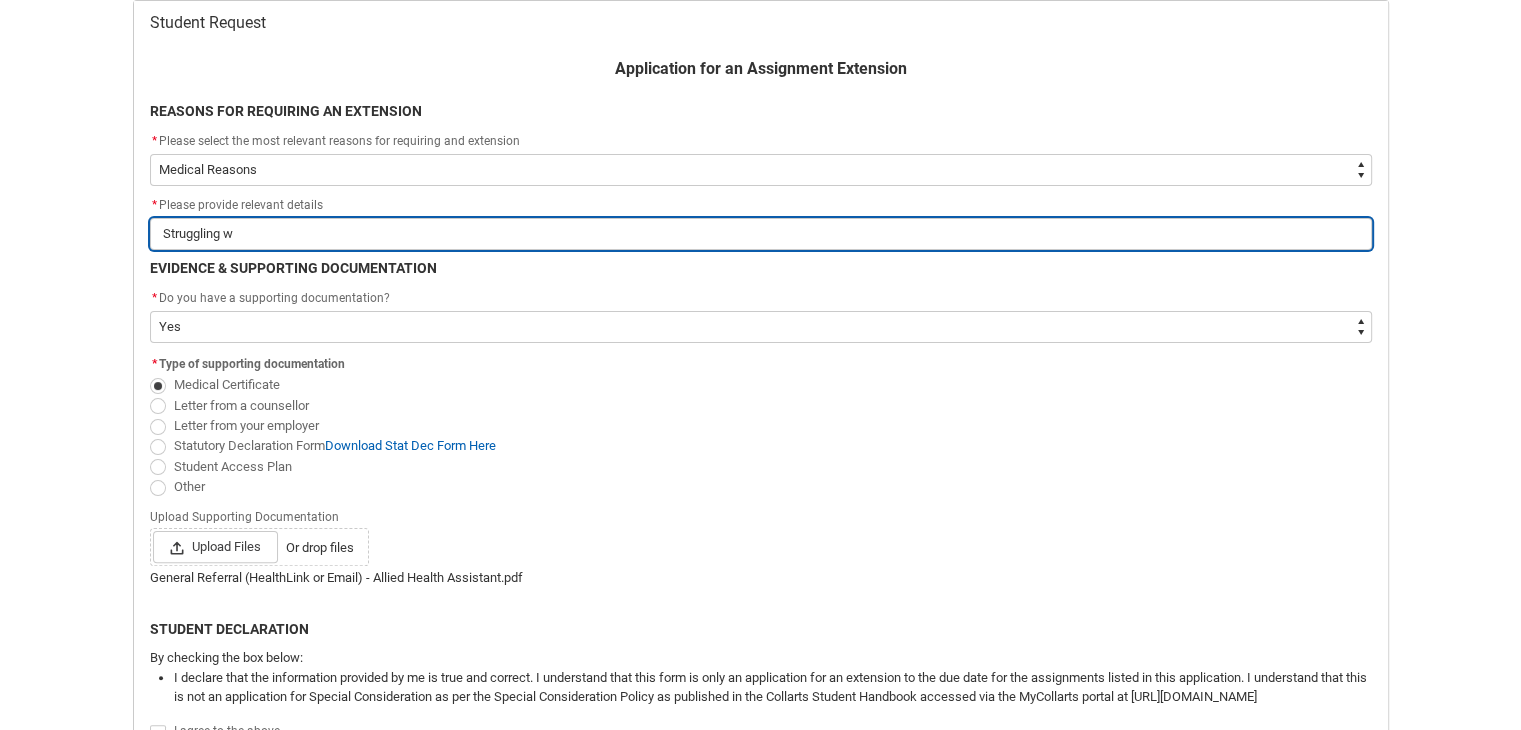 type on "Struggling wi" 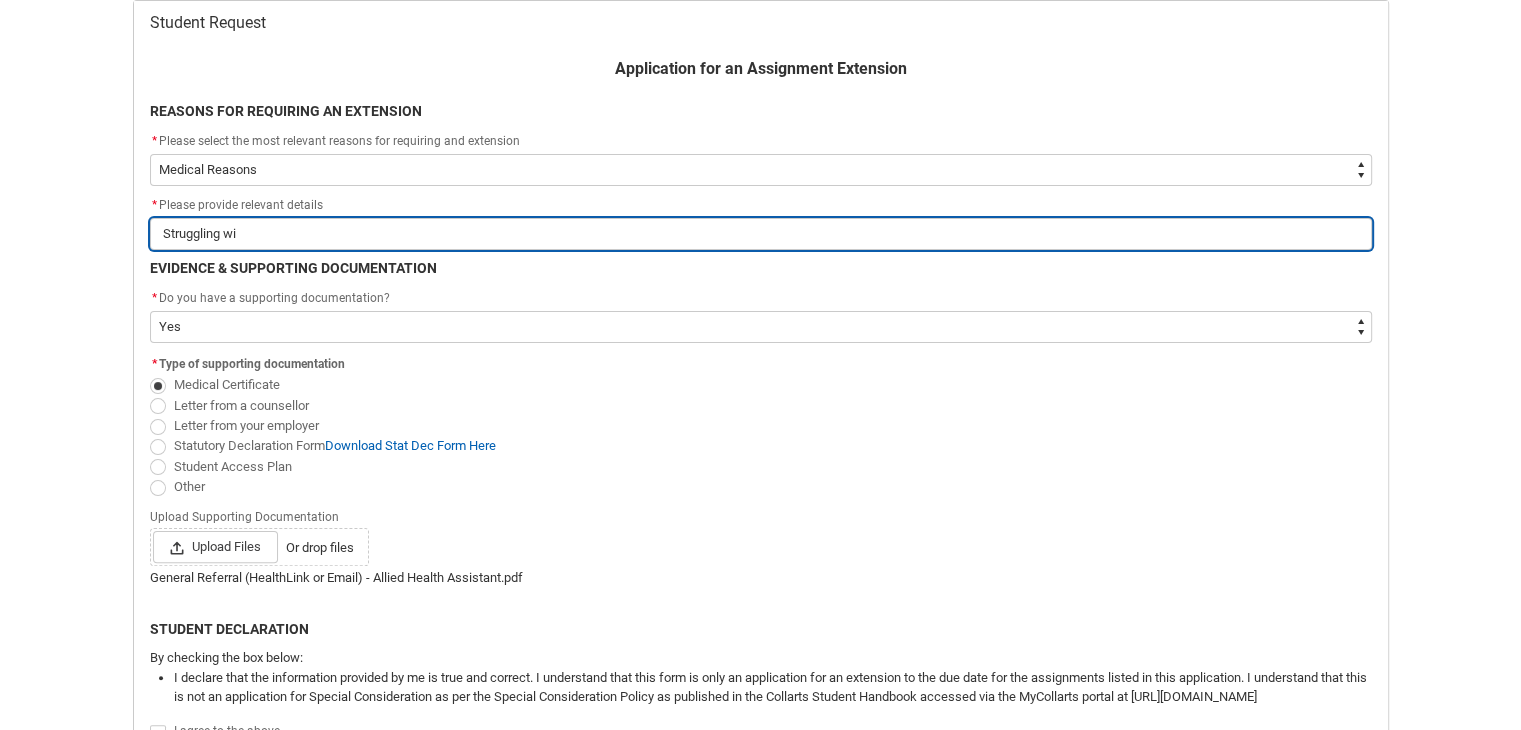 type on "Struggling wit" 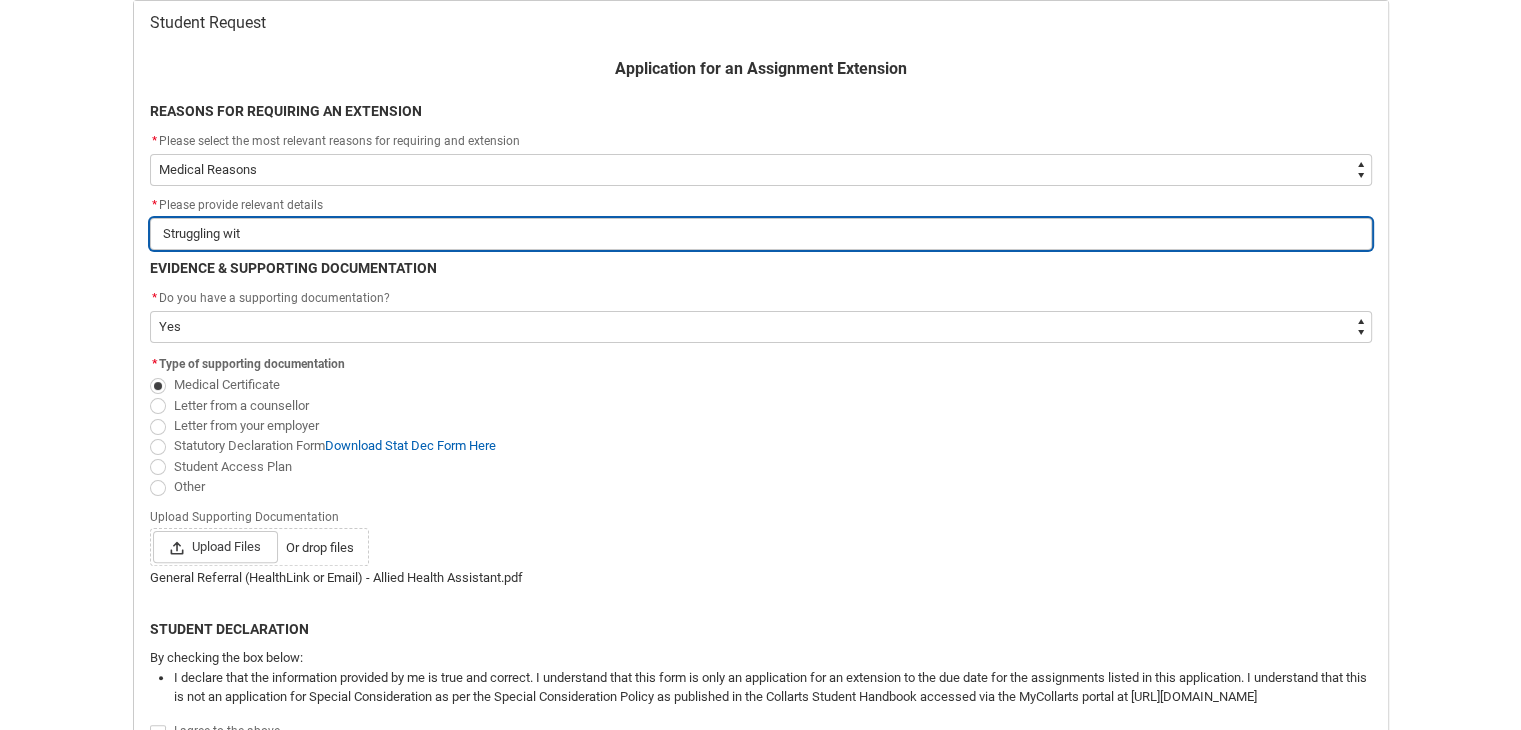 type on "Struggling with" 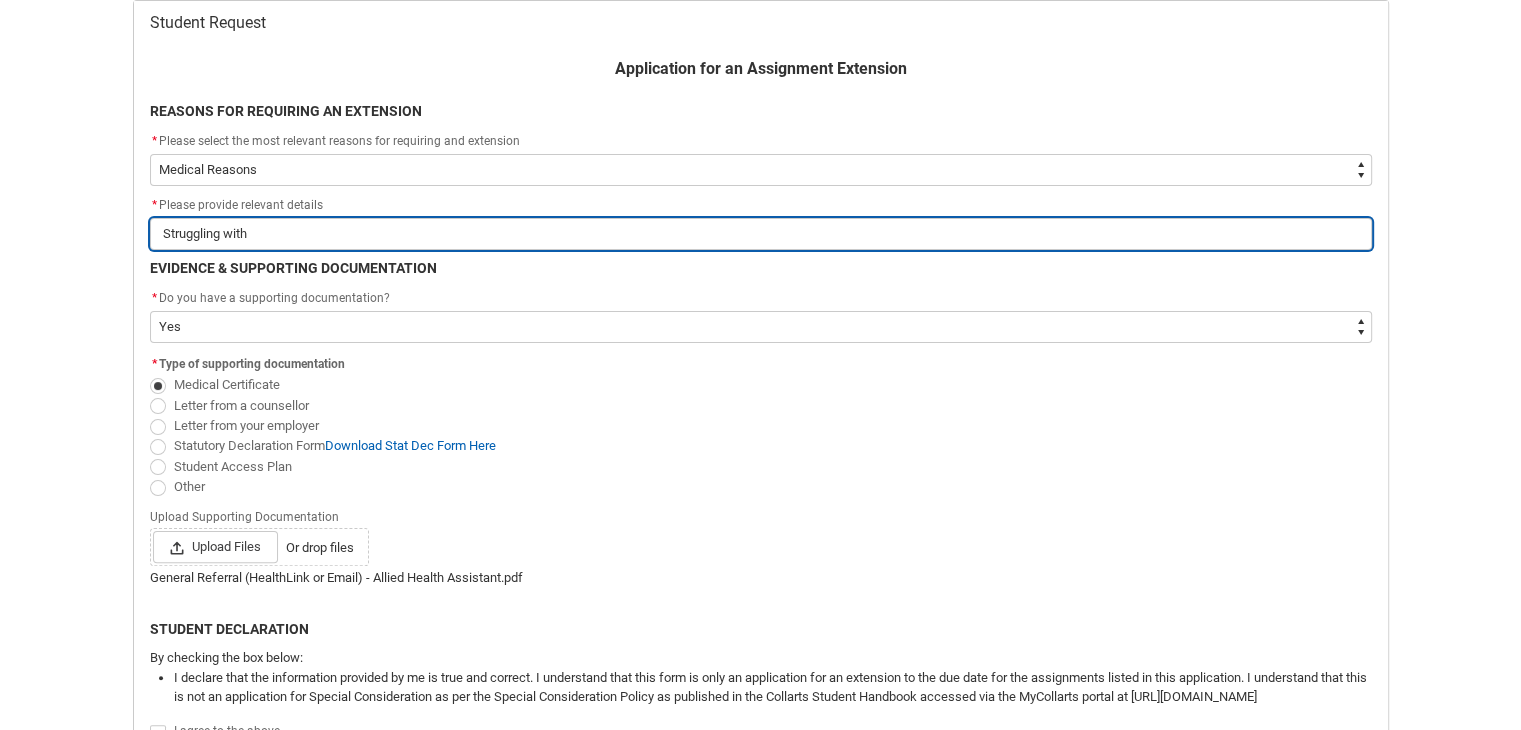 type on "Struggling with" 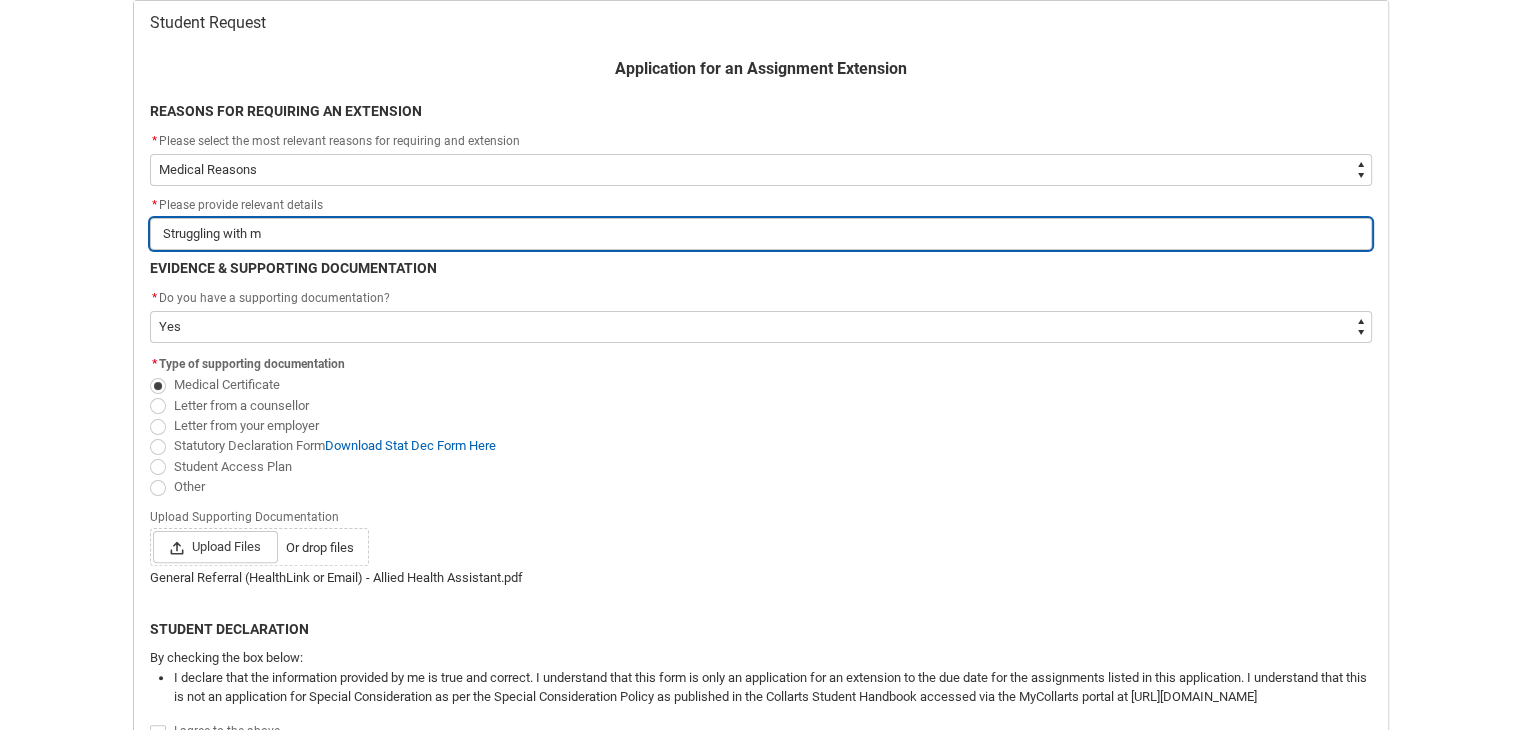 type on "Struggling with me" 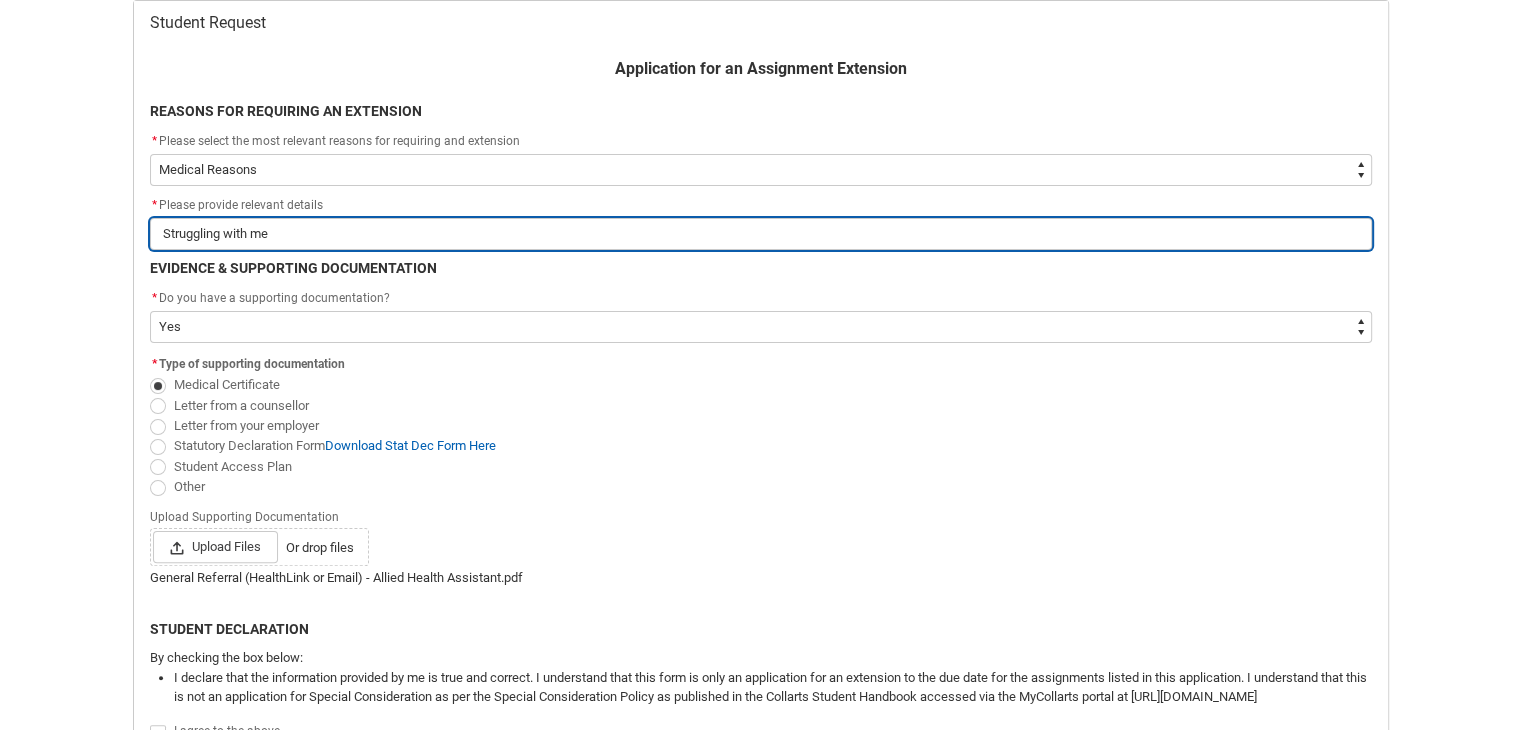 type on "Struggling with men" 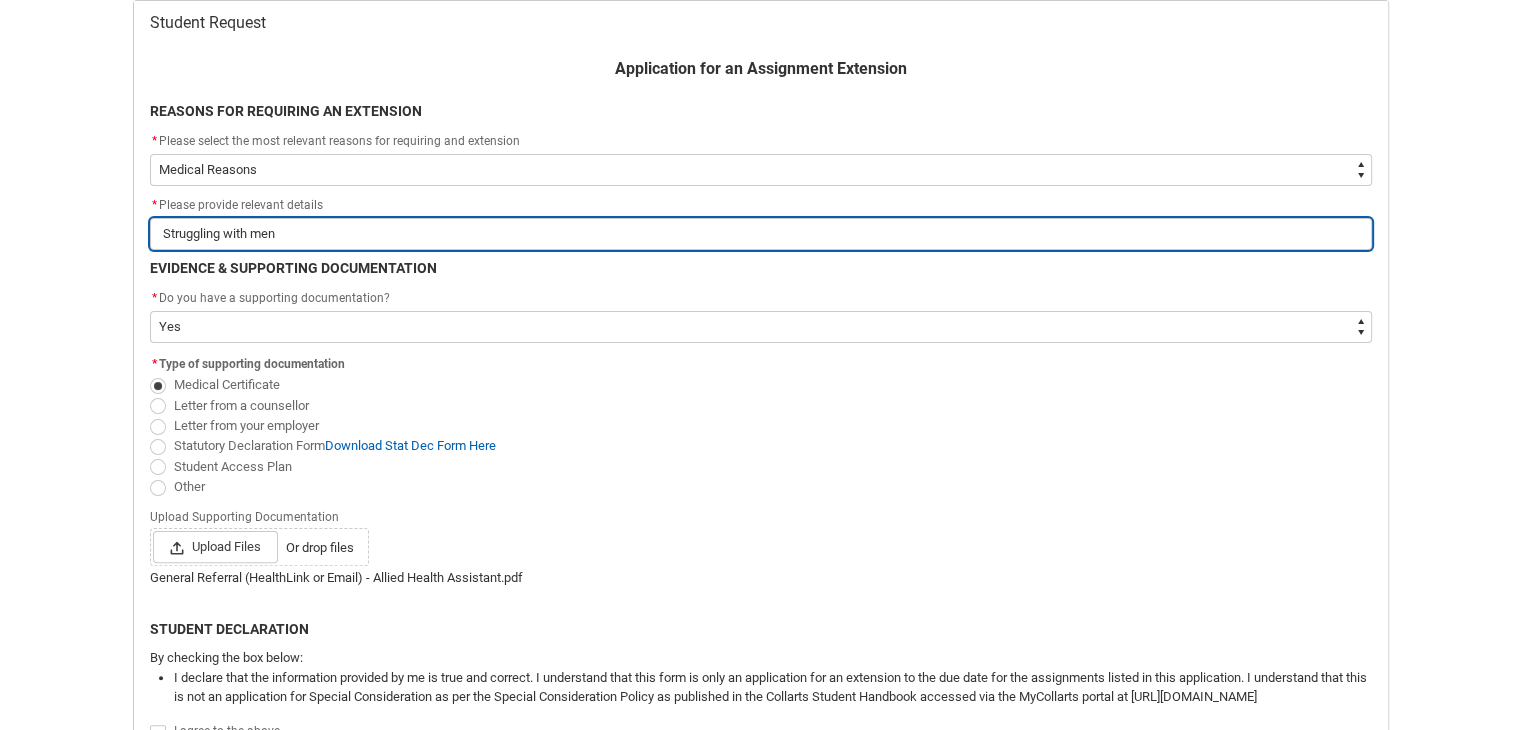 type on "Struggling with ment" 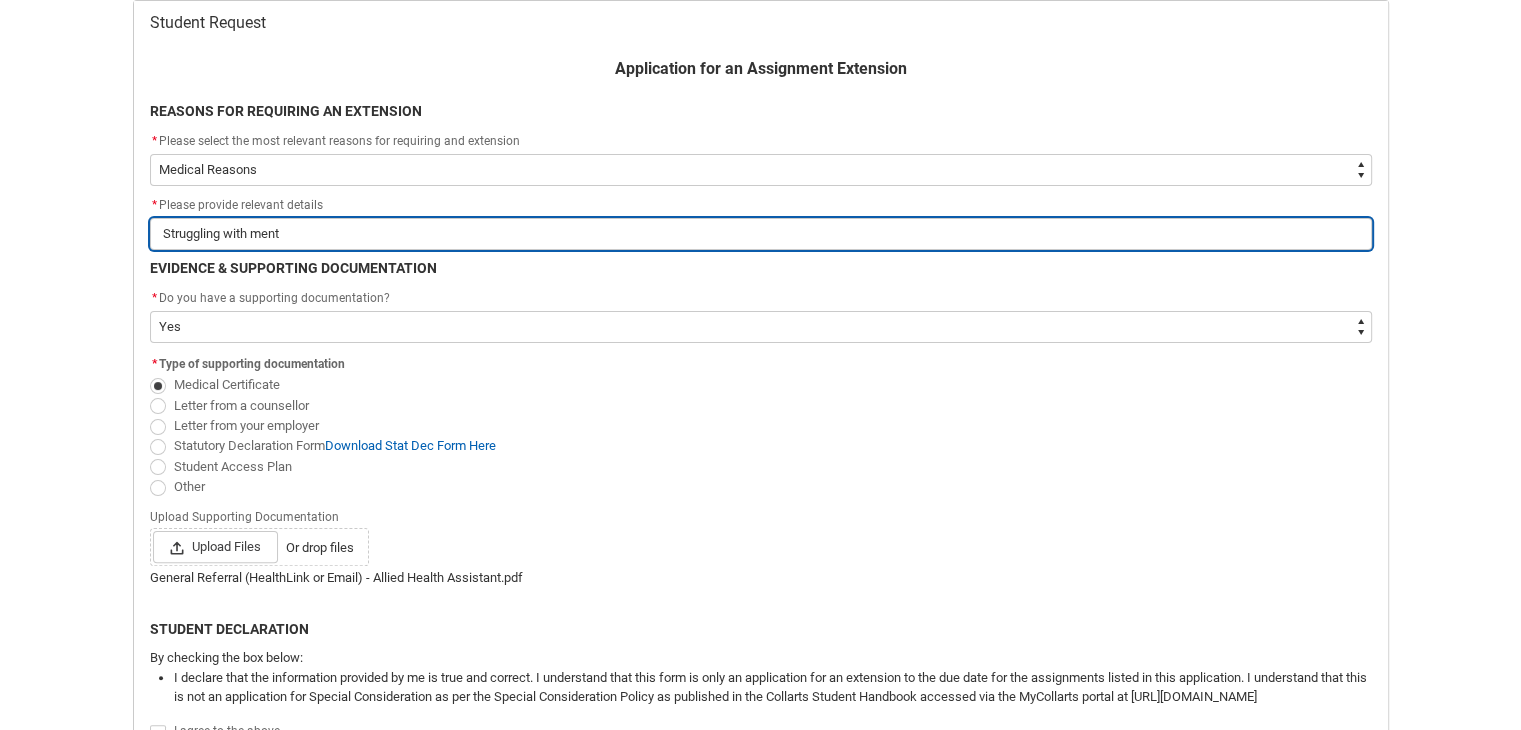 type on "Struggling with menta" 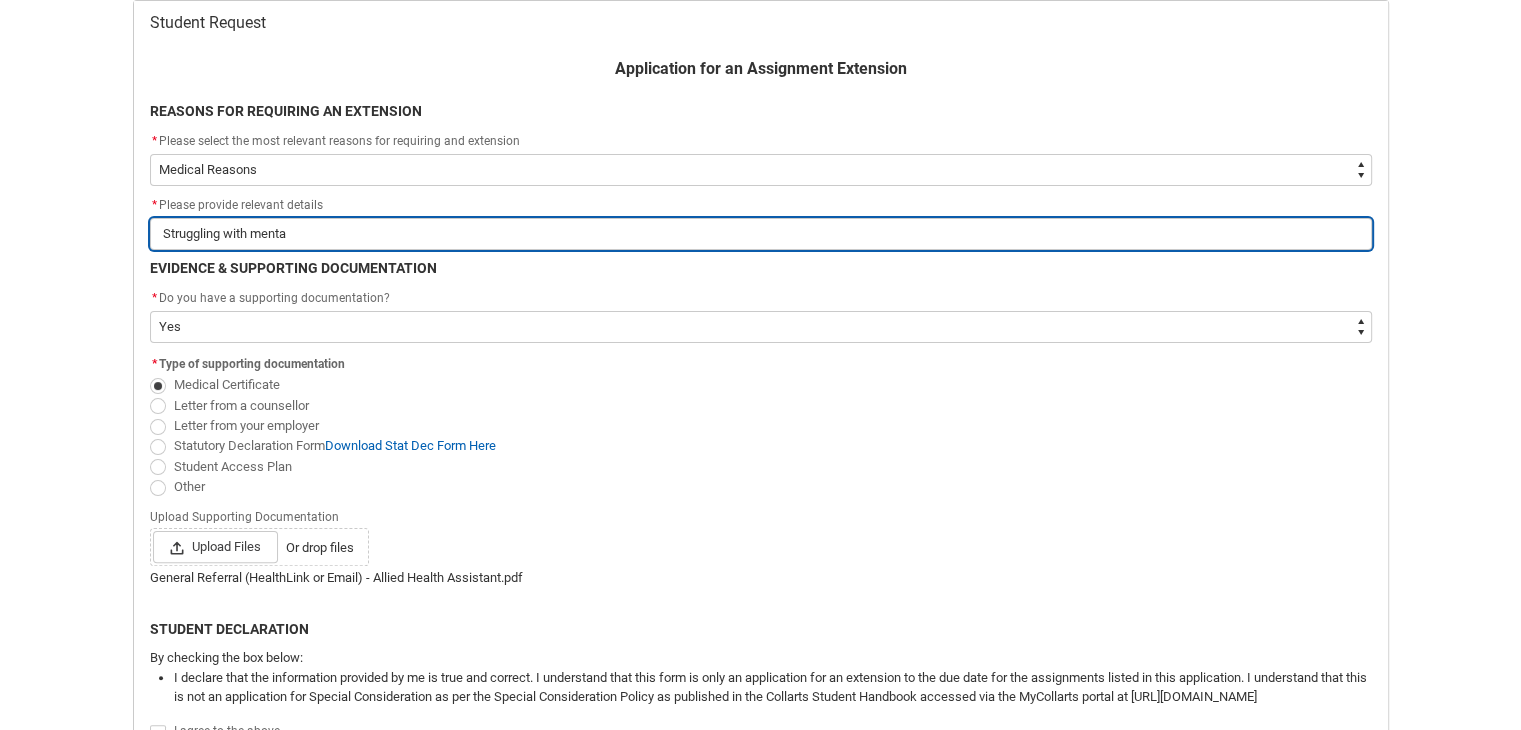 type on "Struggling with mental" 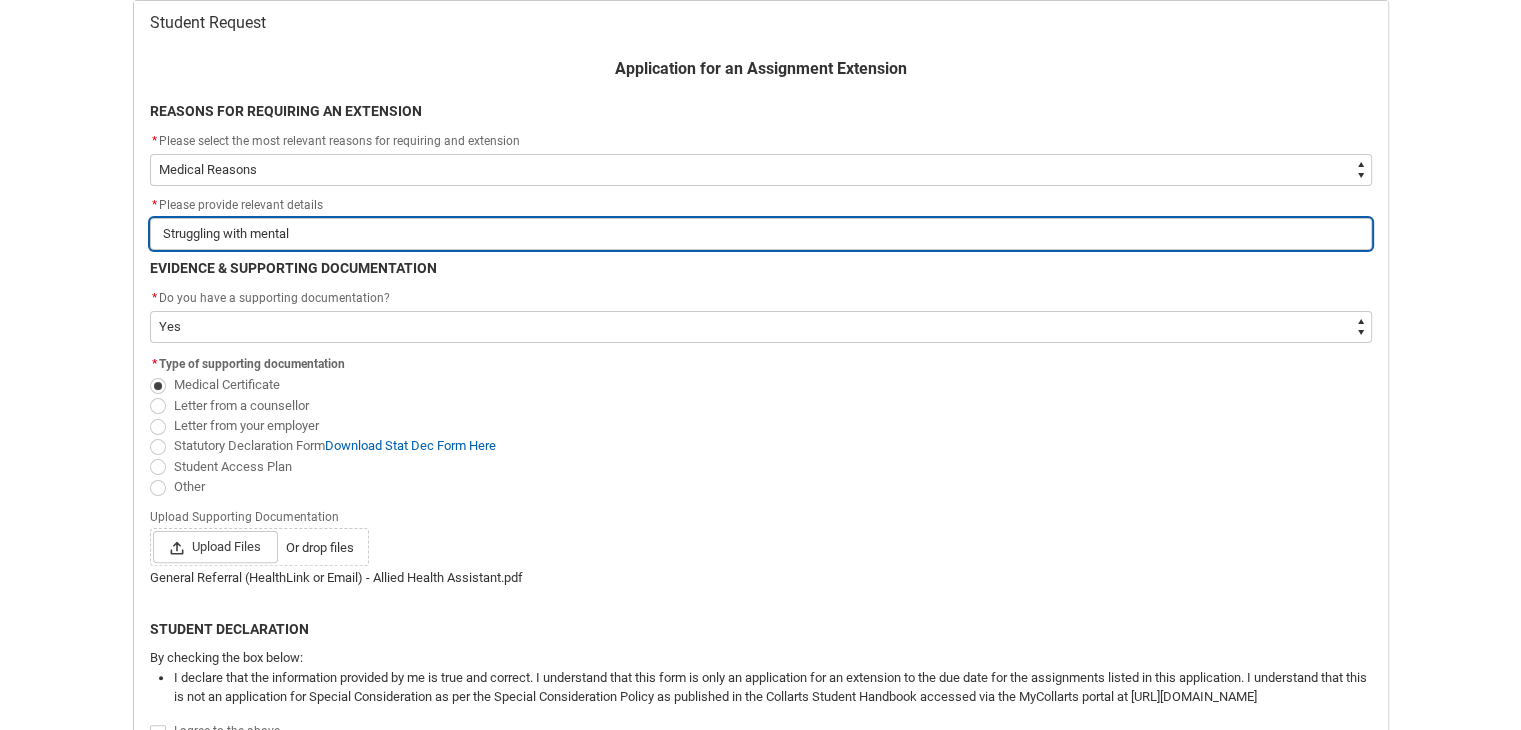type on "Struggling with mental" 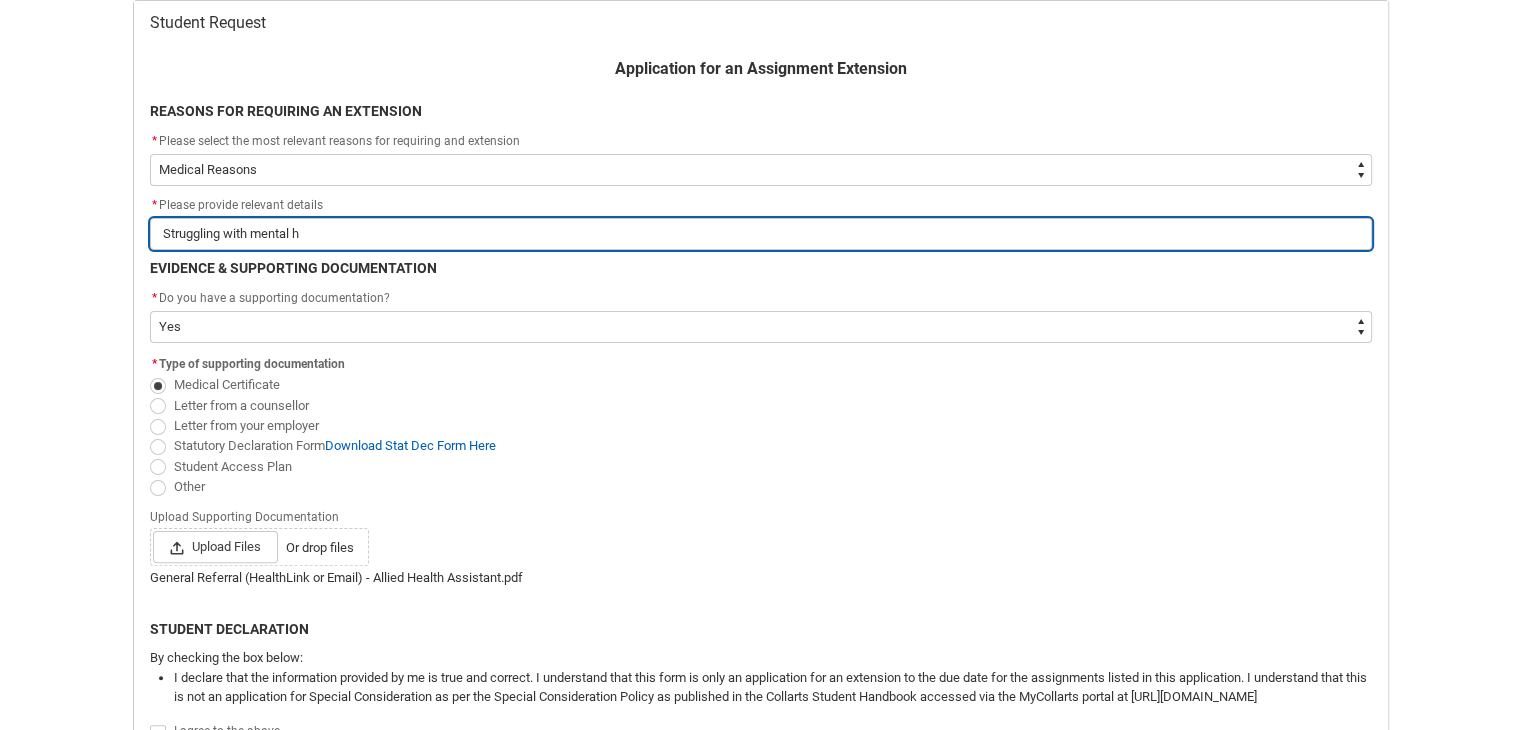 type on "Struggling with mental he" 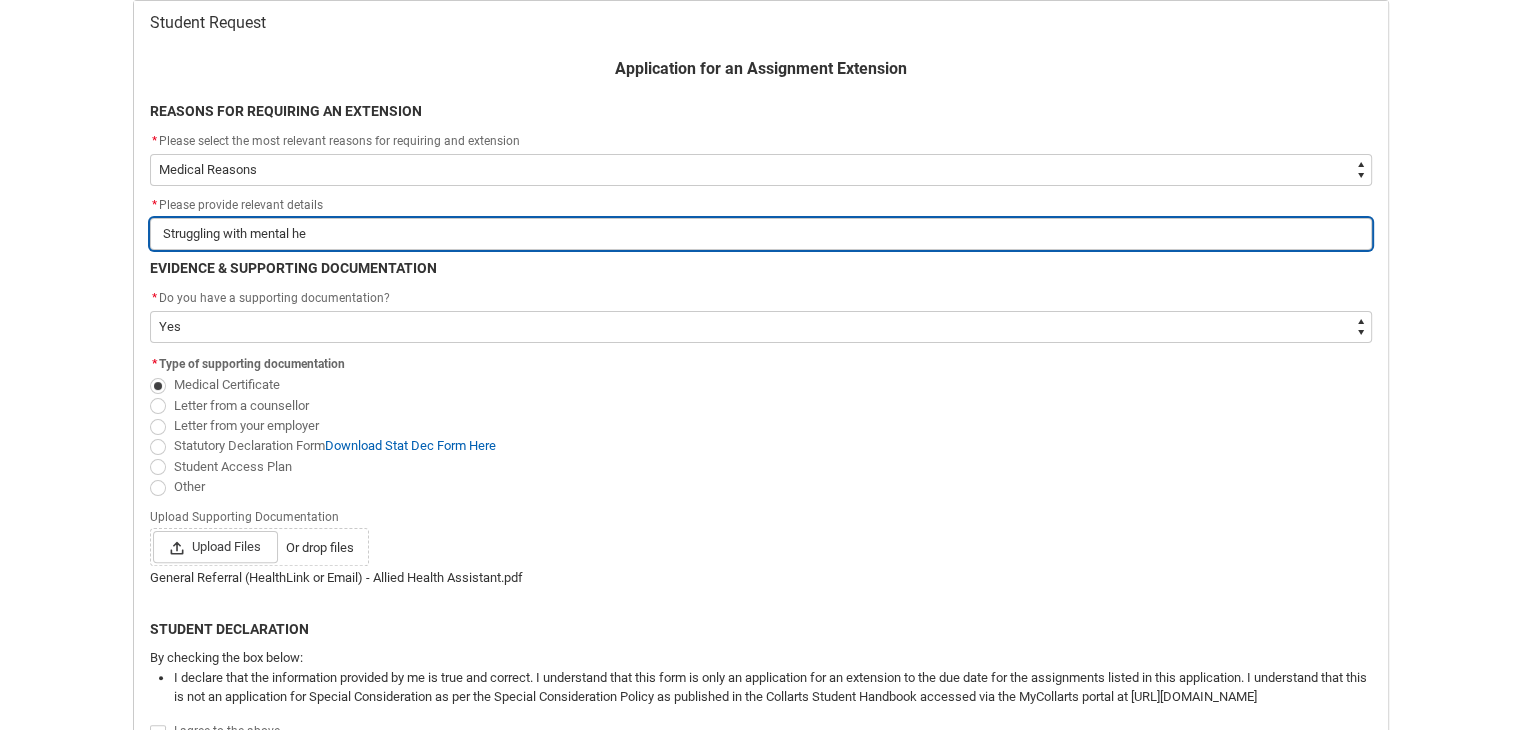 type on "Struggling with mental hel" 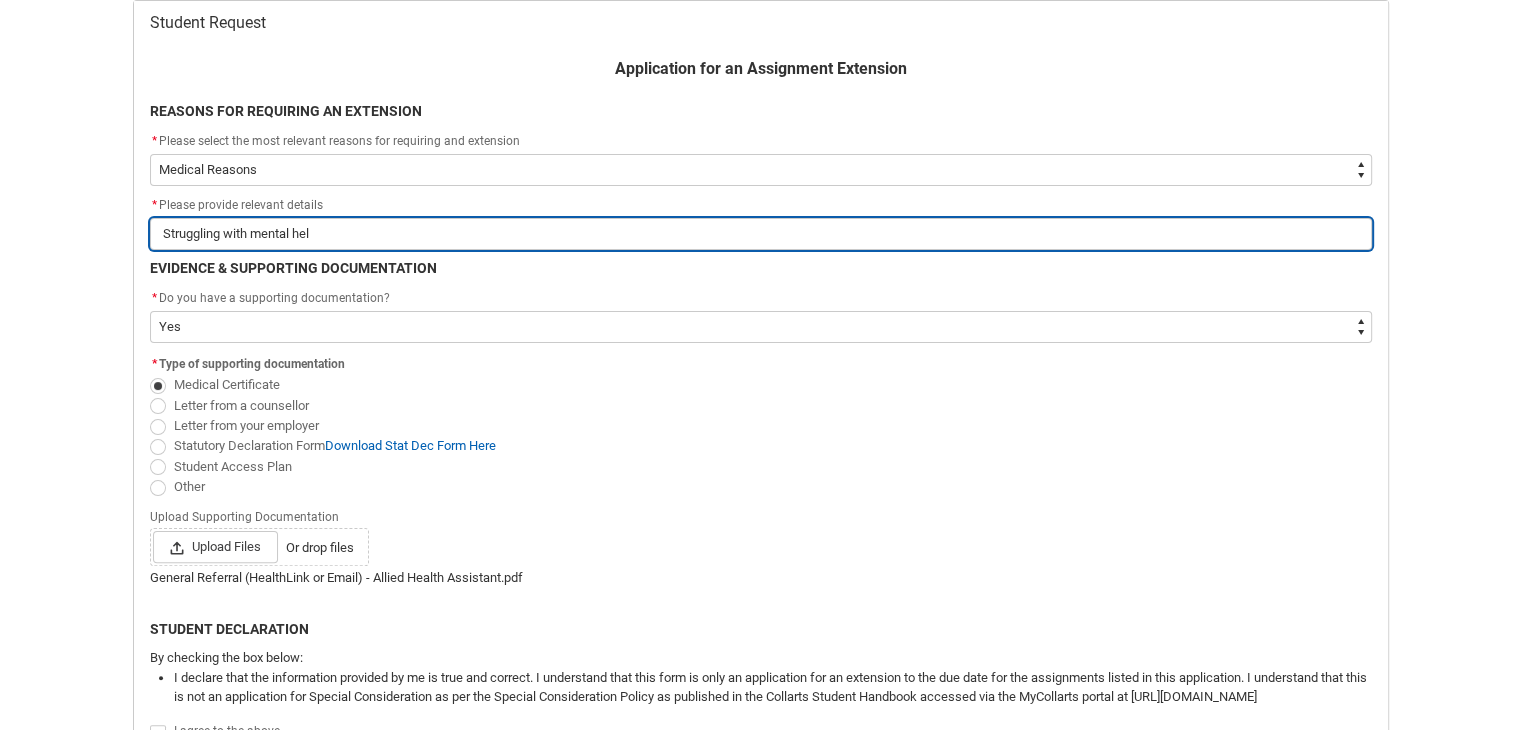 type on "Struggling with mental he" 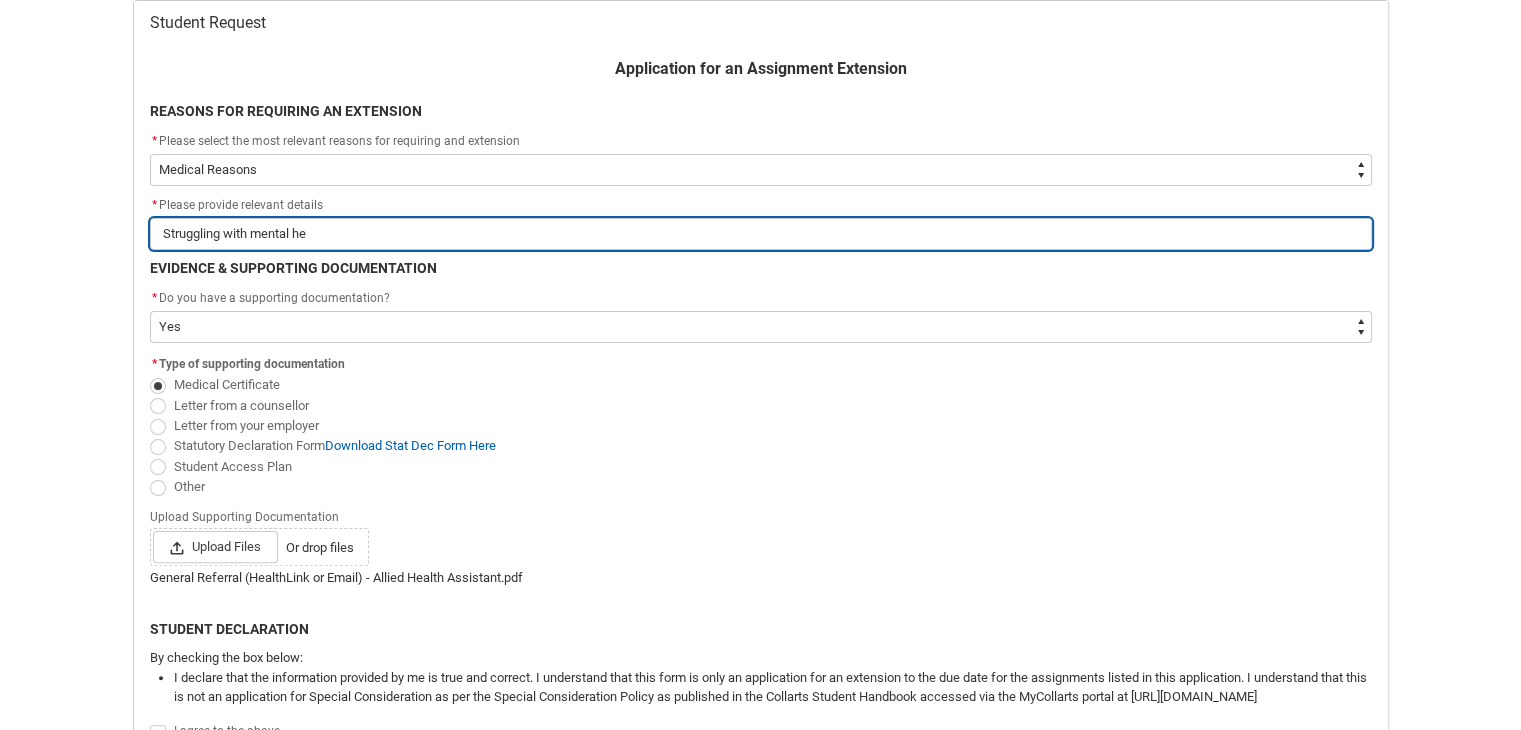 type on "Struggling with mental hea" 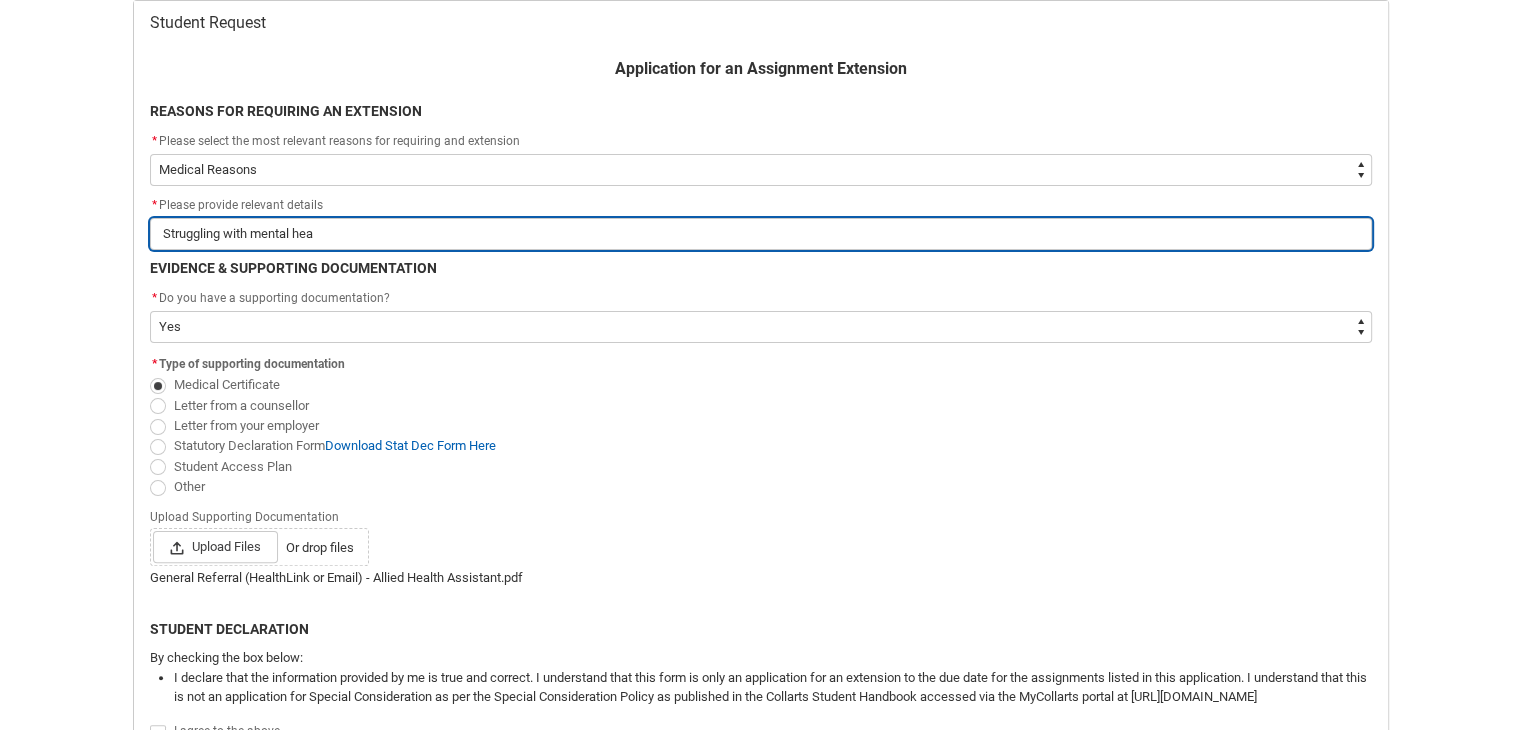 type on "Struggling with mental heal" 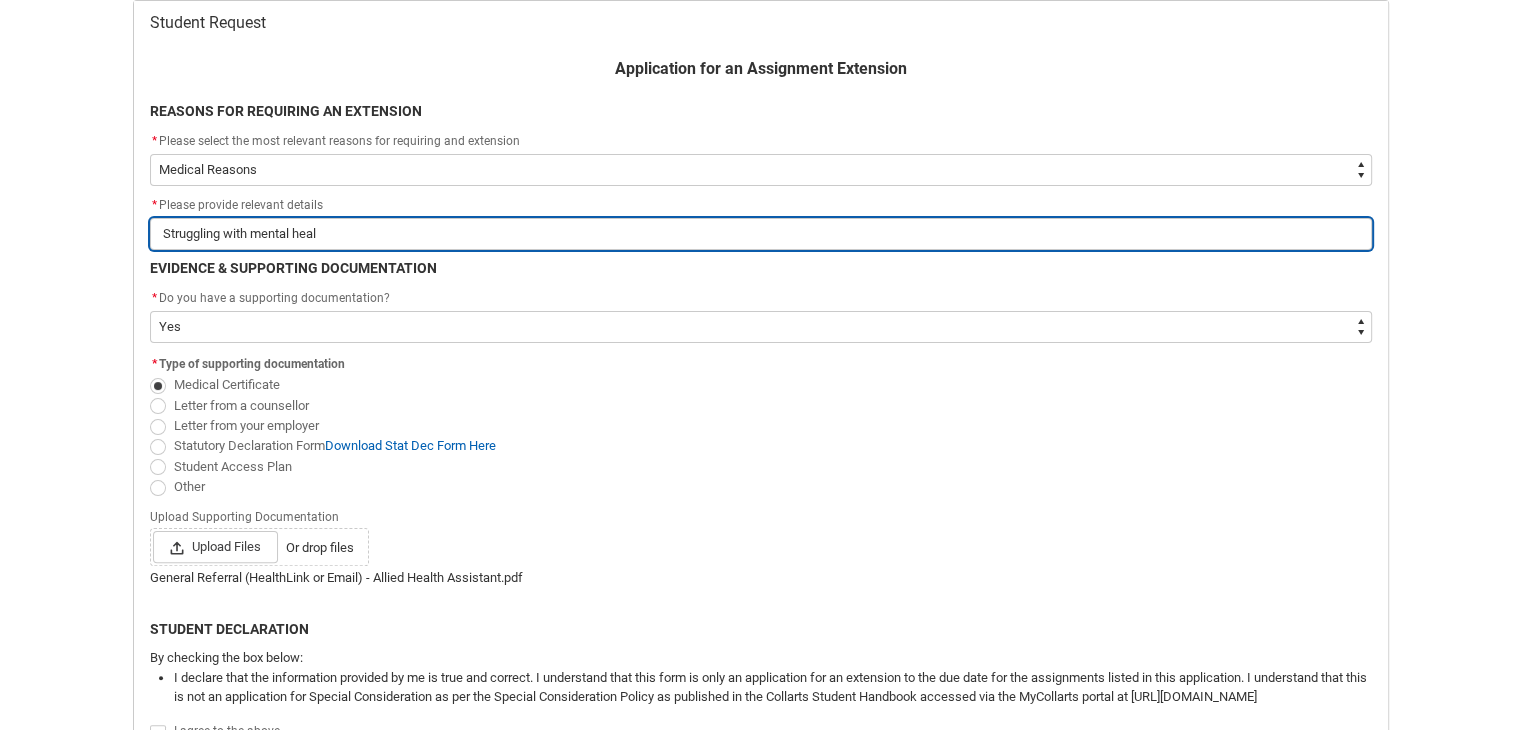 type on "Struggling with mental healt" 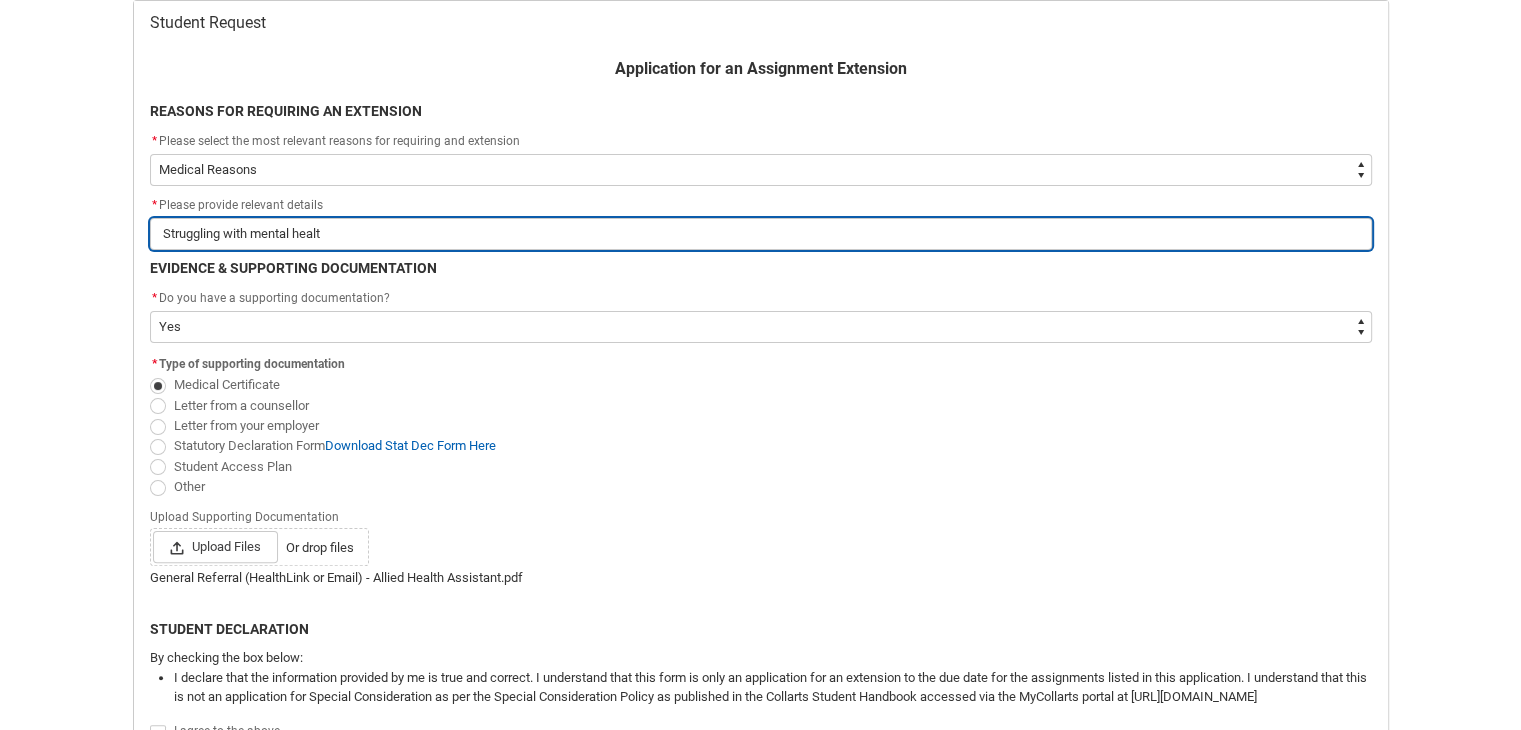 type on "Struggling with mental health" 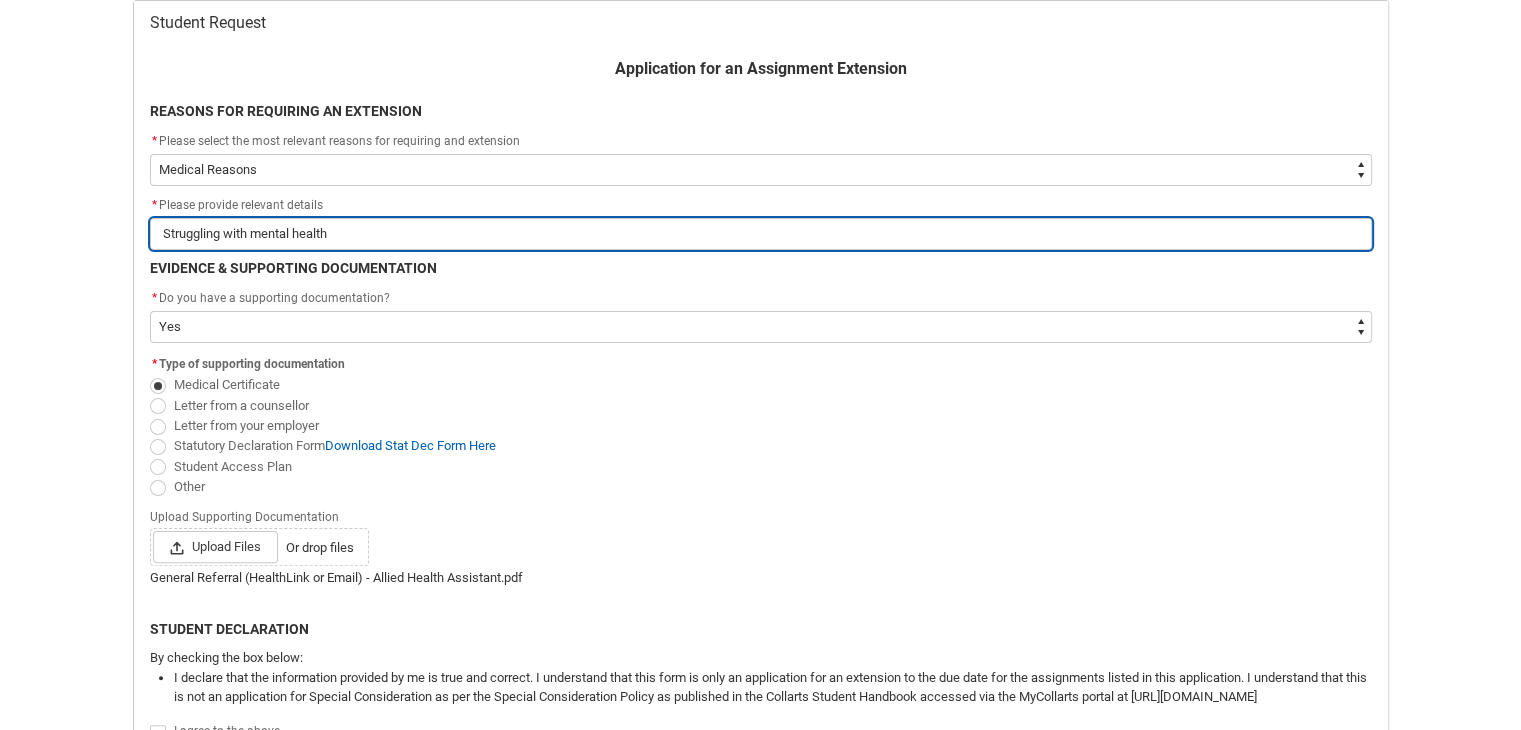 type on "Struggling with mental health," 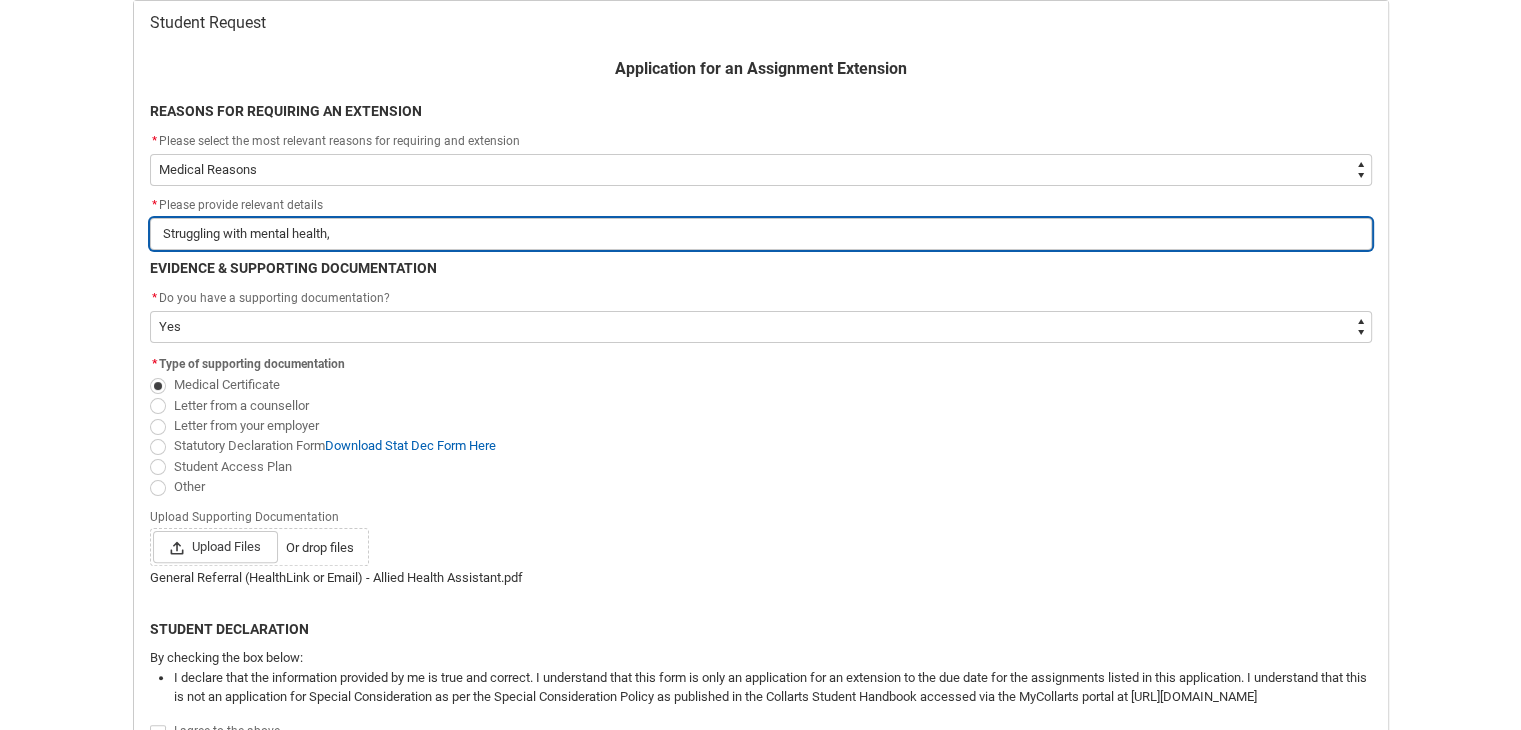 type on "Struggling with mental health," 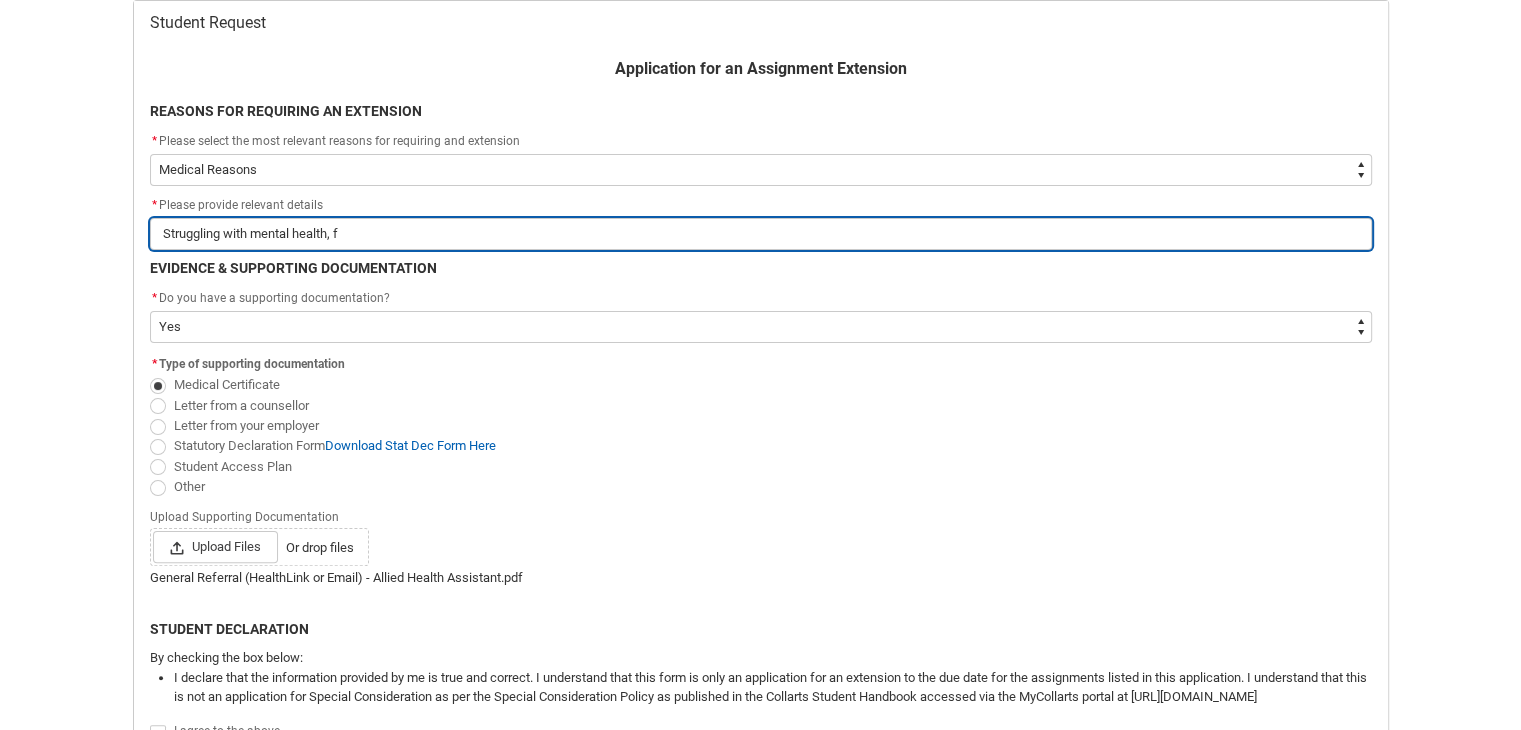 type on "Struggling with mental health, fe" 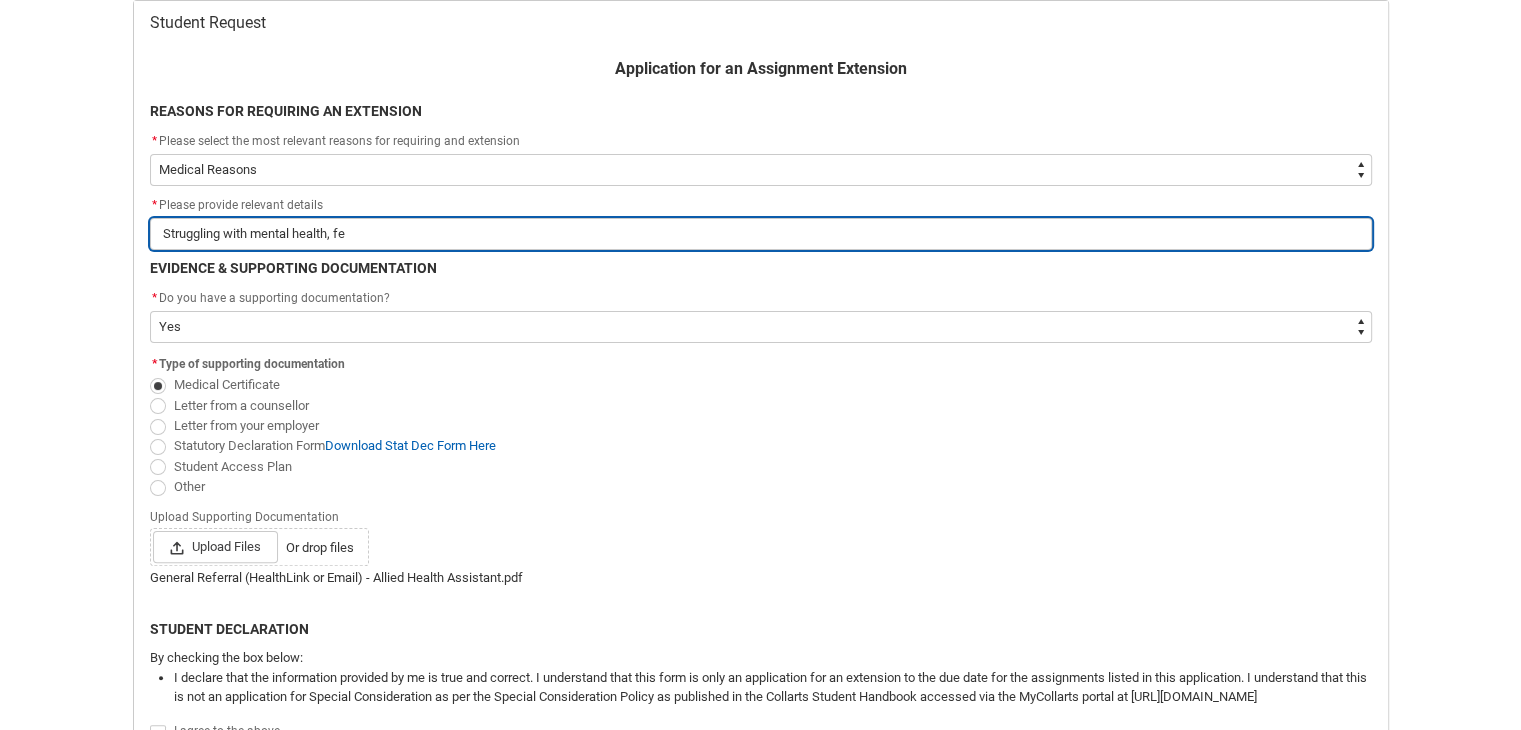 type on "Struggling with mental health, fee" 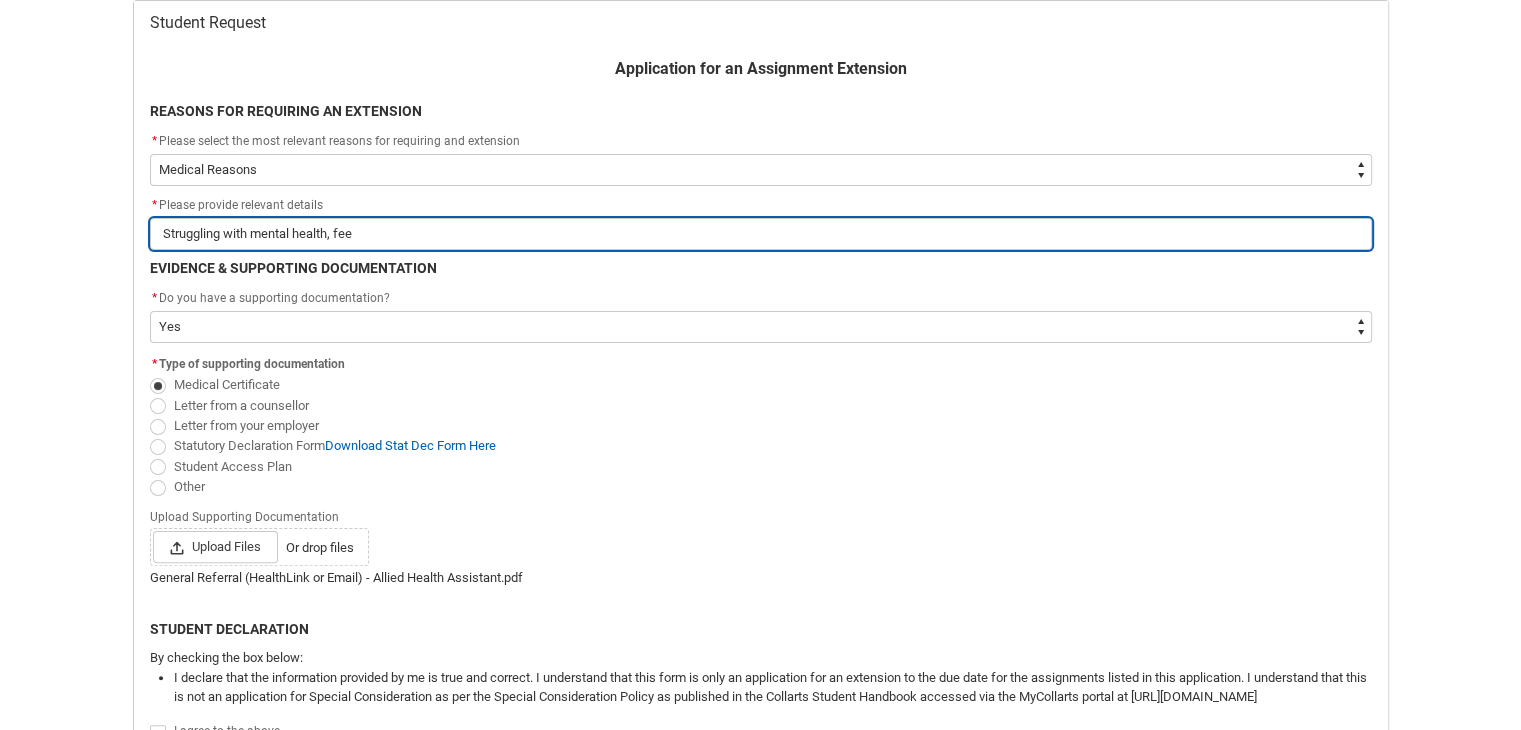 type on "Struggling with mental health, feel" 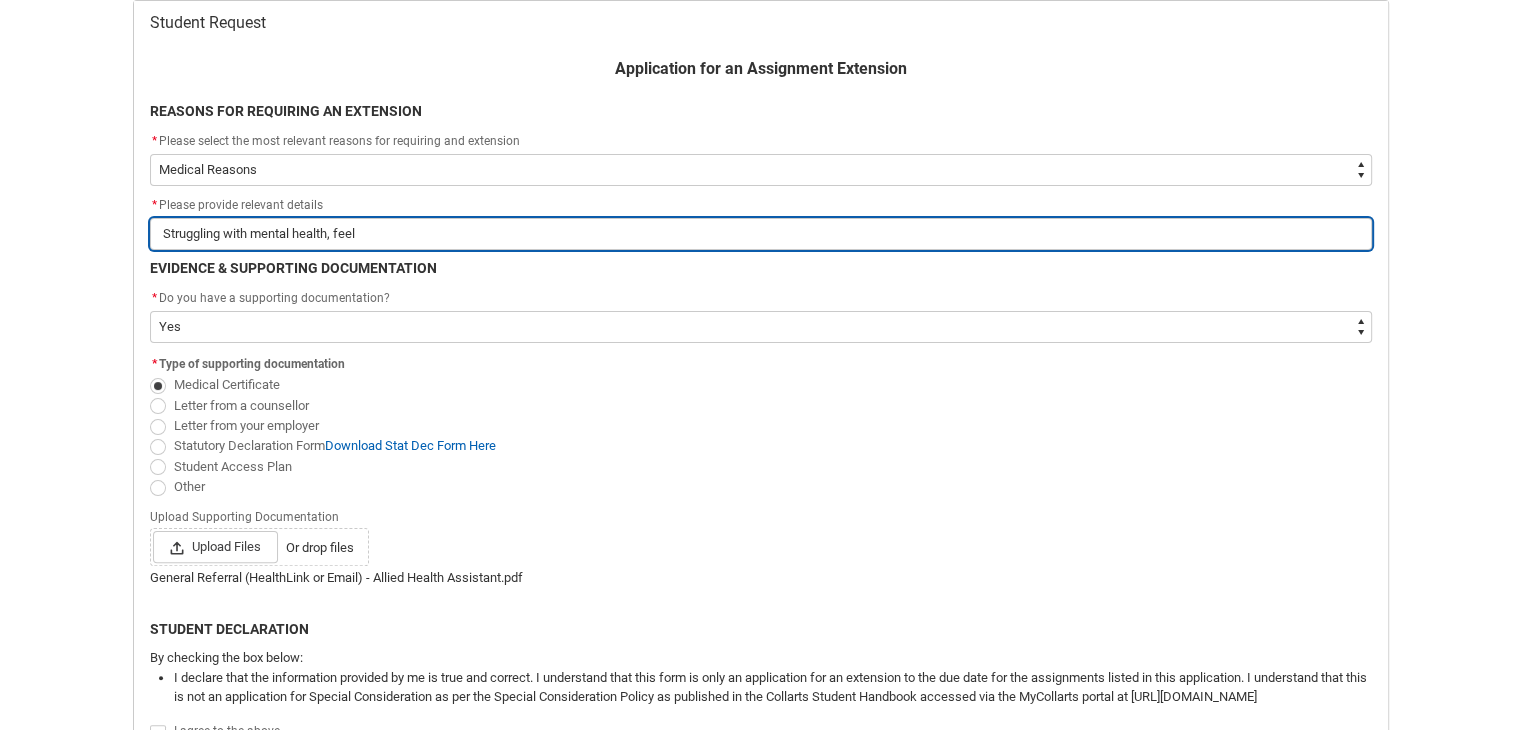 type on "Struggling with mental health, feeli" 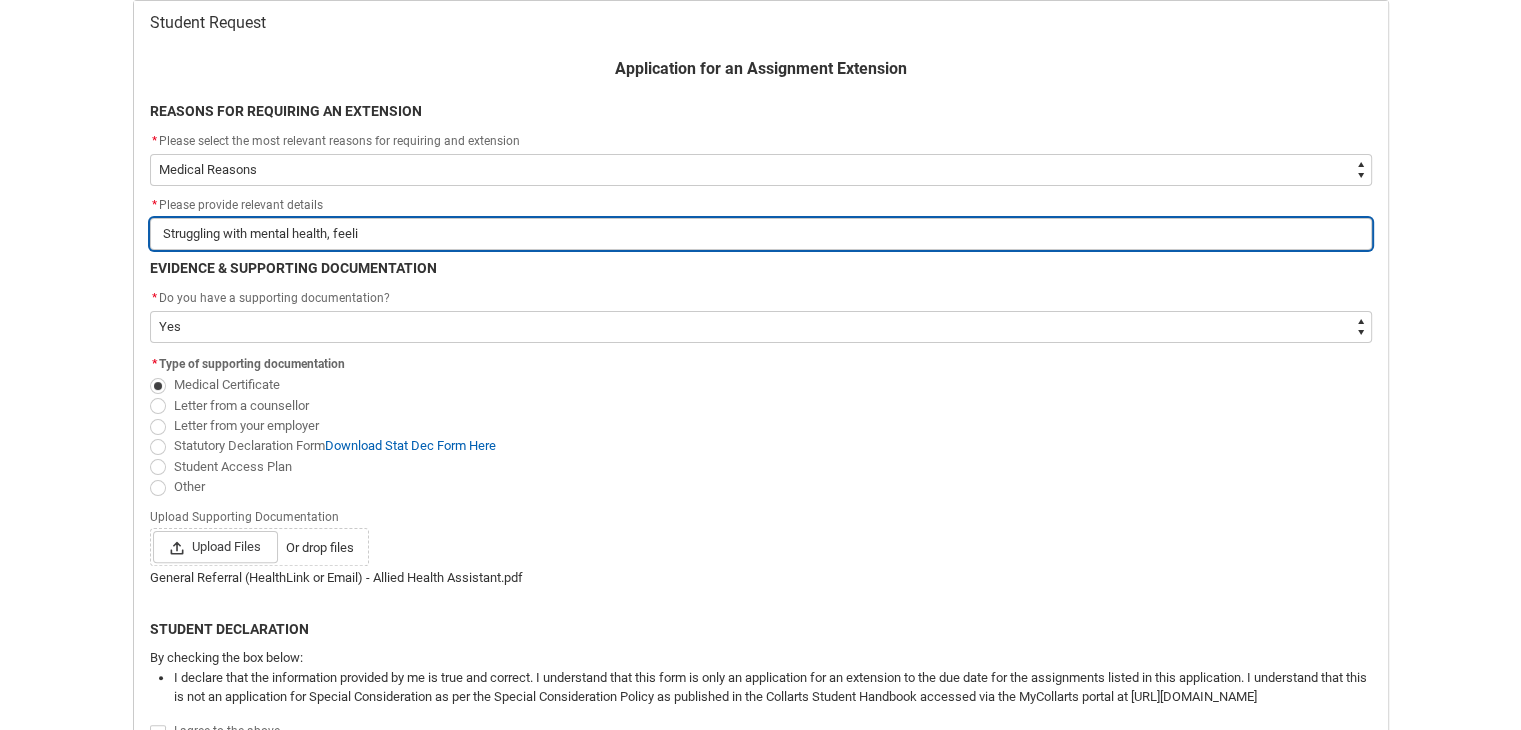 type on "Struggling with mental health, feelin" 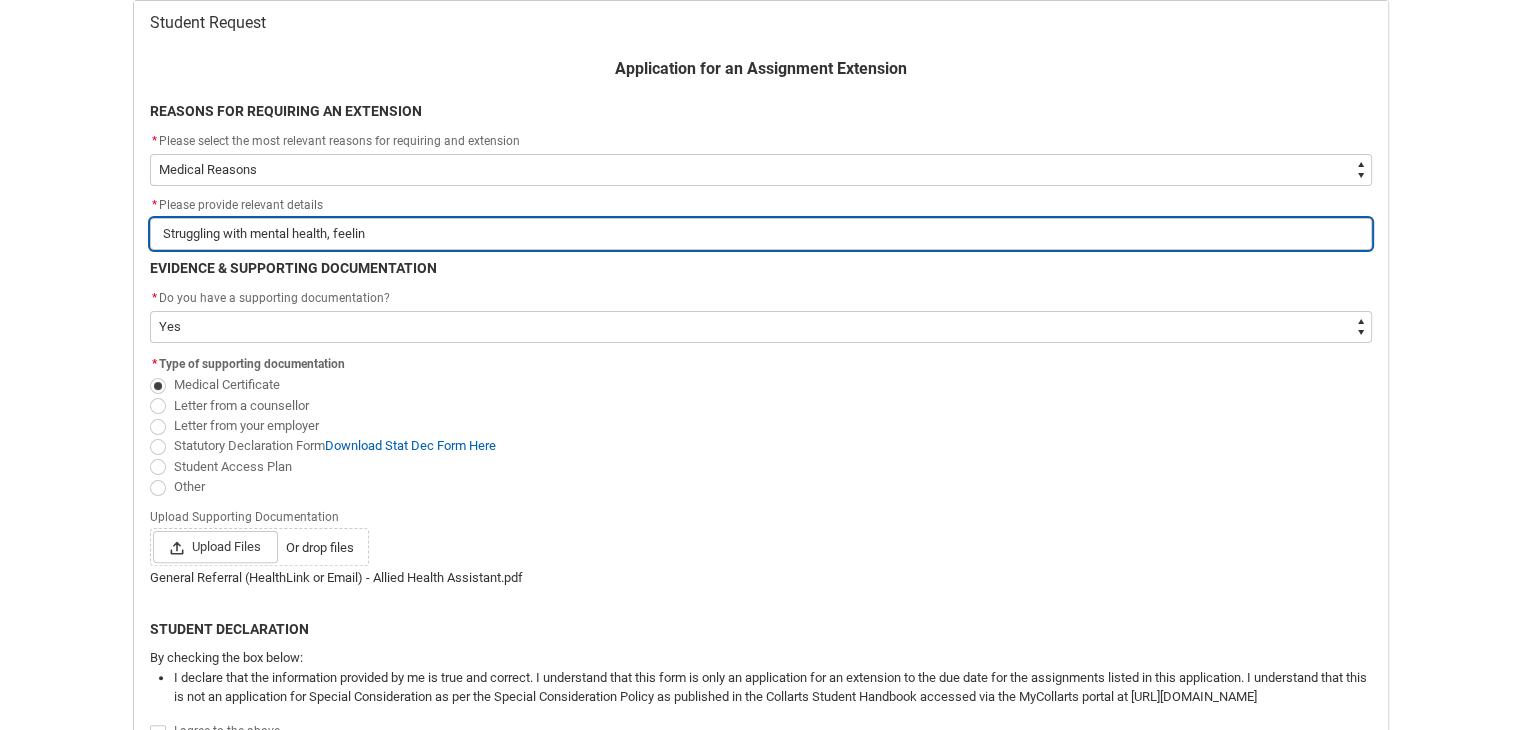 type on "Struggling with mental health, feeling" 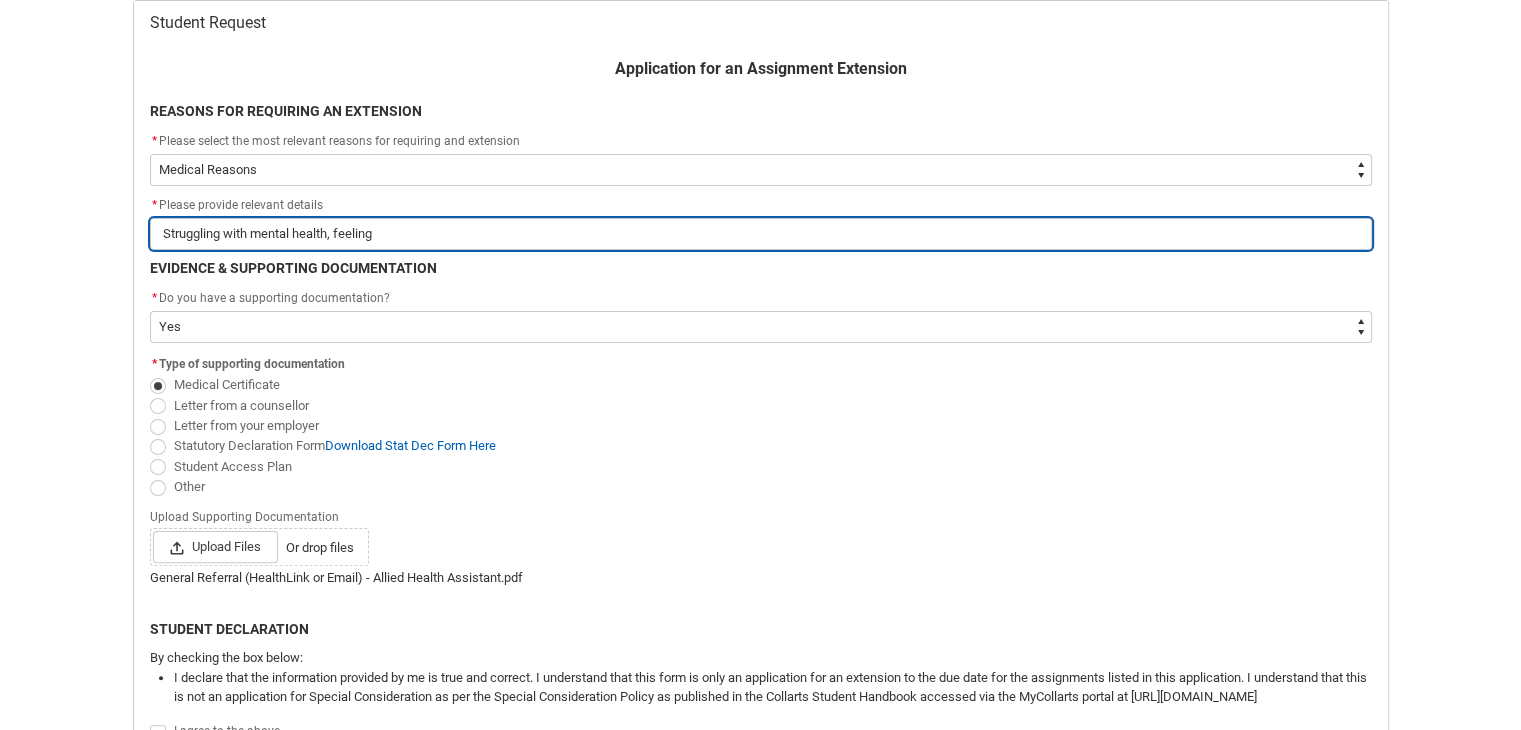 type on "Struggling with mental health, feeling" 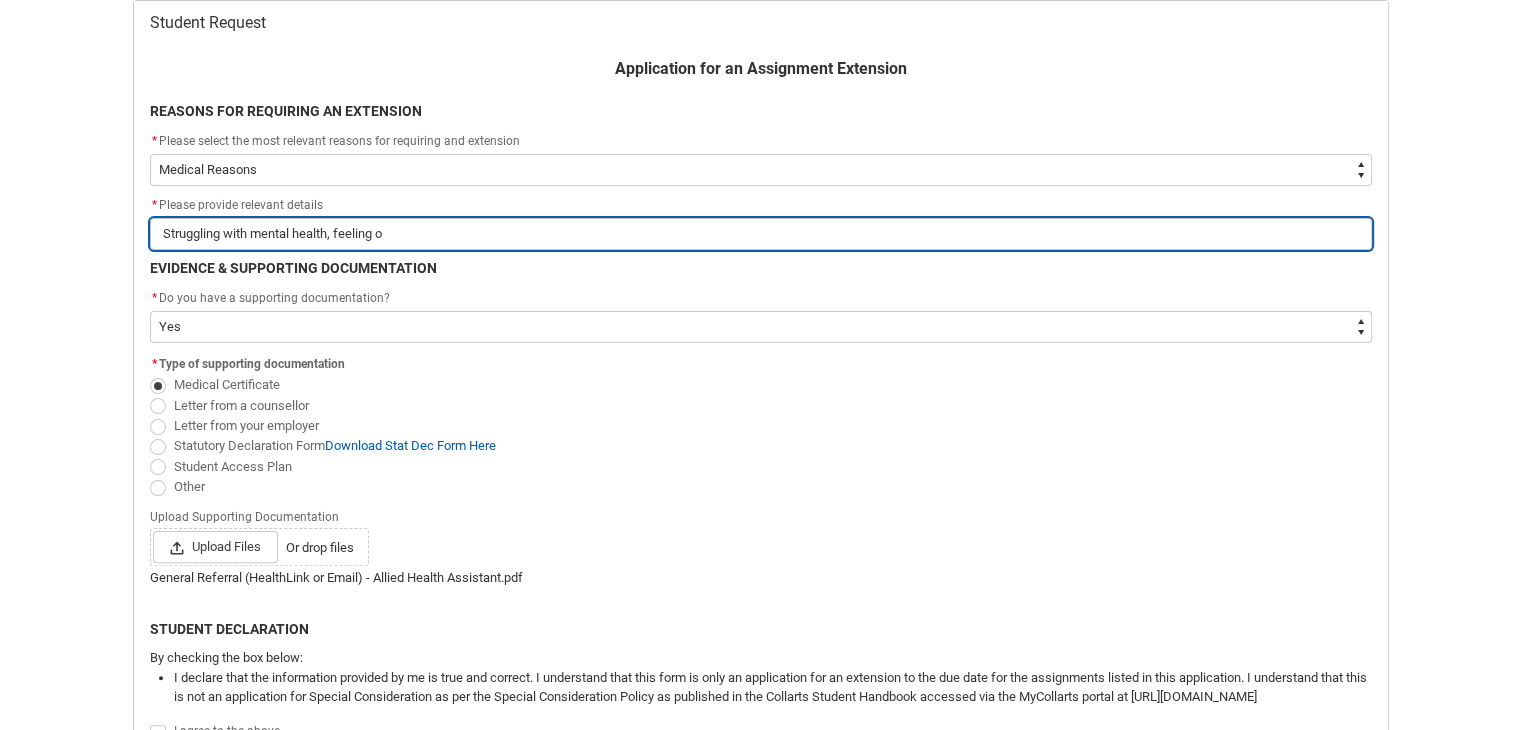 type on "Struggling with mental health, feeling ov" 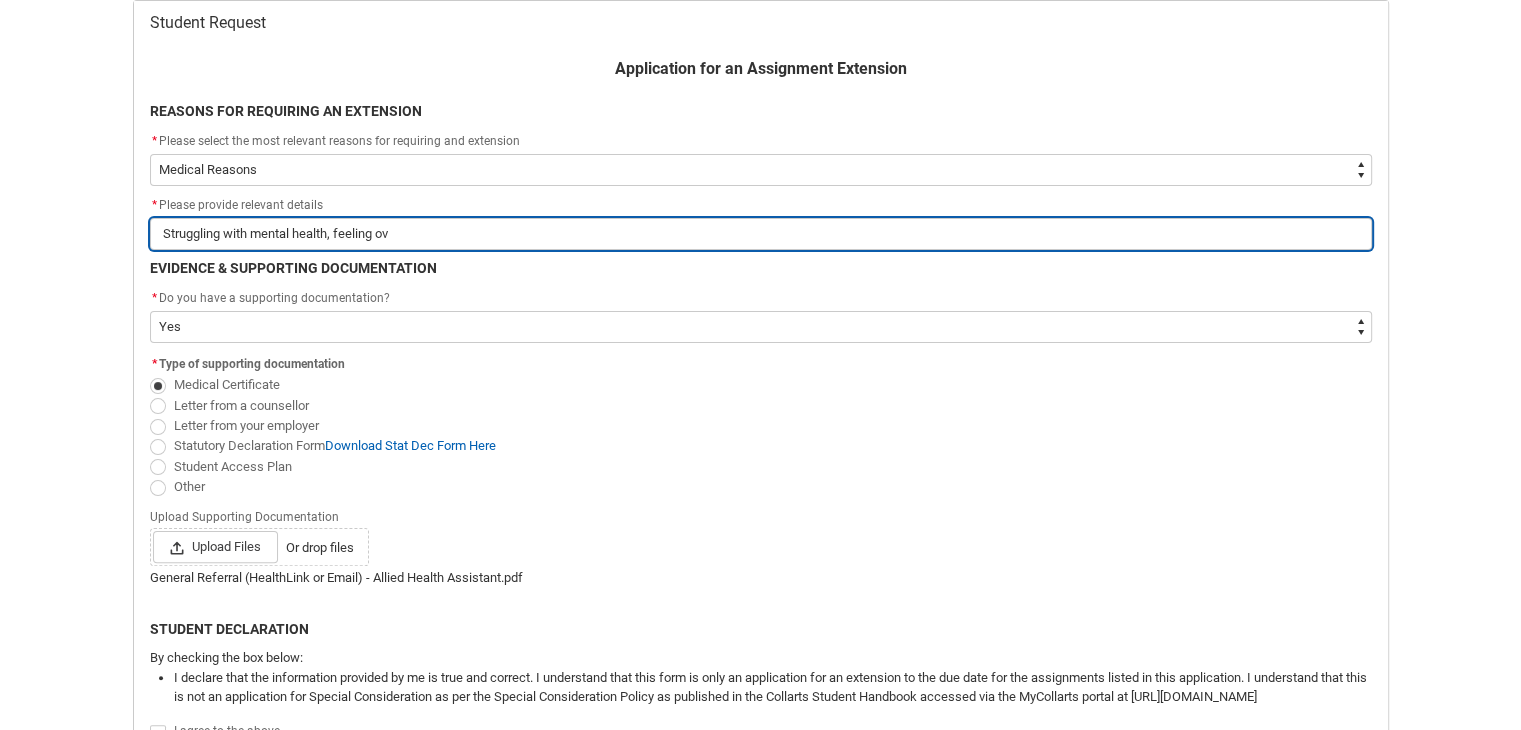 type on "Struggling with mental health, feeling ove" 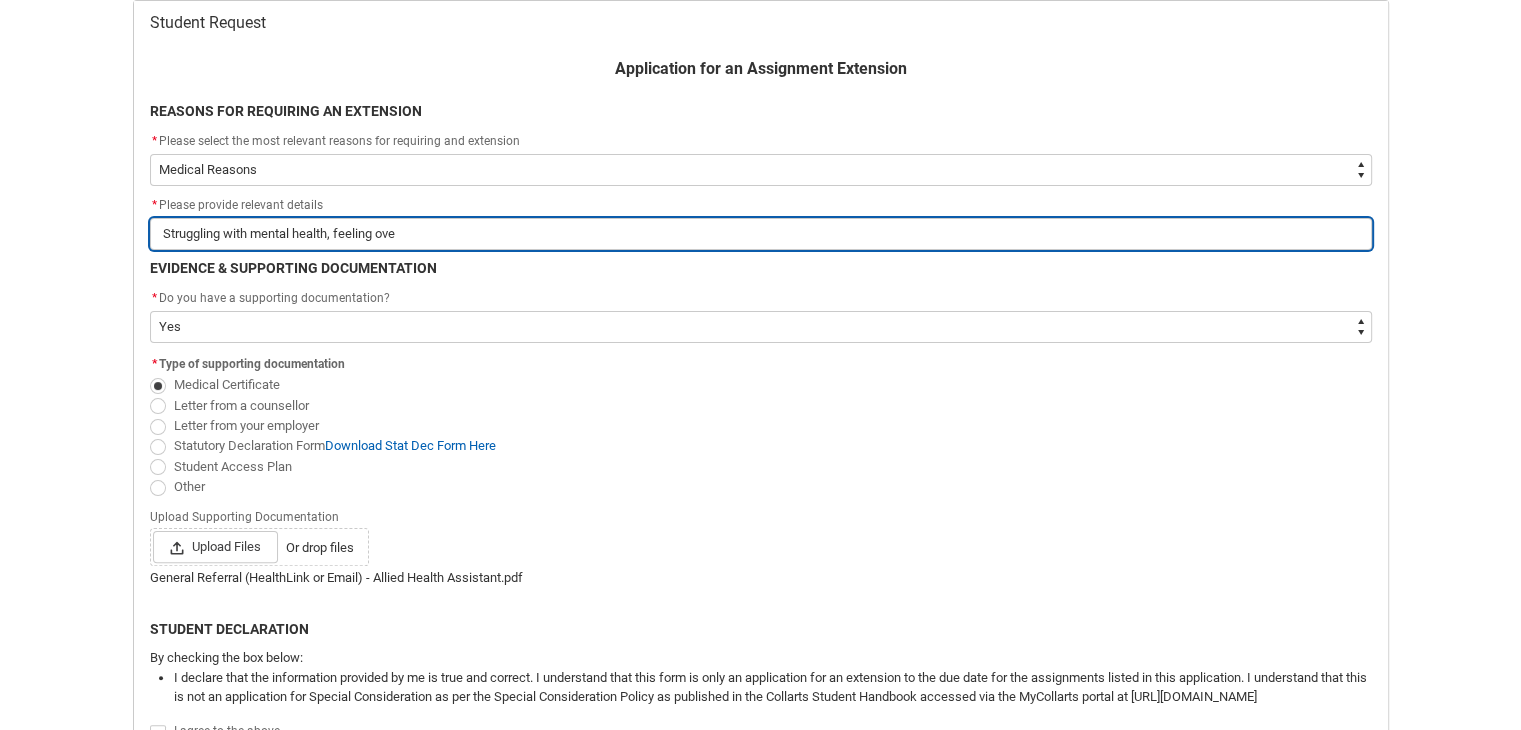 type on "Struggling with mental health, feeling over" 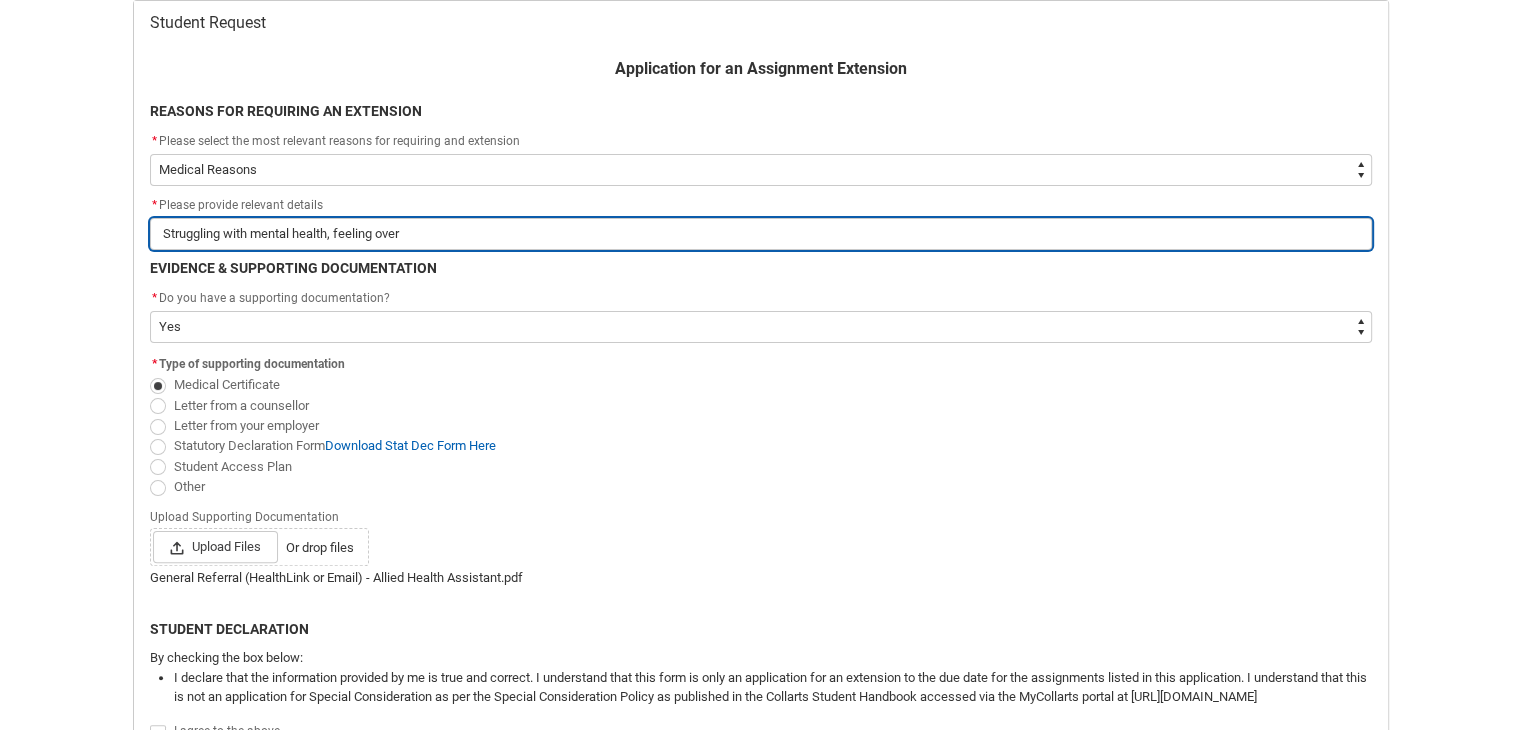 type on "Struggling with mental health, feeling overw" 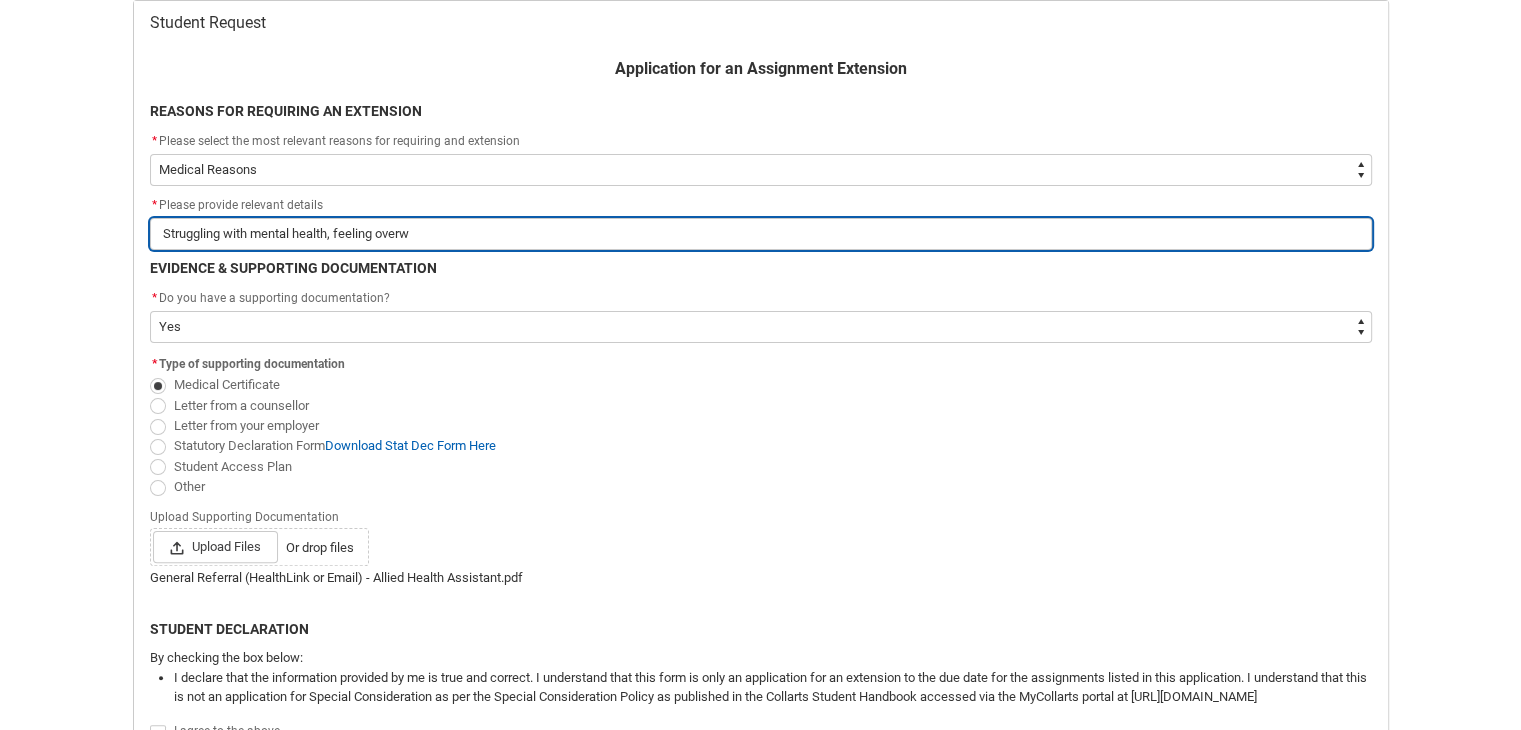 type on "Struggling with mental health, feeling overwh" 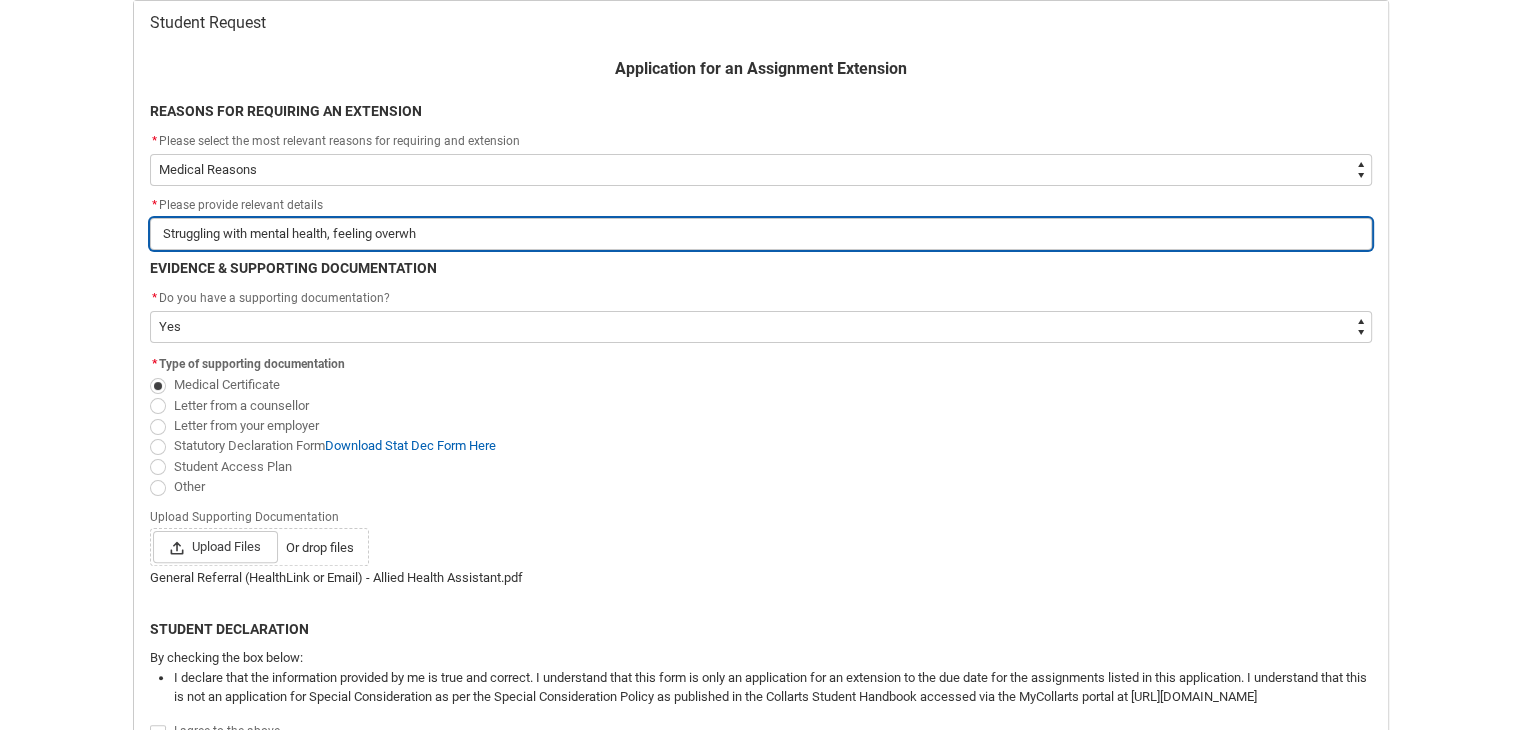 type on "Struggling with mental health, feeling overwhe" 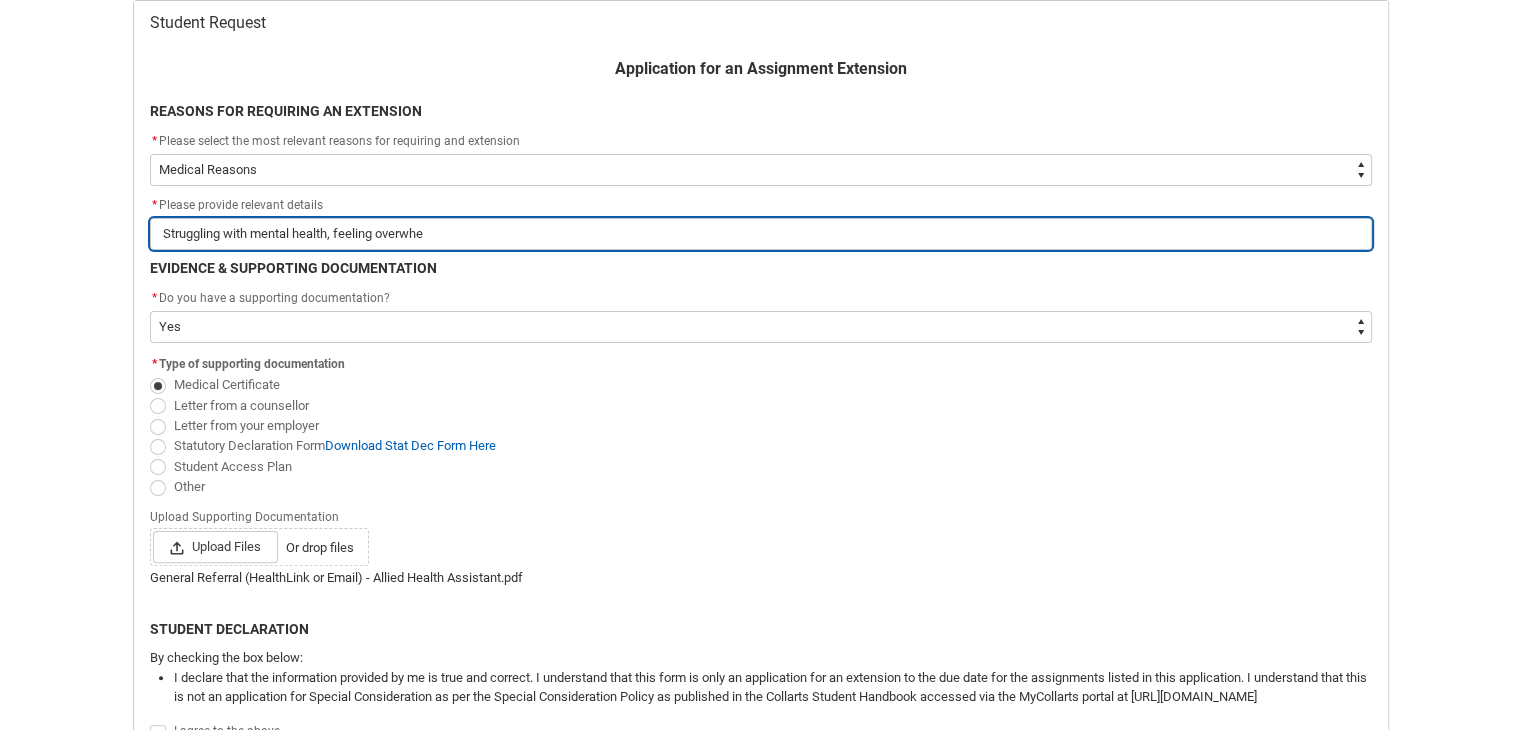 type on "Struggling with mental health, feeling overwhel" 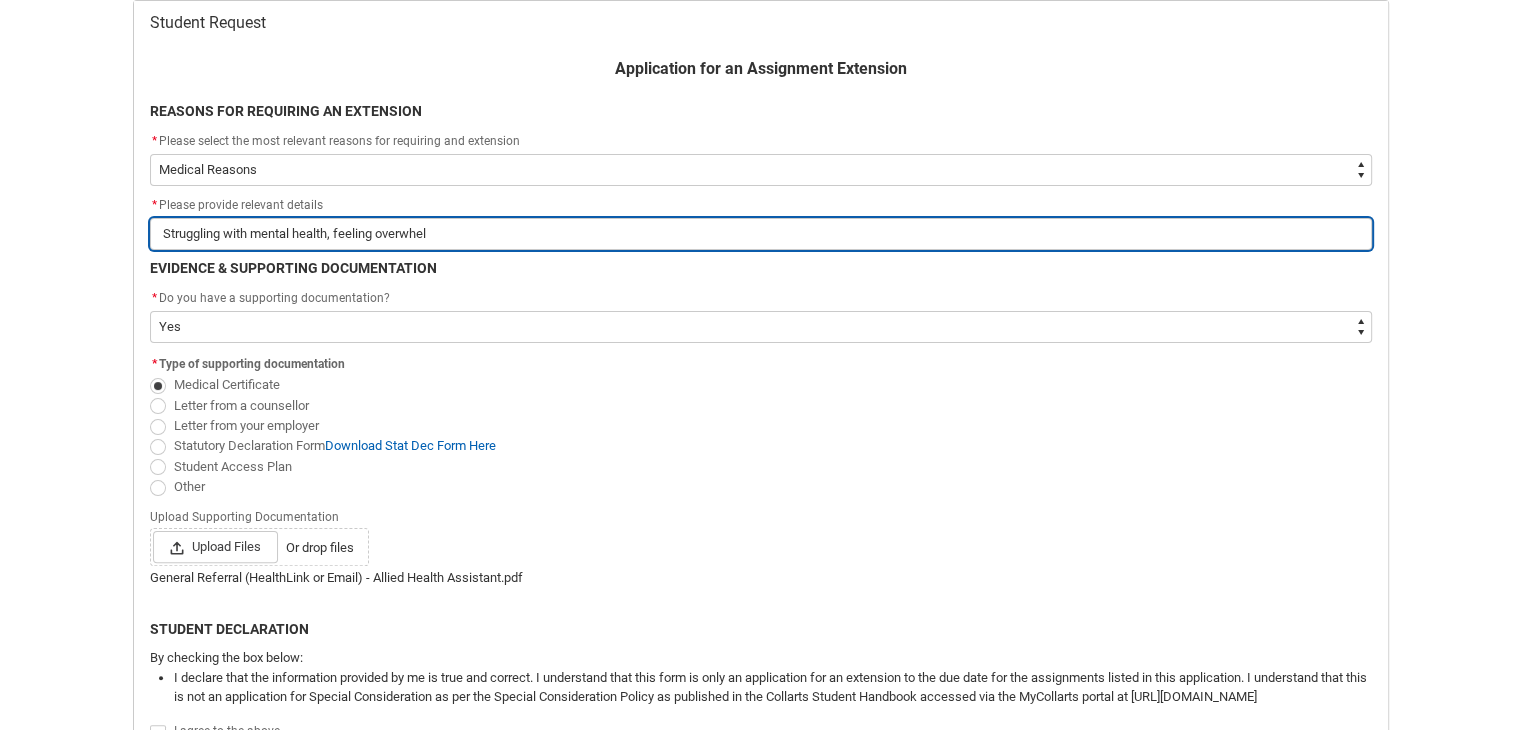 type on "Struggling with mental health, feeling overwhelm" 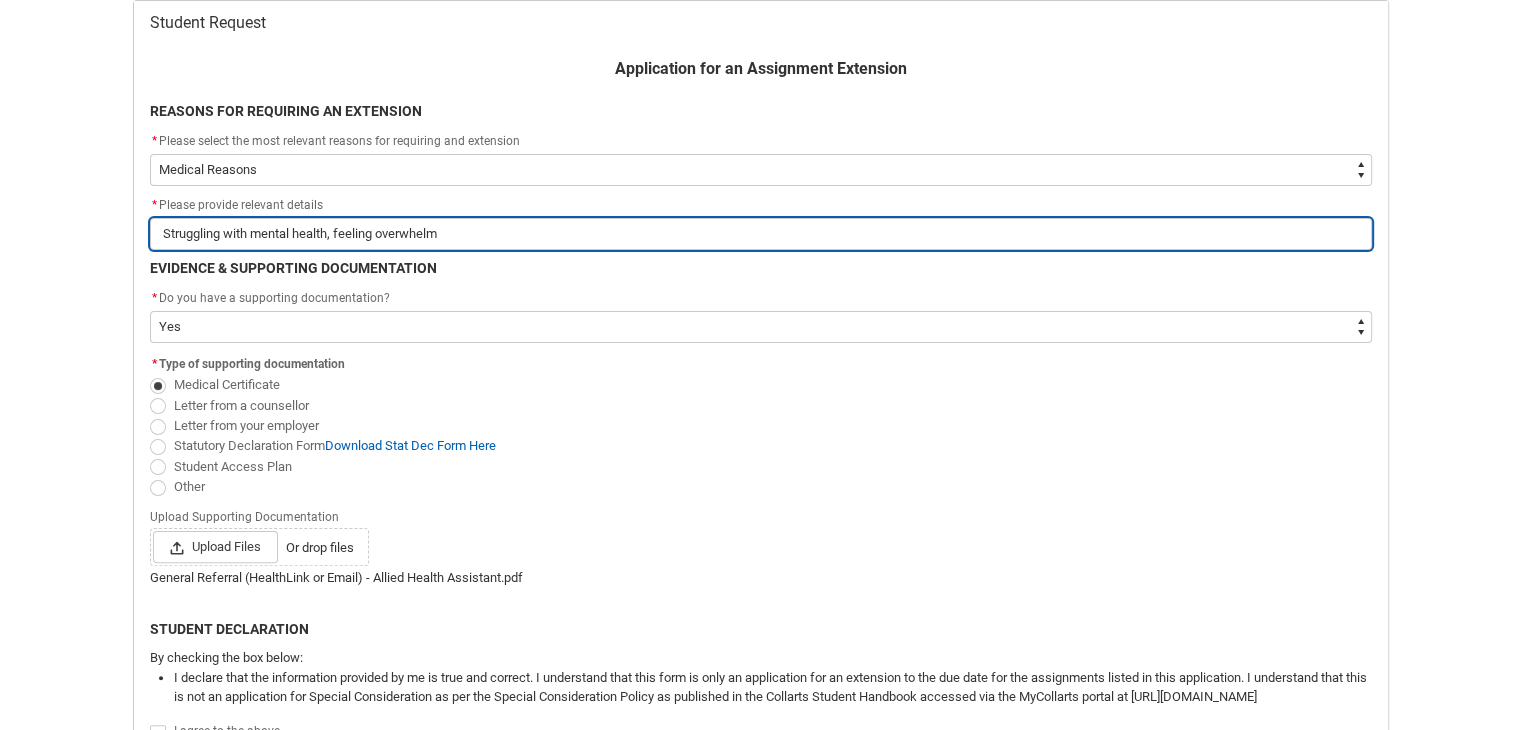 type on "Struggling with mental health, feeling overwhelme" 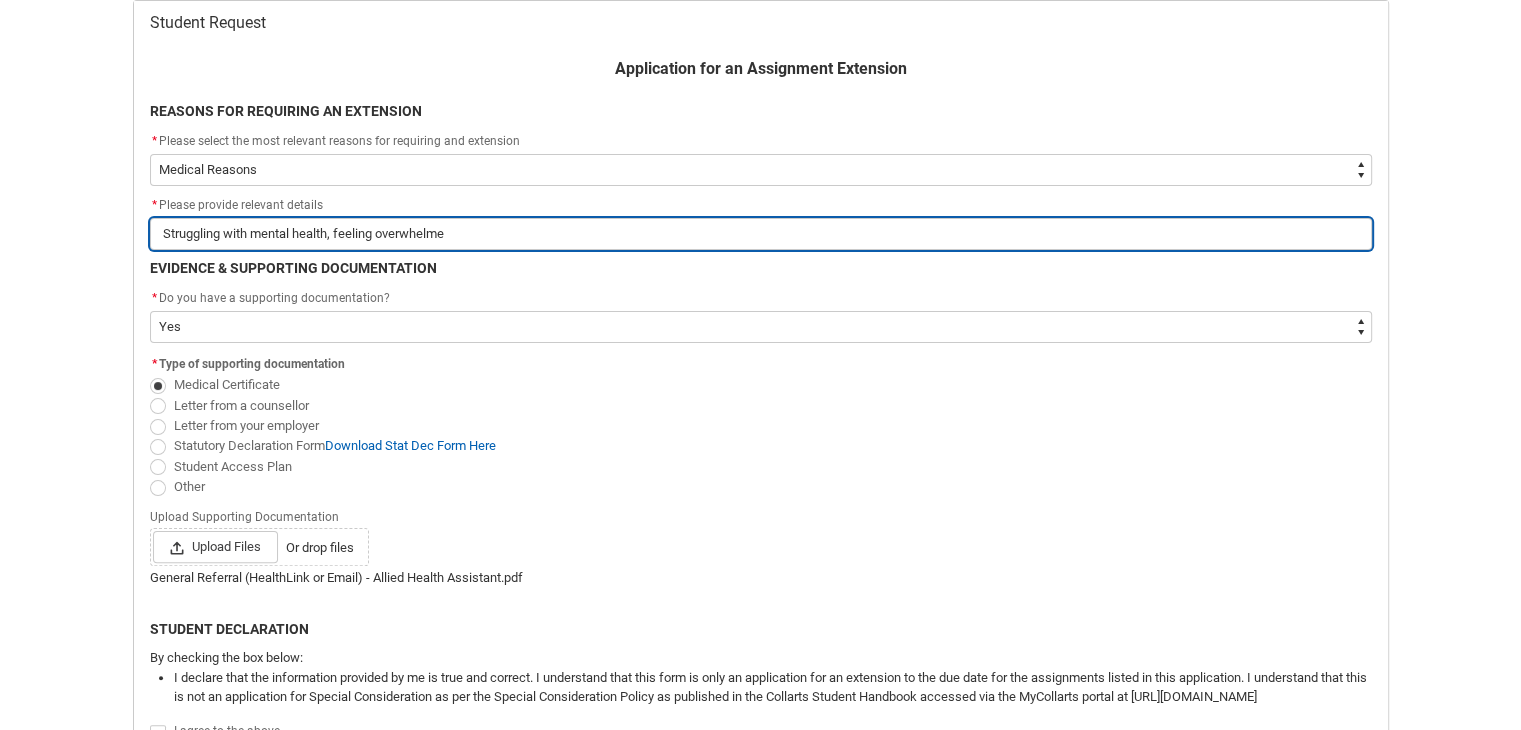 type on "Struggling with mental health, feeling overwhelmed" 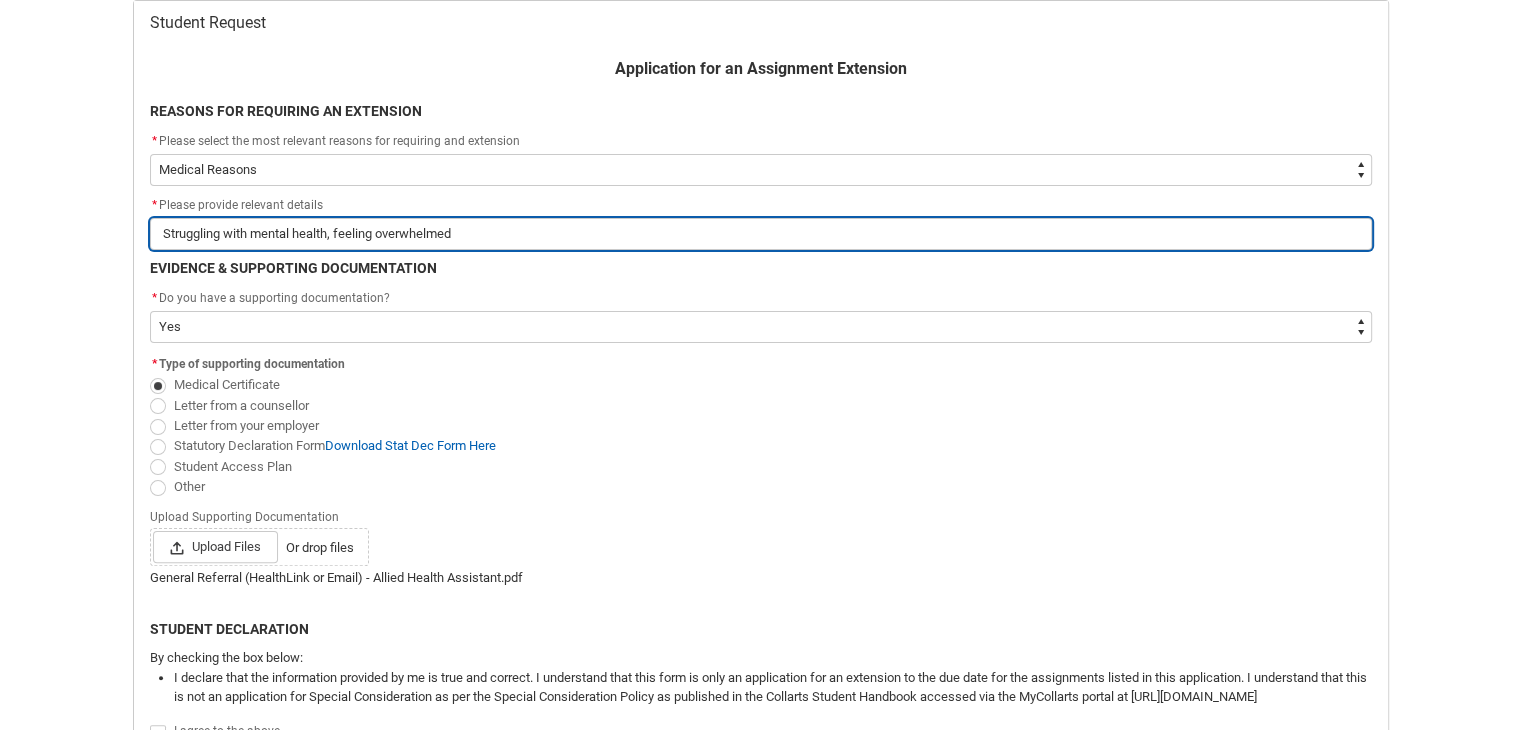 type on "Struggling with mental health, feeling overwhelmed" 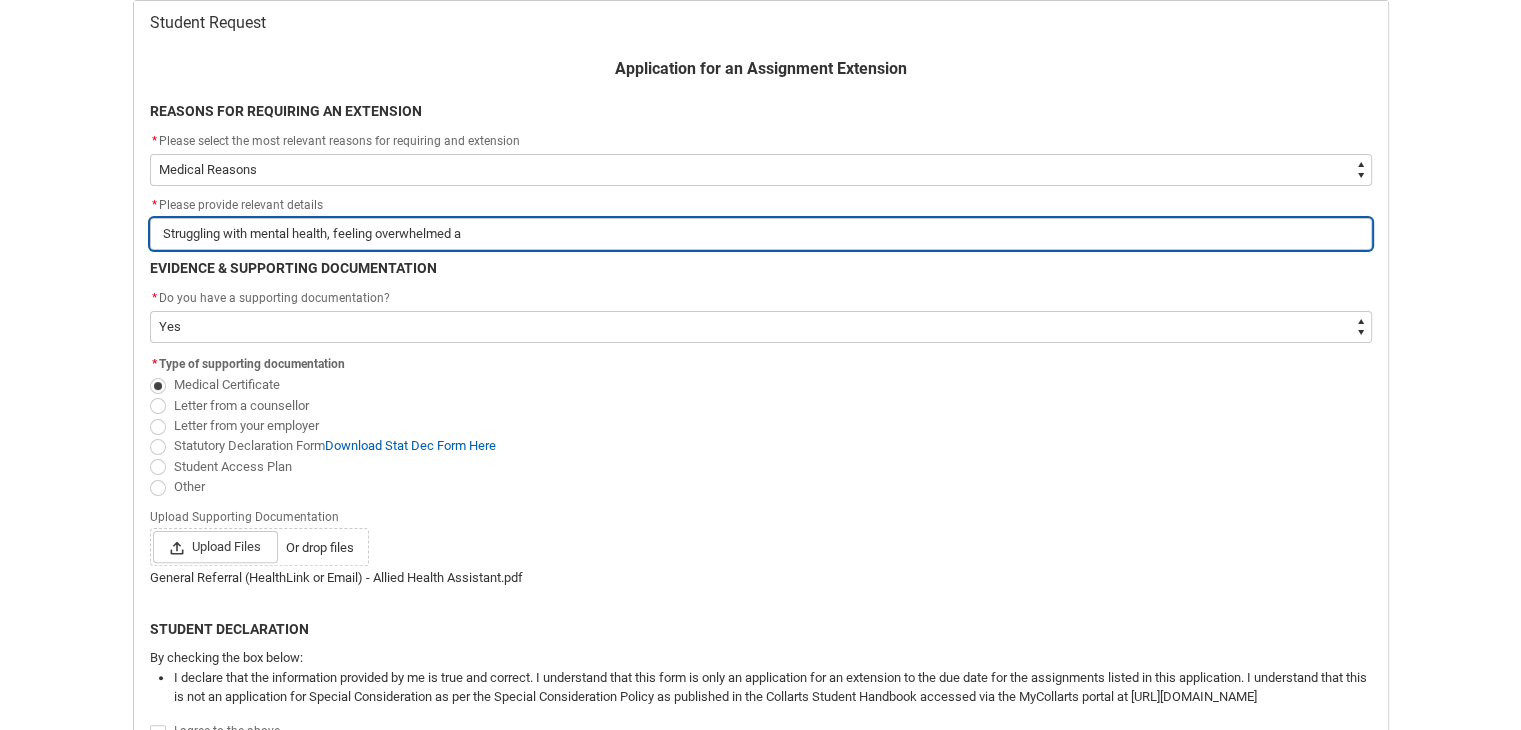 type on "Struggling with mental health, feeling overwhelmed an" 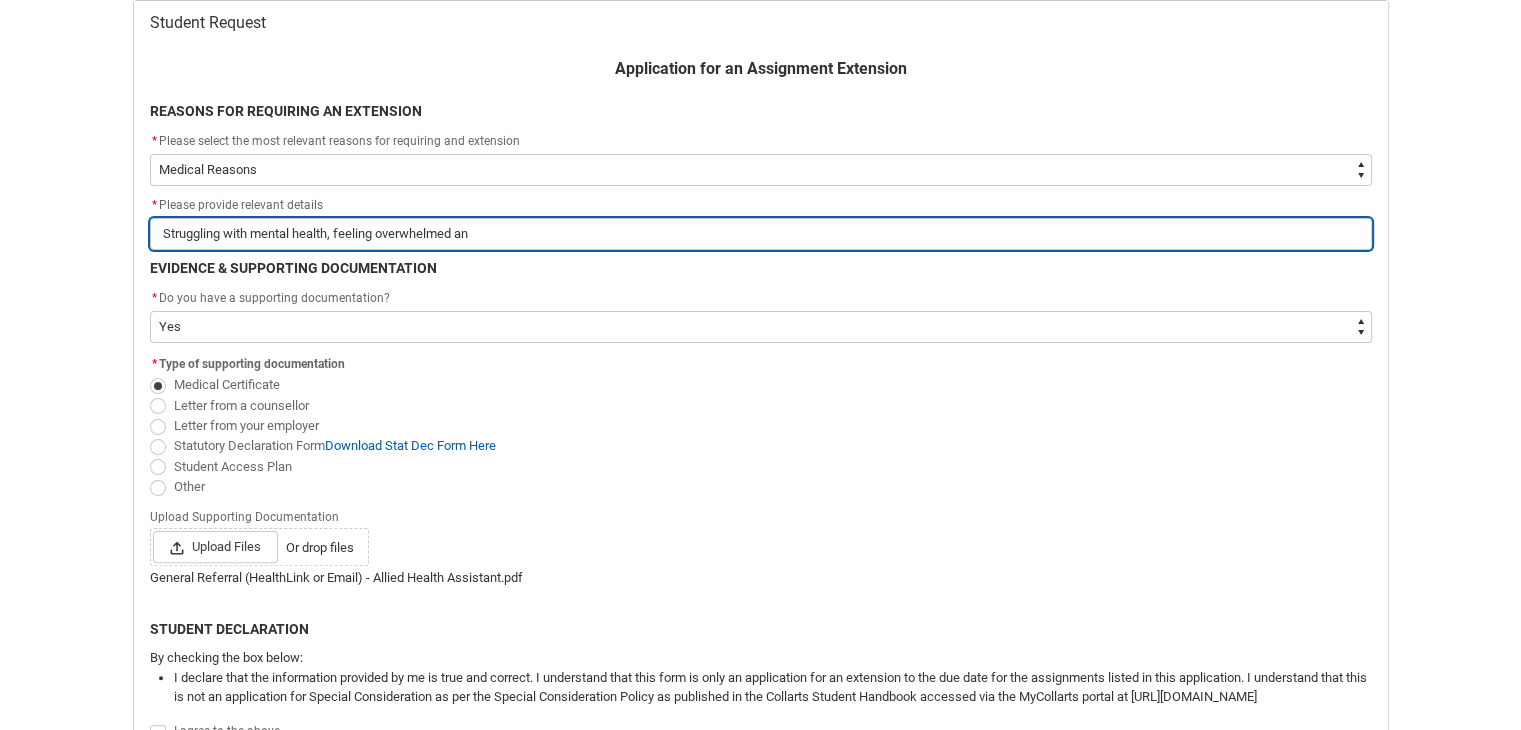 type on "Struggling with mental health, feeling overwhelmed and" 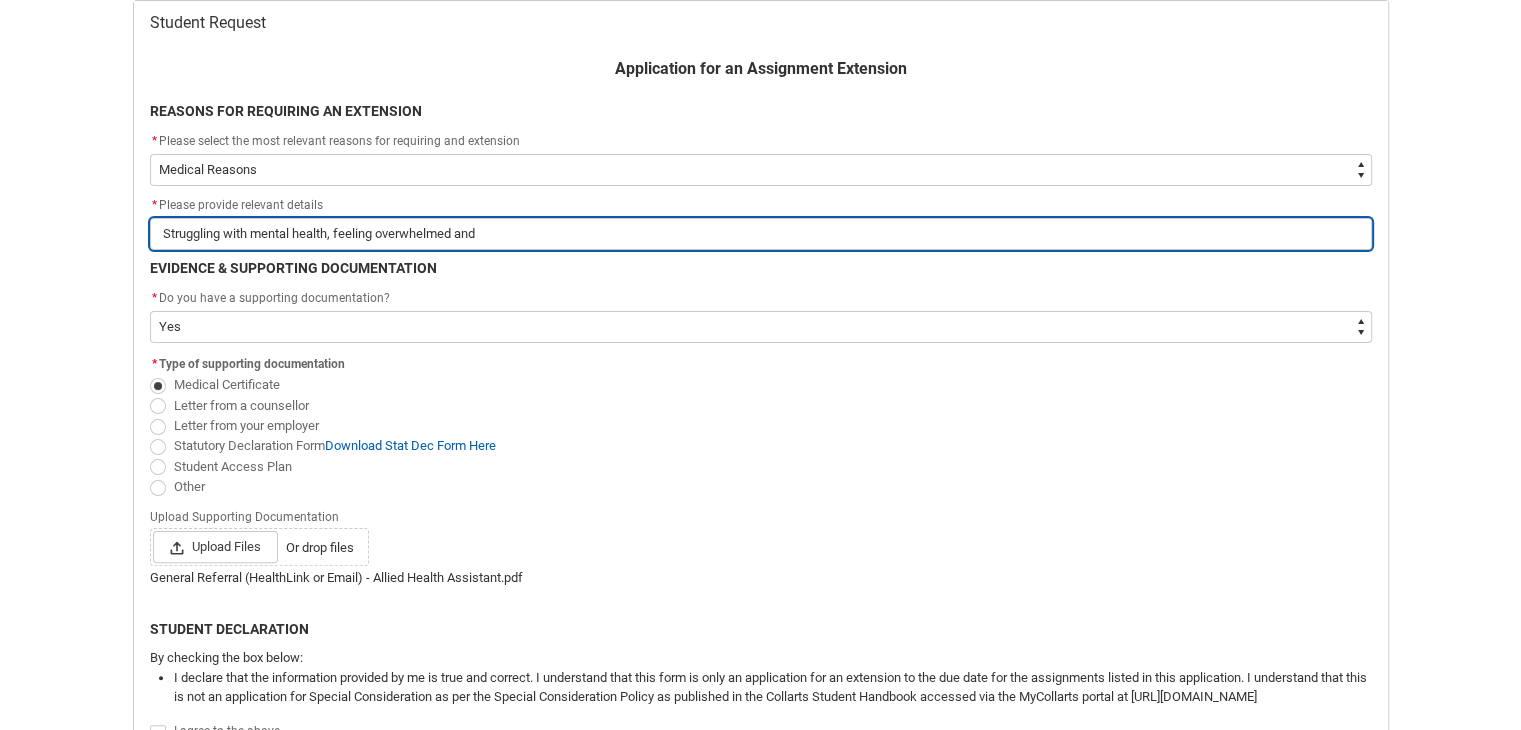 type on "Struggling with mental health, feeling overwhelmed and" 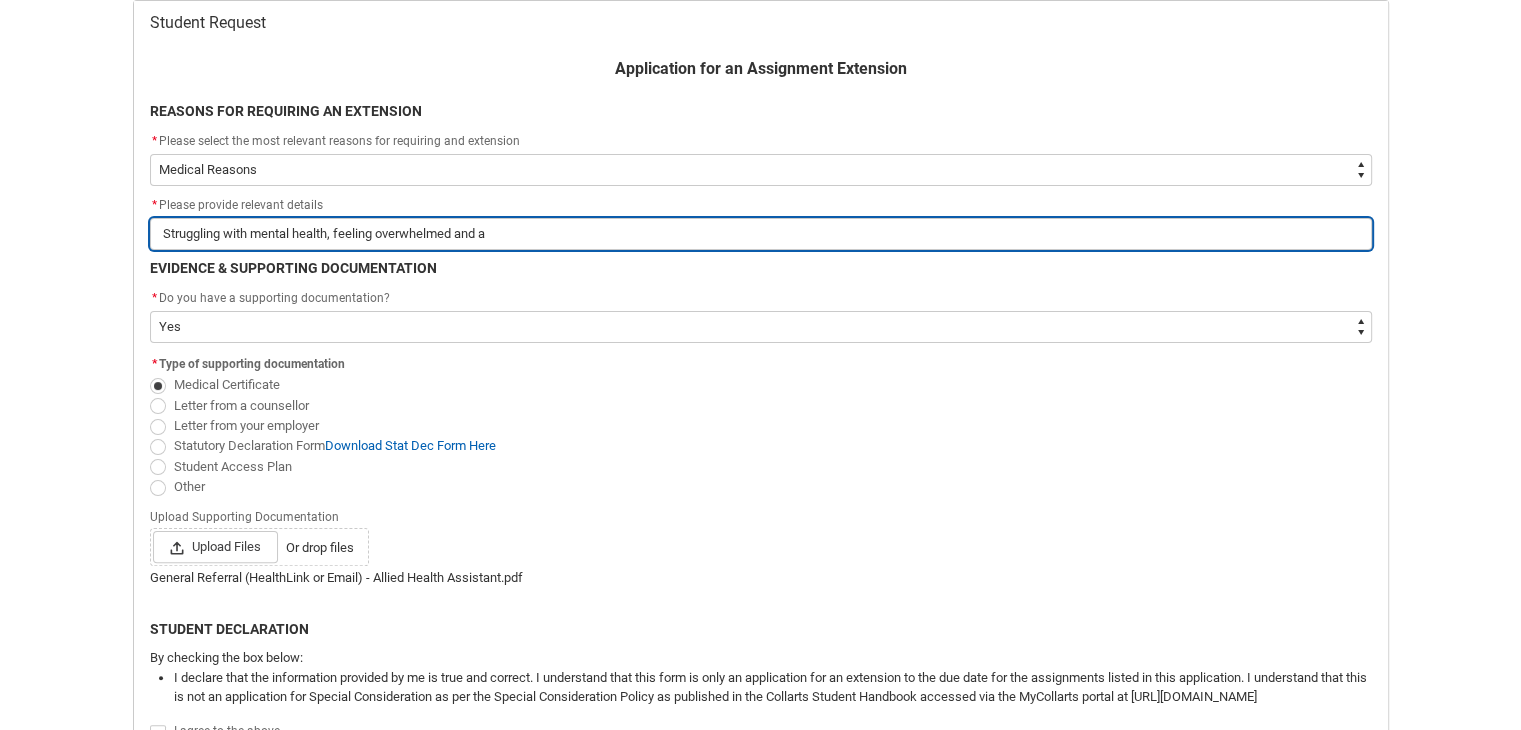 type on "Struggling with mental health, feeling overwhelmed and an" 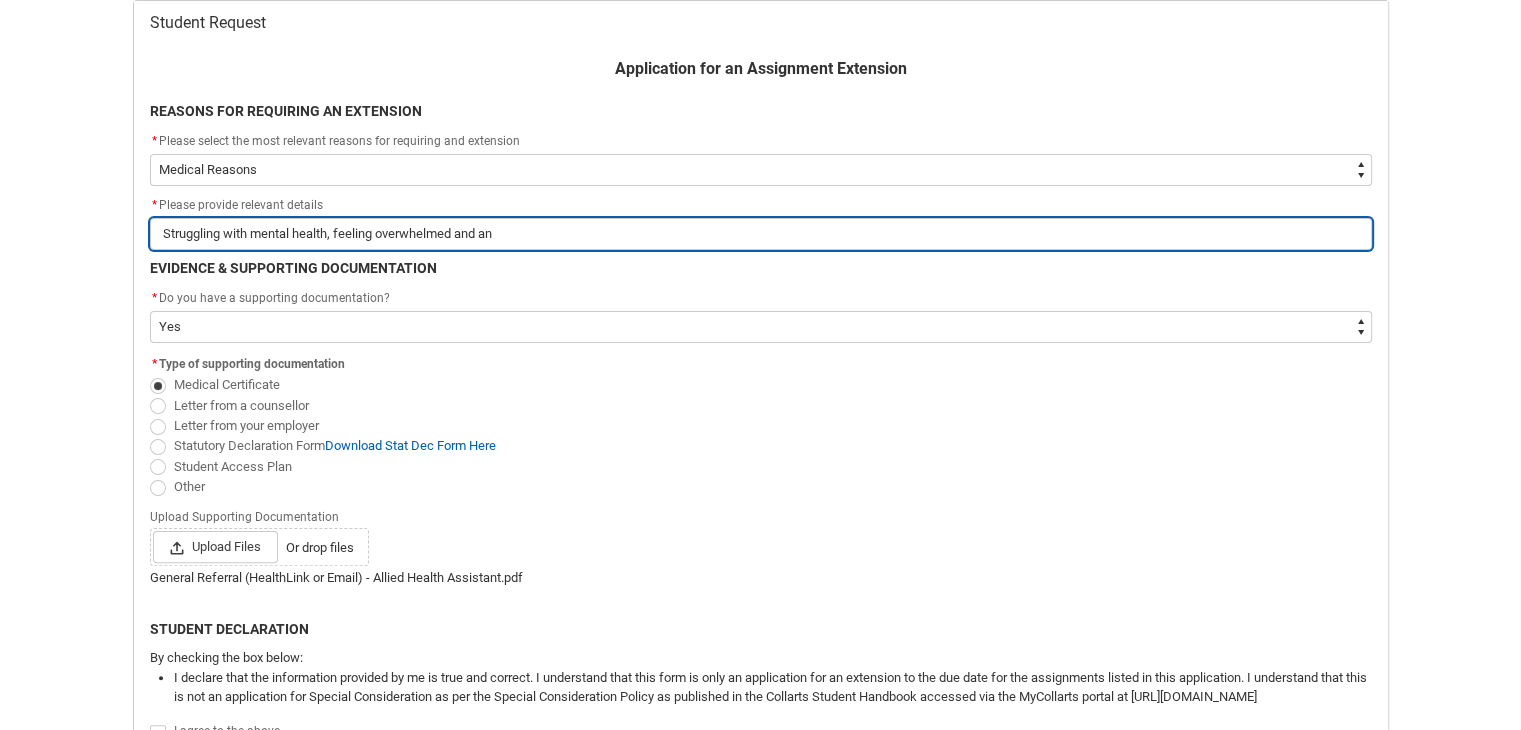 type on "Struggling with mental health, feeling overwhelmed and anx" 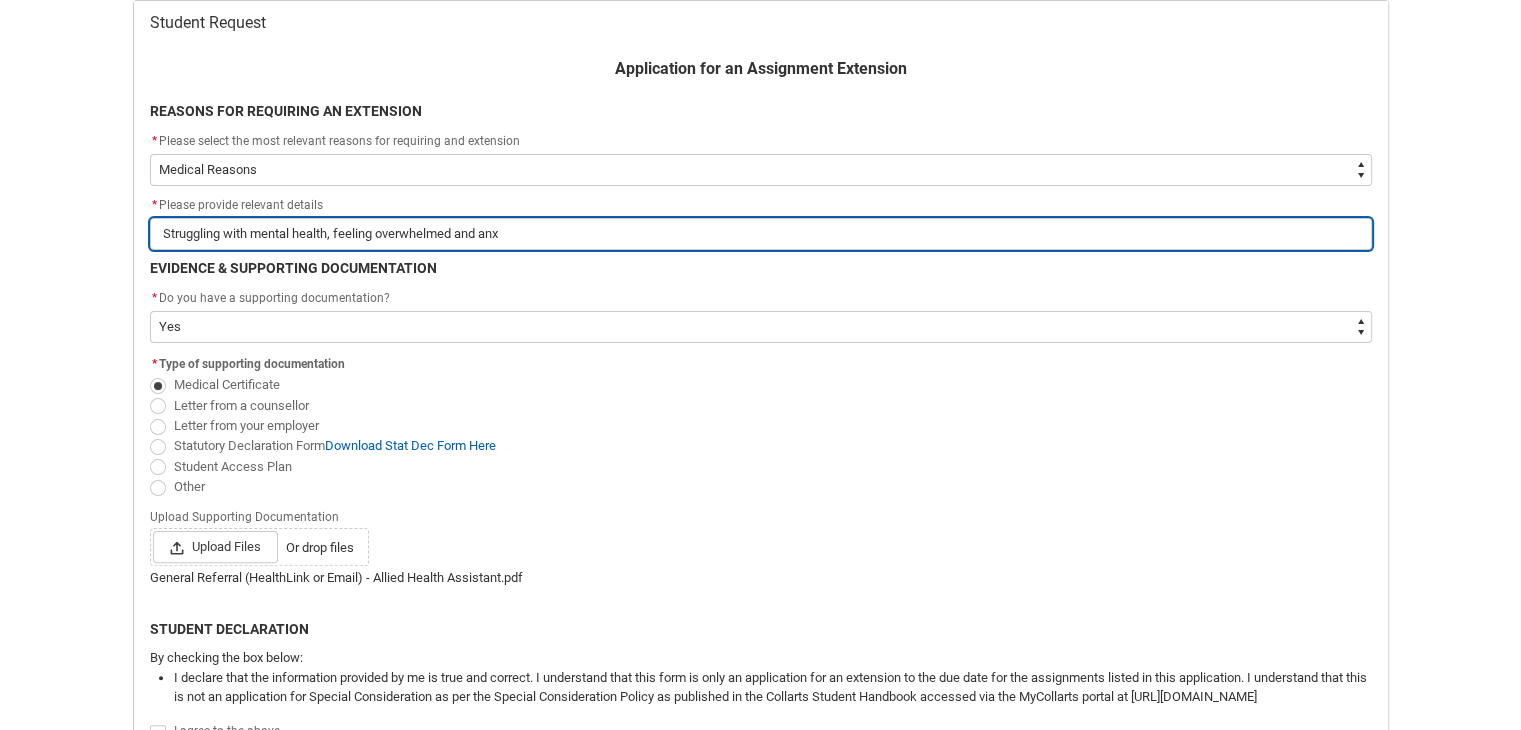 type on "Struggling with mental health, feeling overwhelmed and anxi" 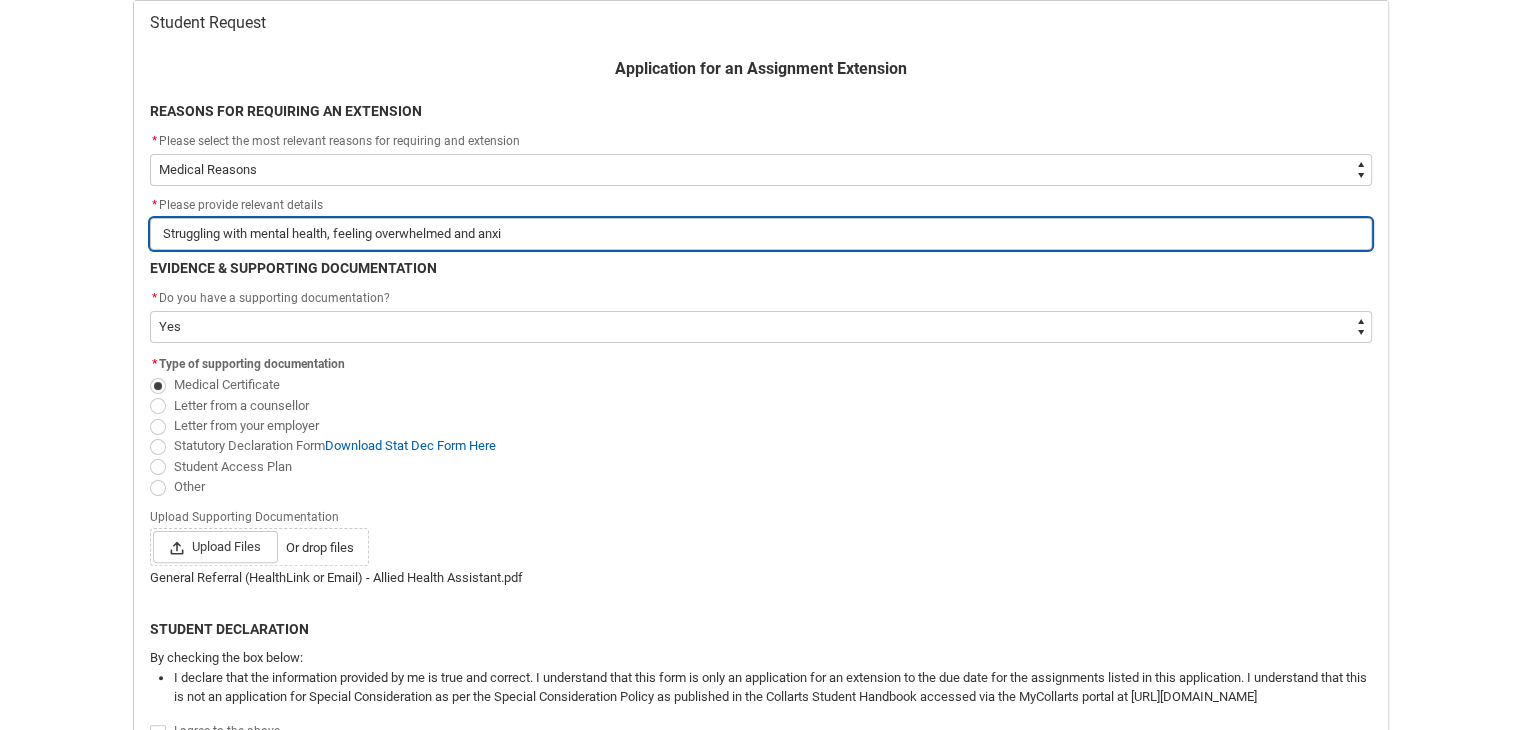type on "Struggling with mental health, feeling overwhelmed and anxio" 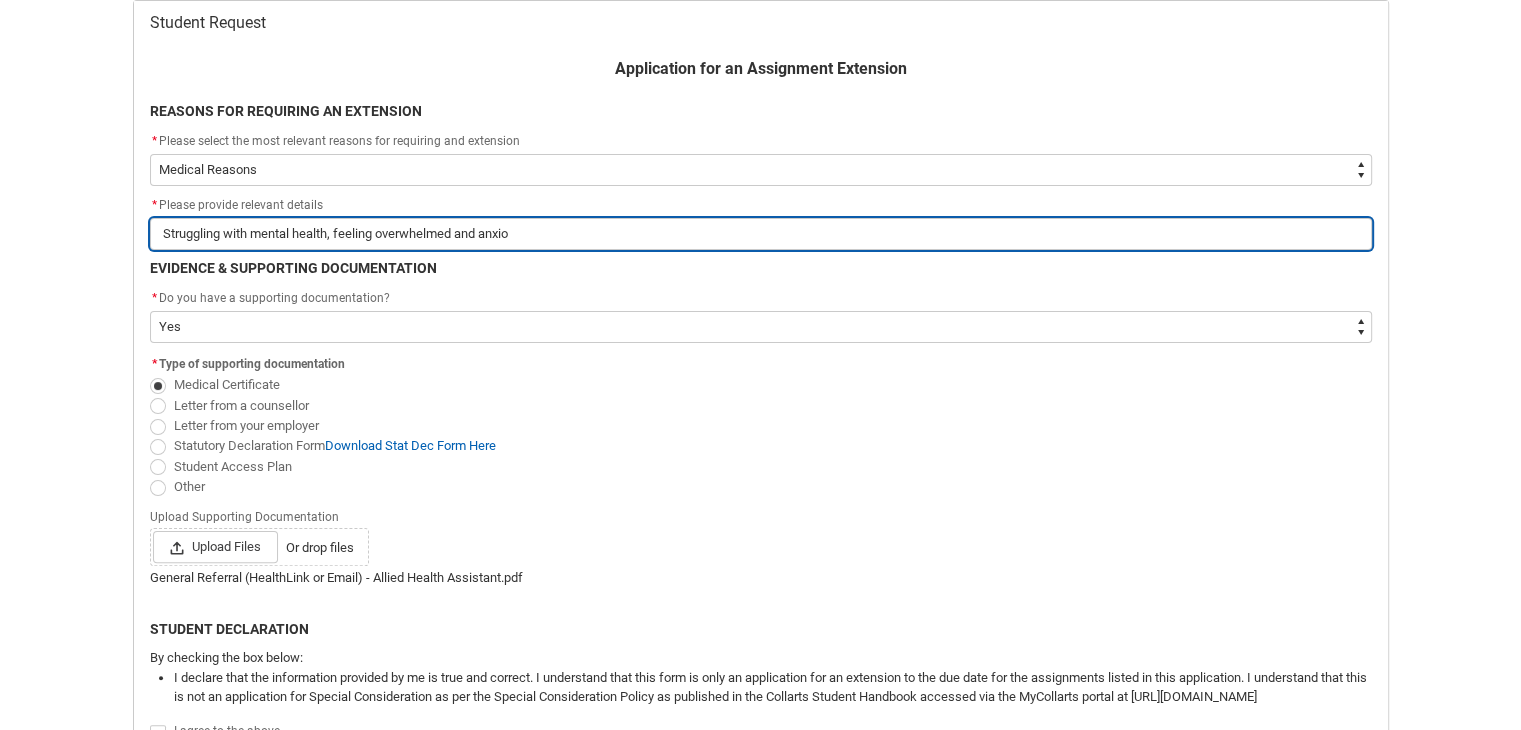 type on "Struggling with mental health, feeling overwhelmed and anxiou" 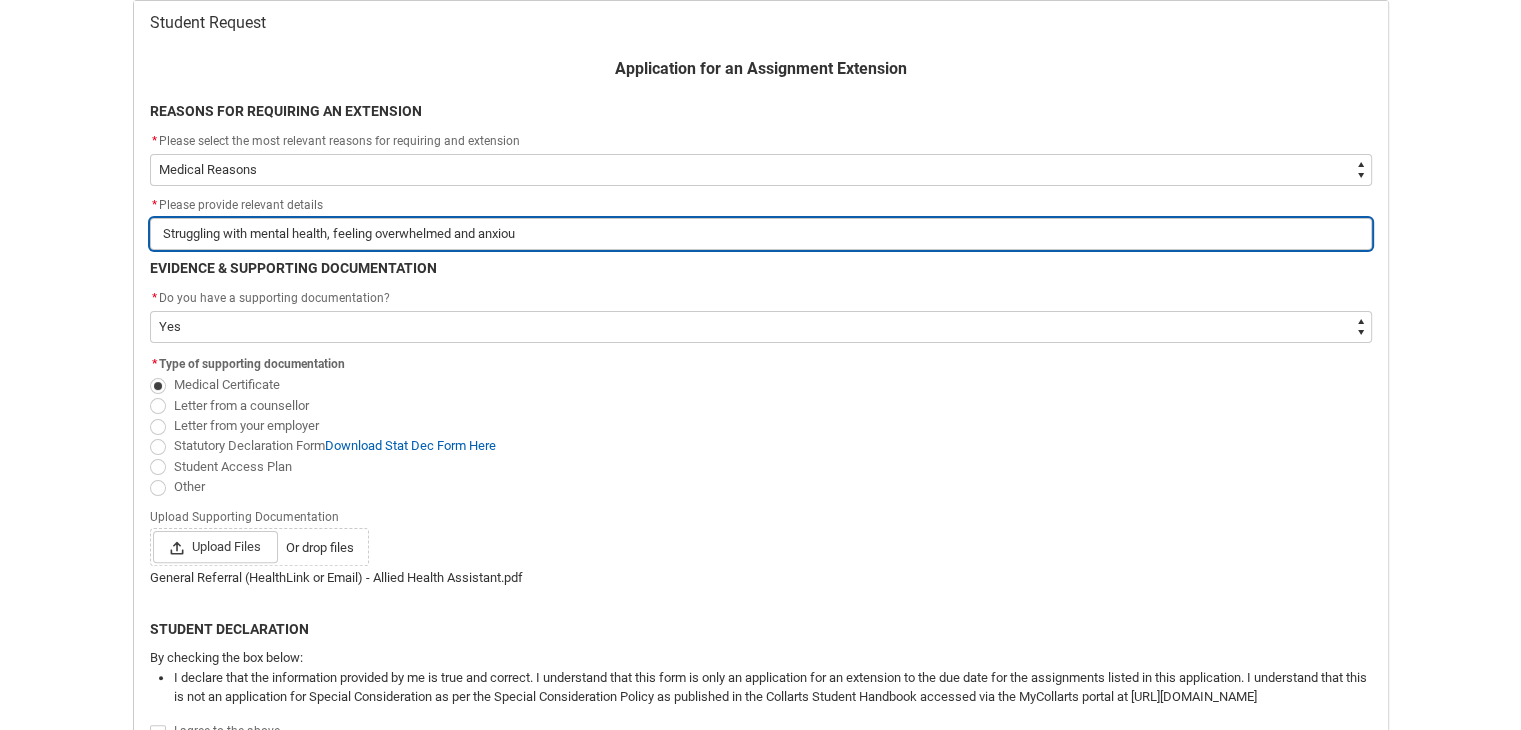 type on "Struggling with mental health, feeling overwhelmed and anxious" 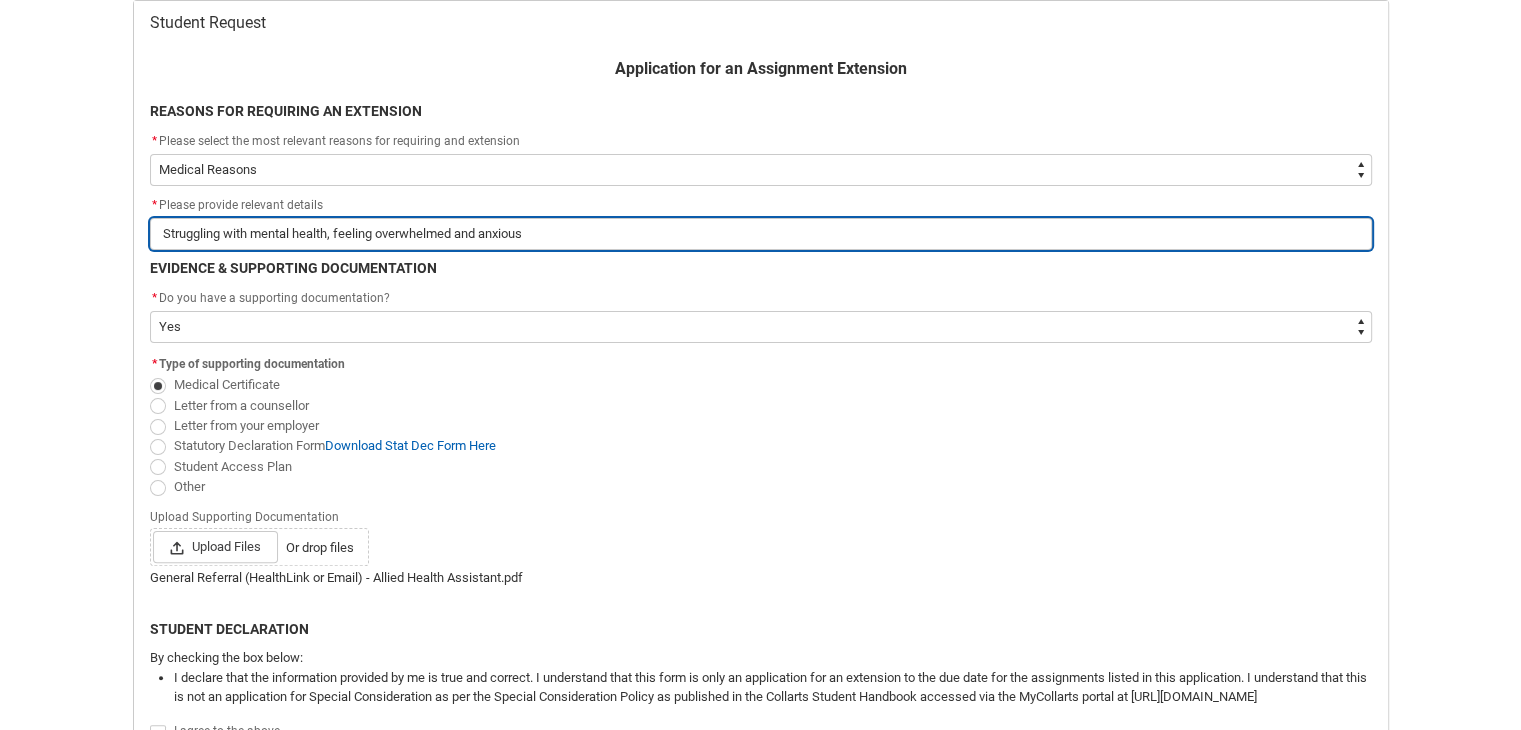 type on "Struggling with mental health, feeling overwhelmed and anxious" 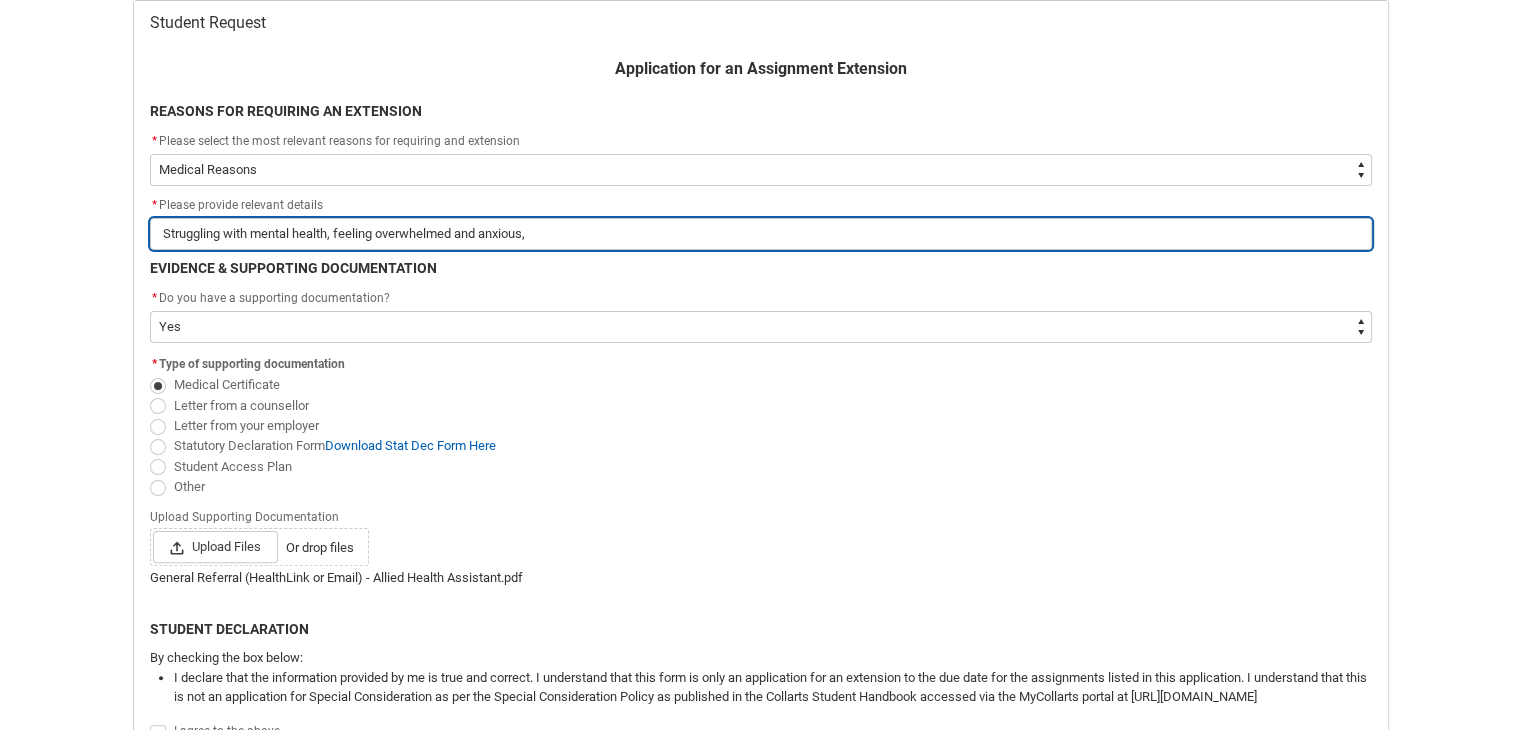 type on "Struggling with mental health, feeling overwhelmed and anxious," 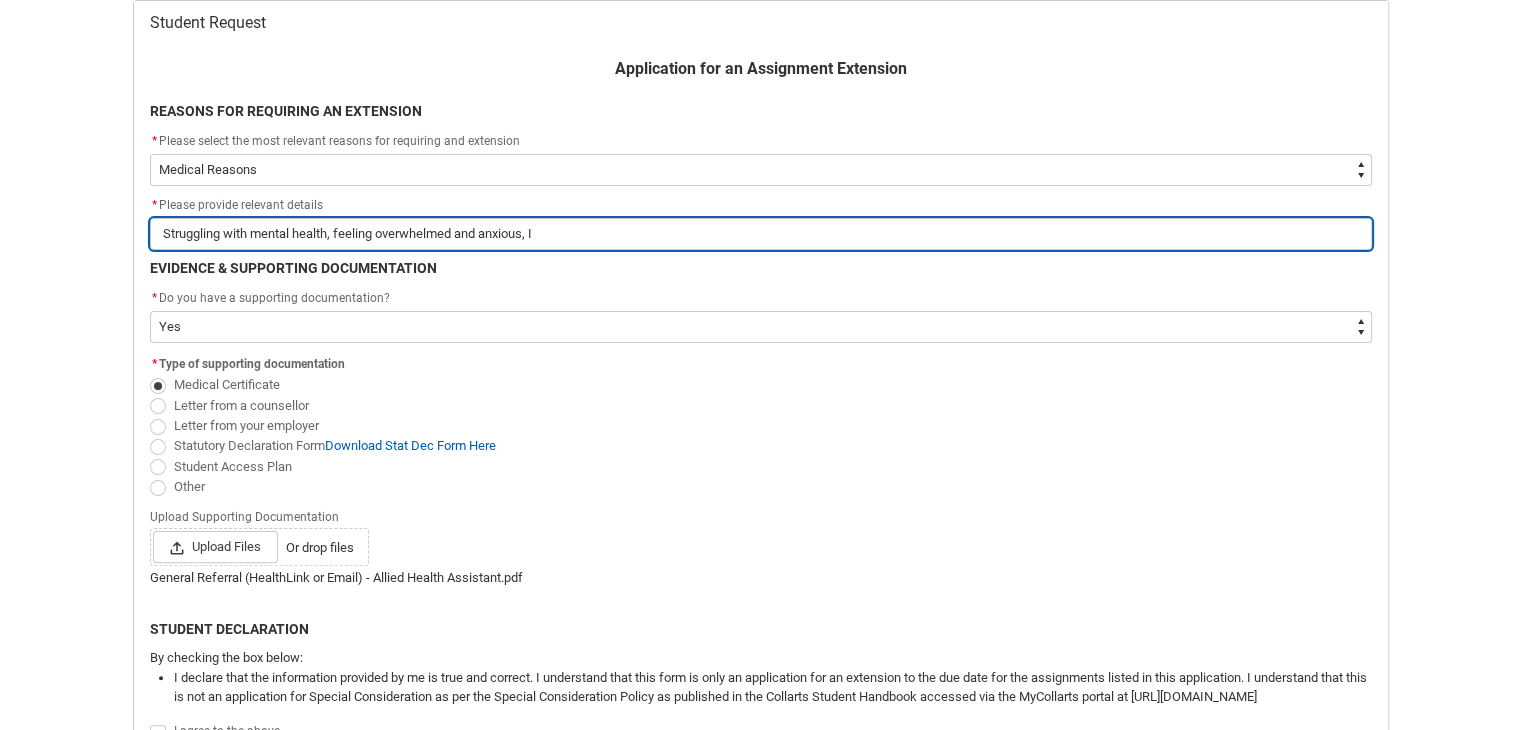 type on "Struggling with mental health, feeling overwhelmed and anxious, I" 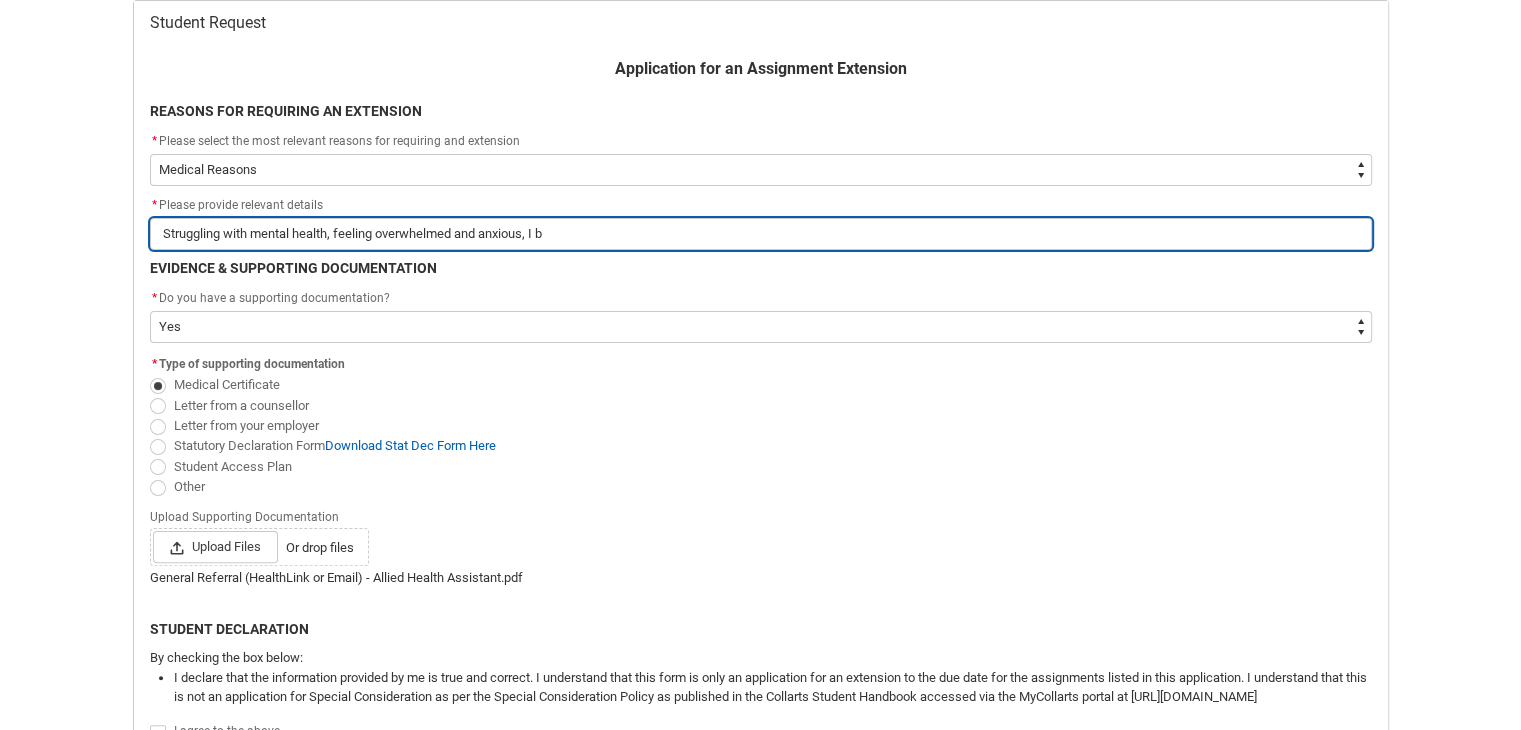 type on "Struggling with mental health, feeling overwhelmed and anxious, I be" 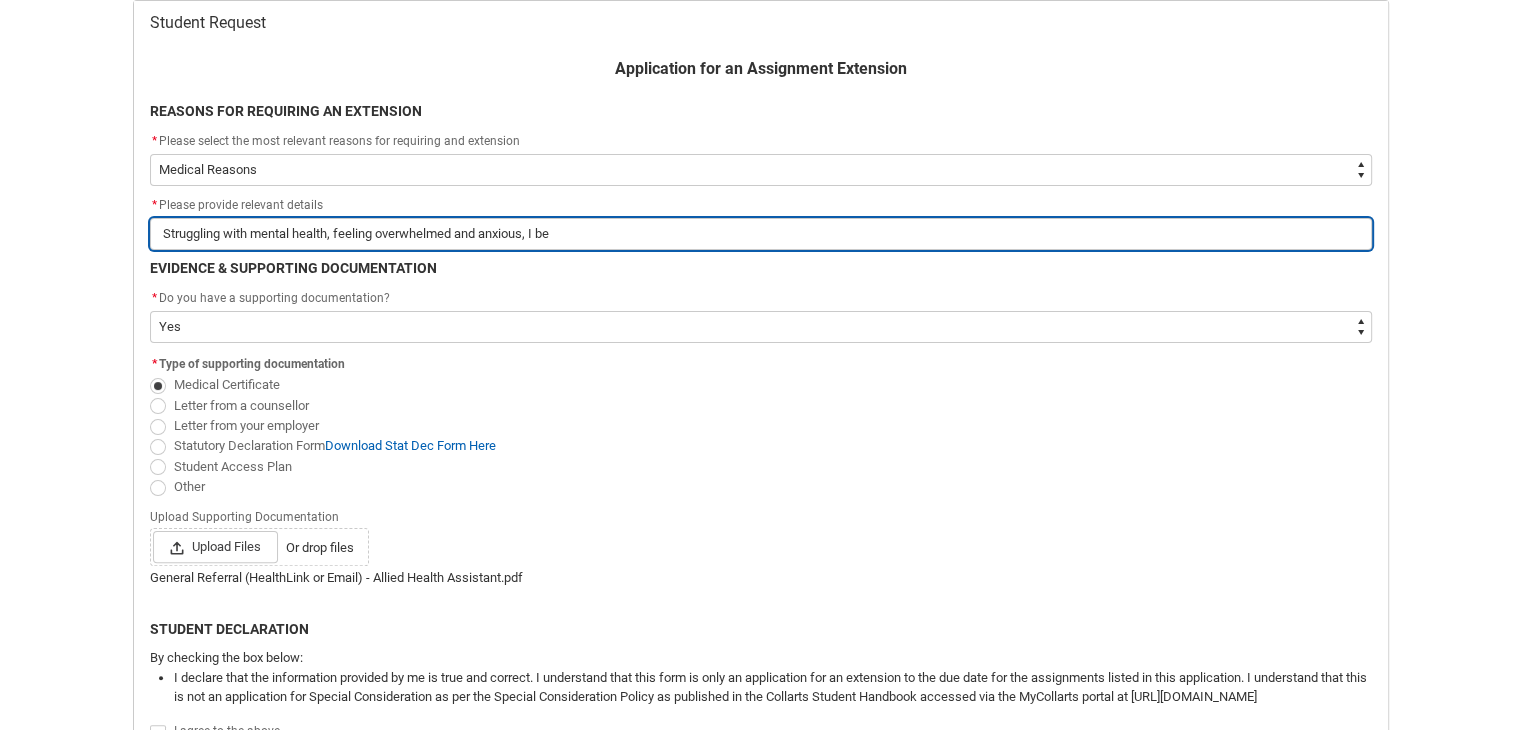 type on "Struggling with mental health, feeling overwhelmed and anxious, I bel" 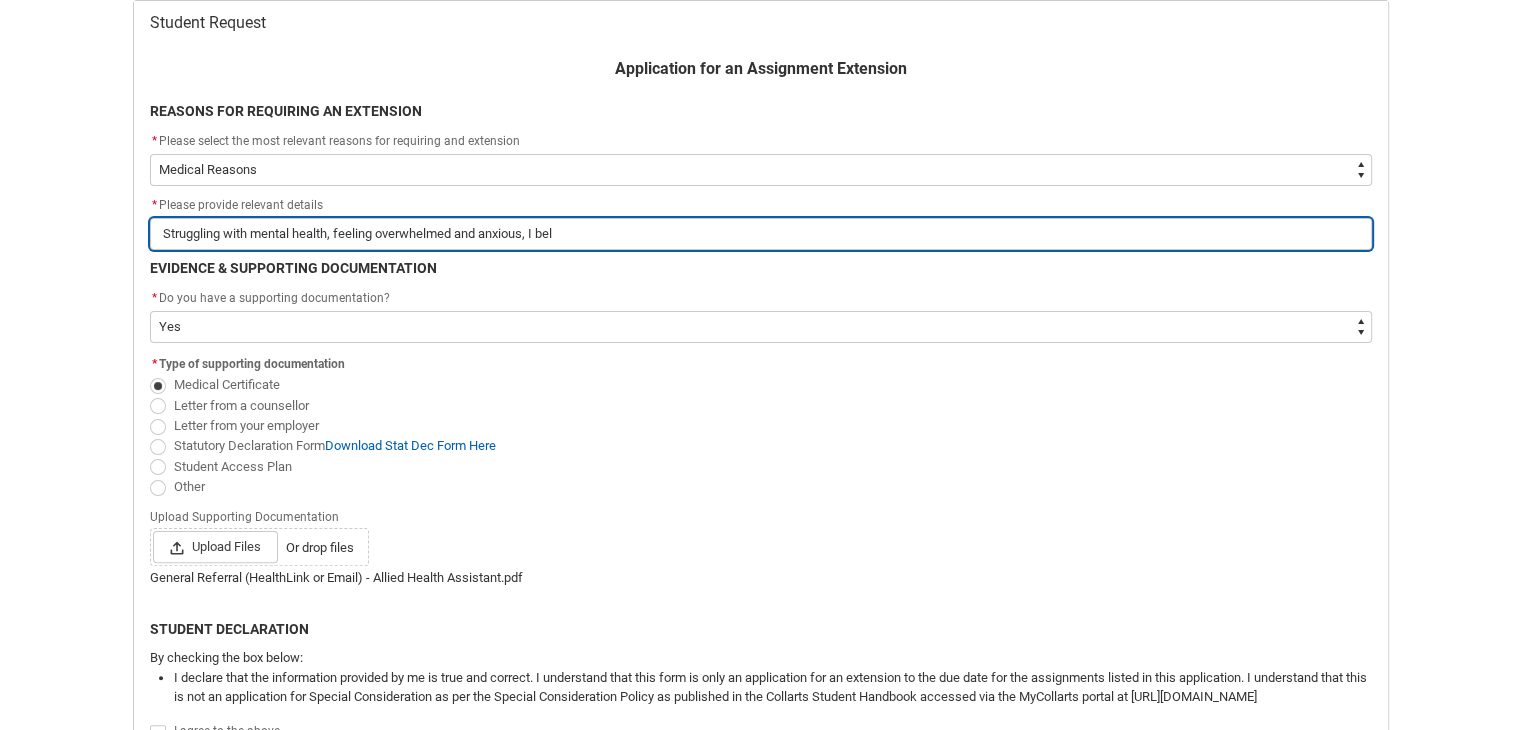 type on "Struggling with mental health, feeling overwhelmed and anxious, I beli" 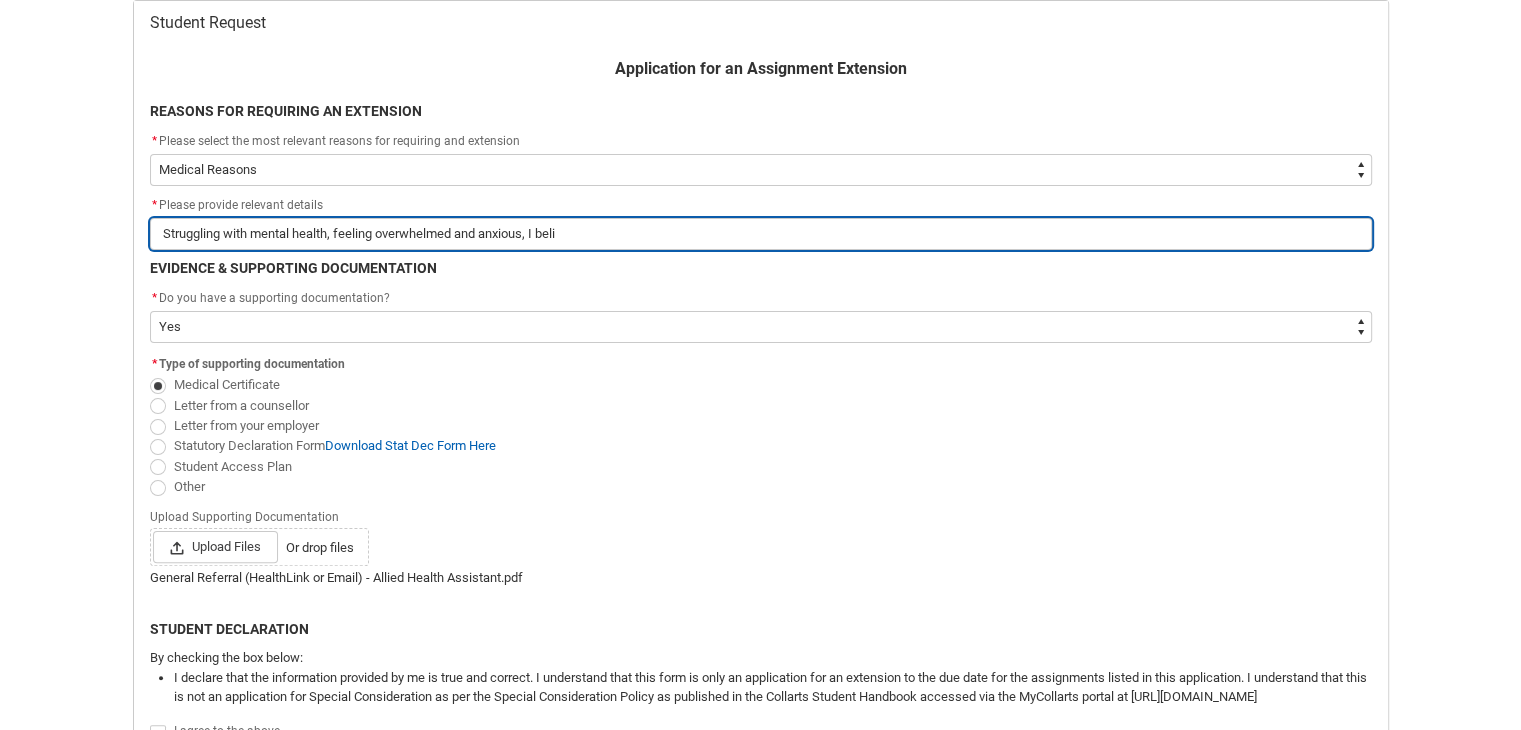 type on "Struggling with mental health, feeling overwhelmed and anxious, I belie" 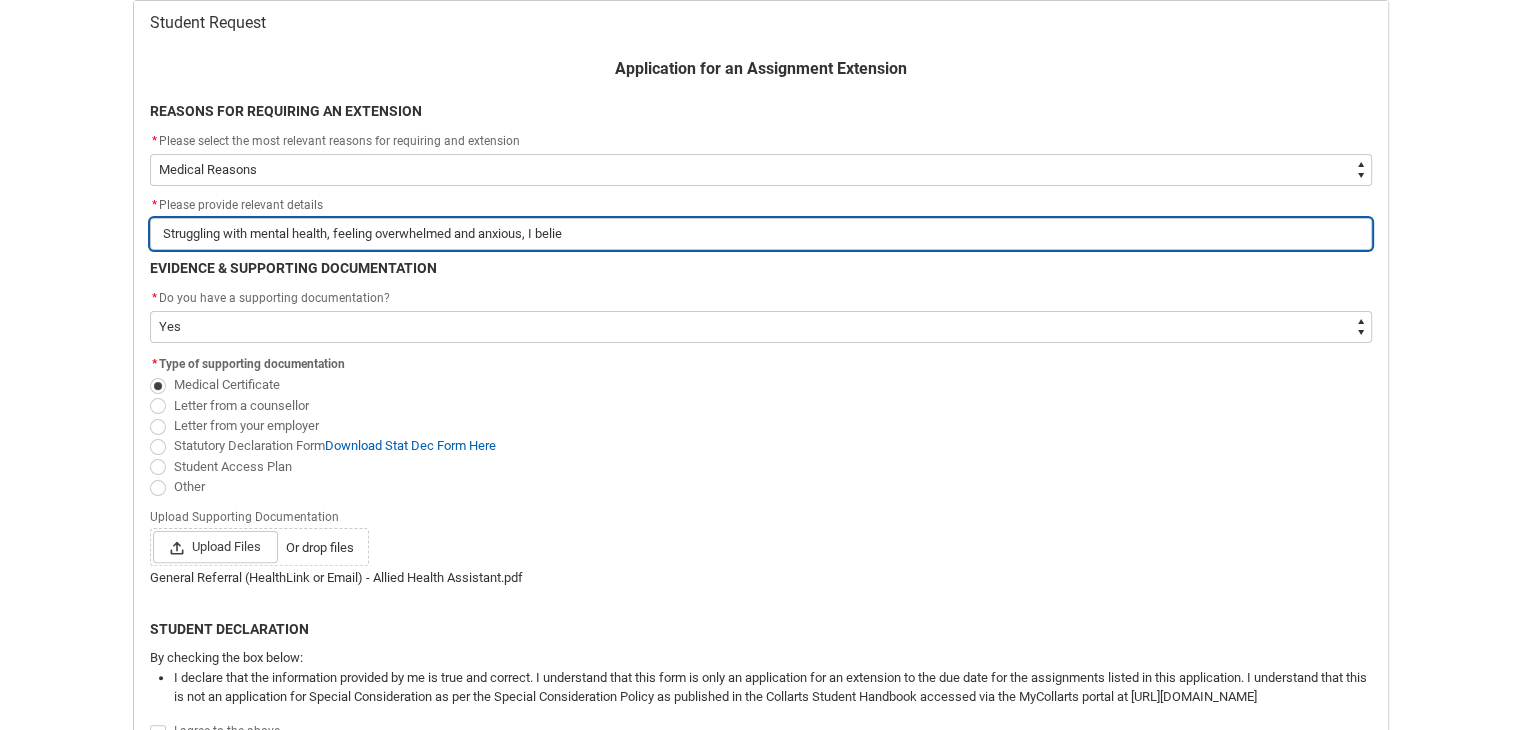 type on "Struggling with mental health, feeling overwhelmed and anxious, I believ" 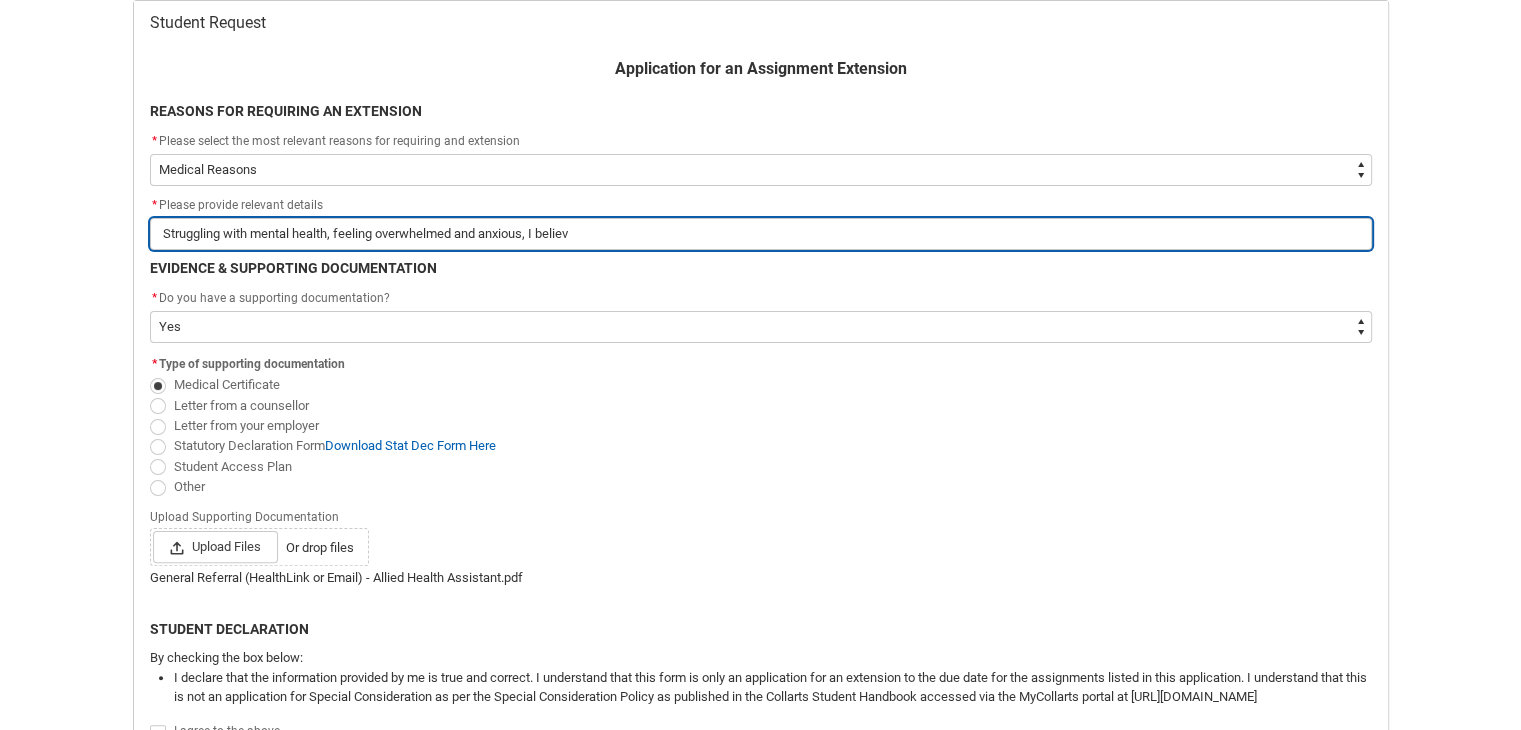 type on "Struggling with mental health, feeling overwhelmed and anxious, I believe" 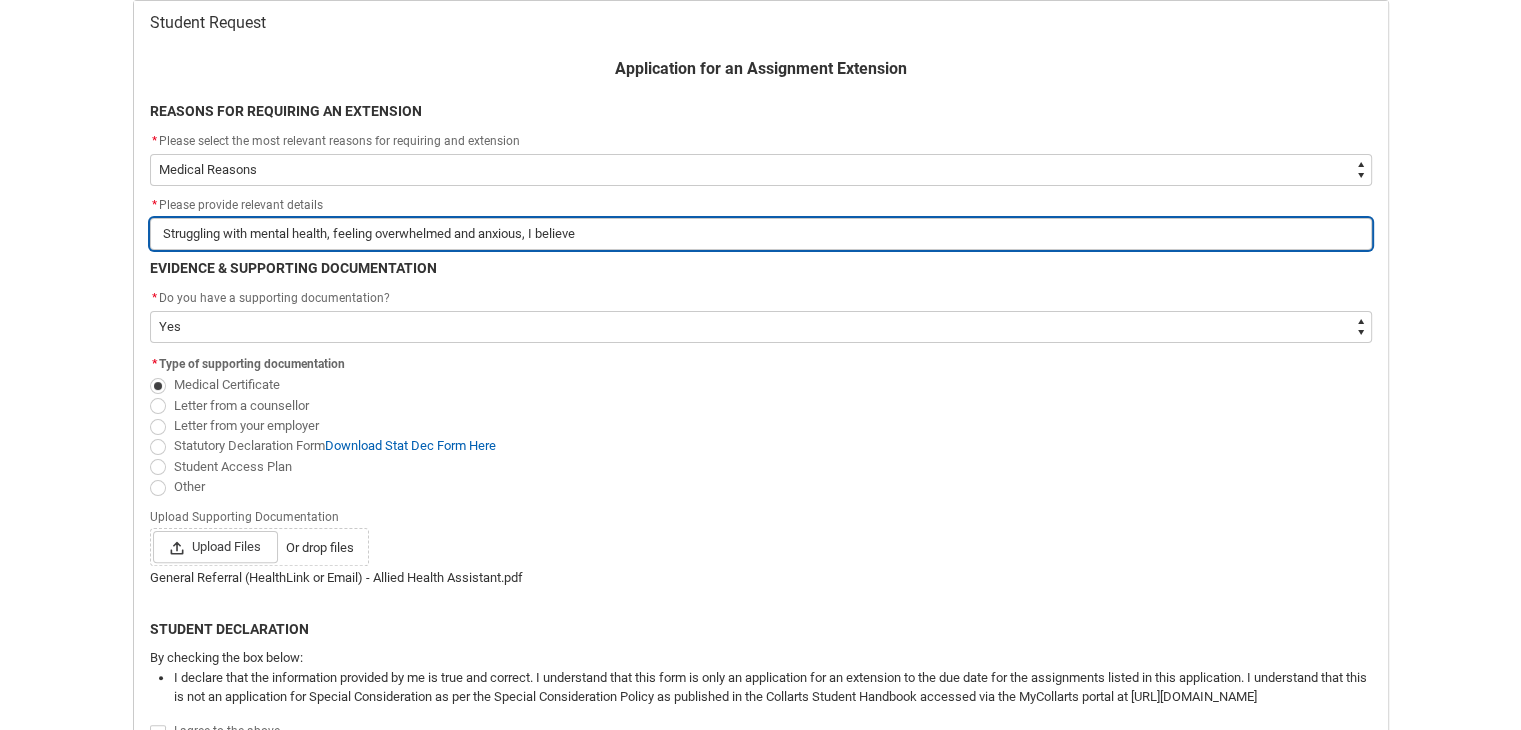 type on "Struggling with mental health, feeling overwhelmed and anxious, I believe" 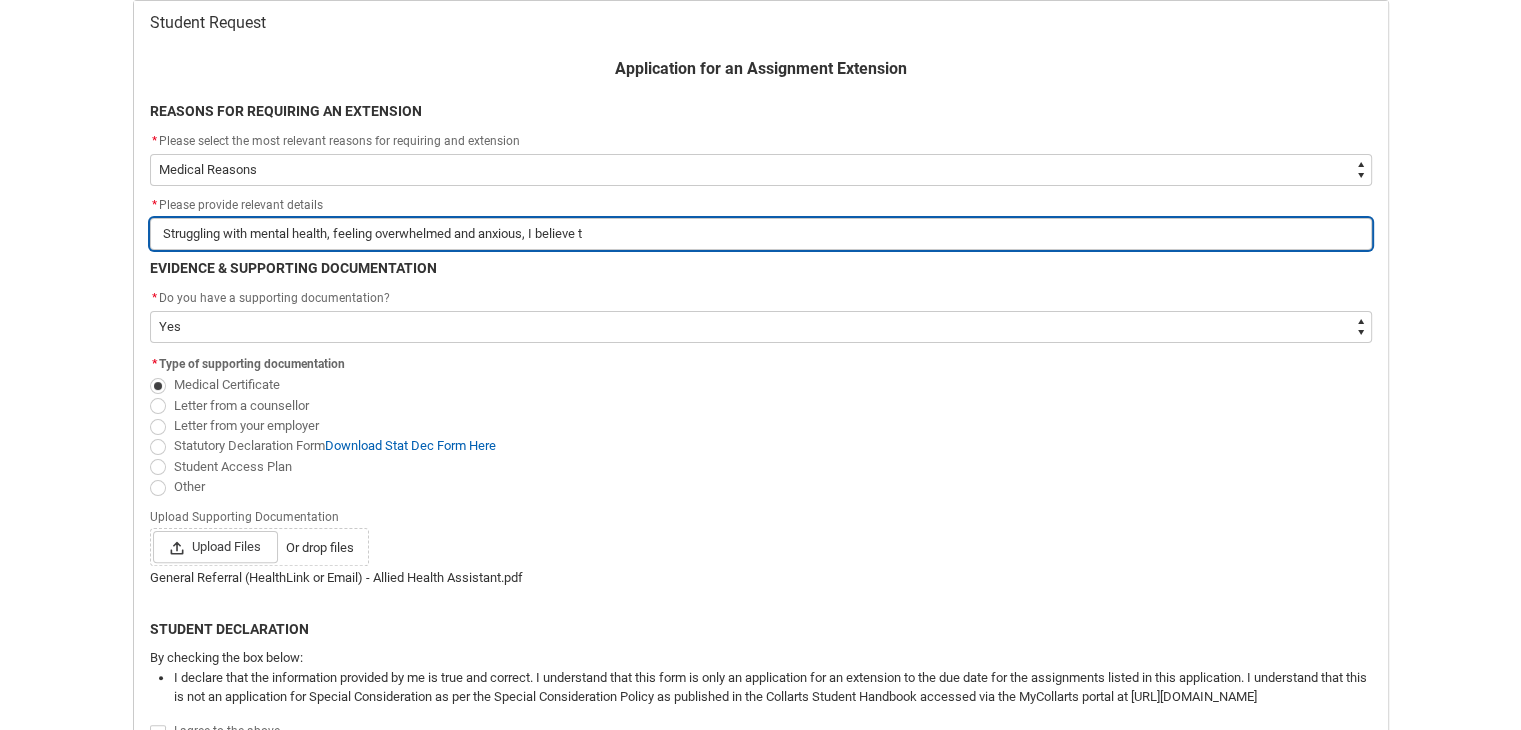 type on "Struggling with mental health, feeling overwhelmed and anxious, I believe th" 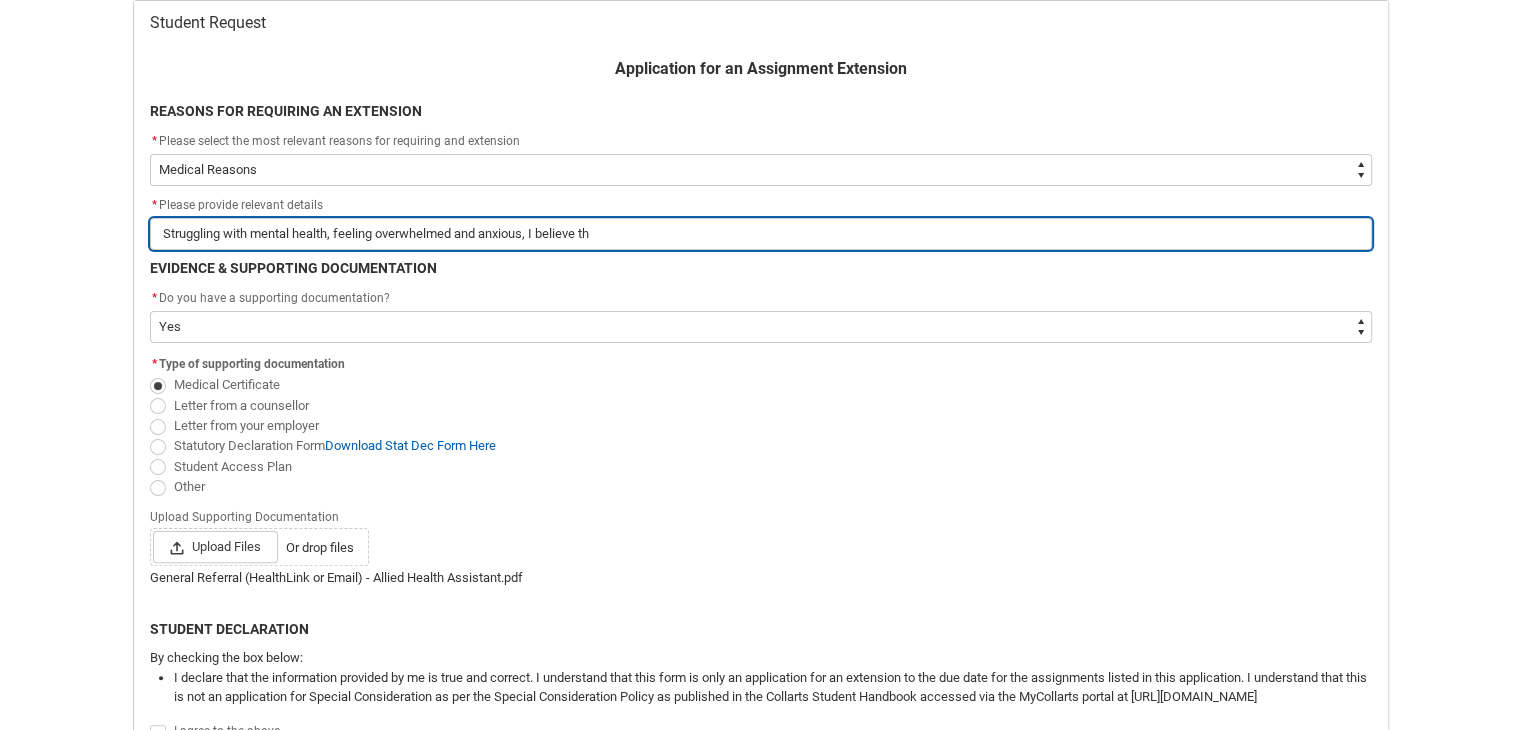 type on "Struggling with mental health, feeling overwhelmed and anxious, I believe the" 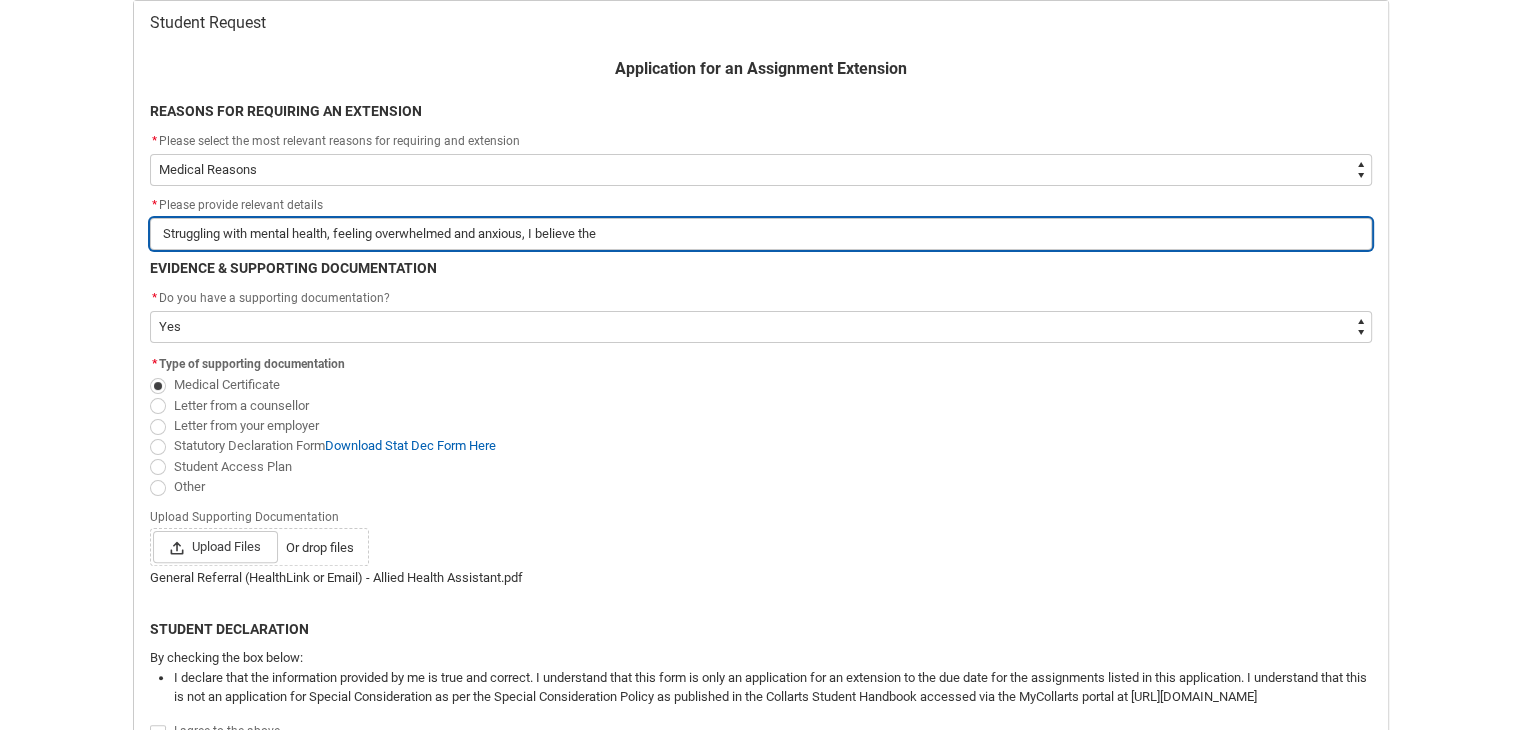 type 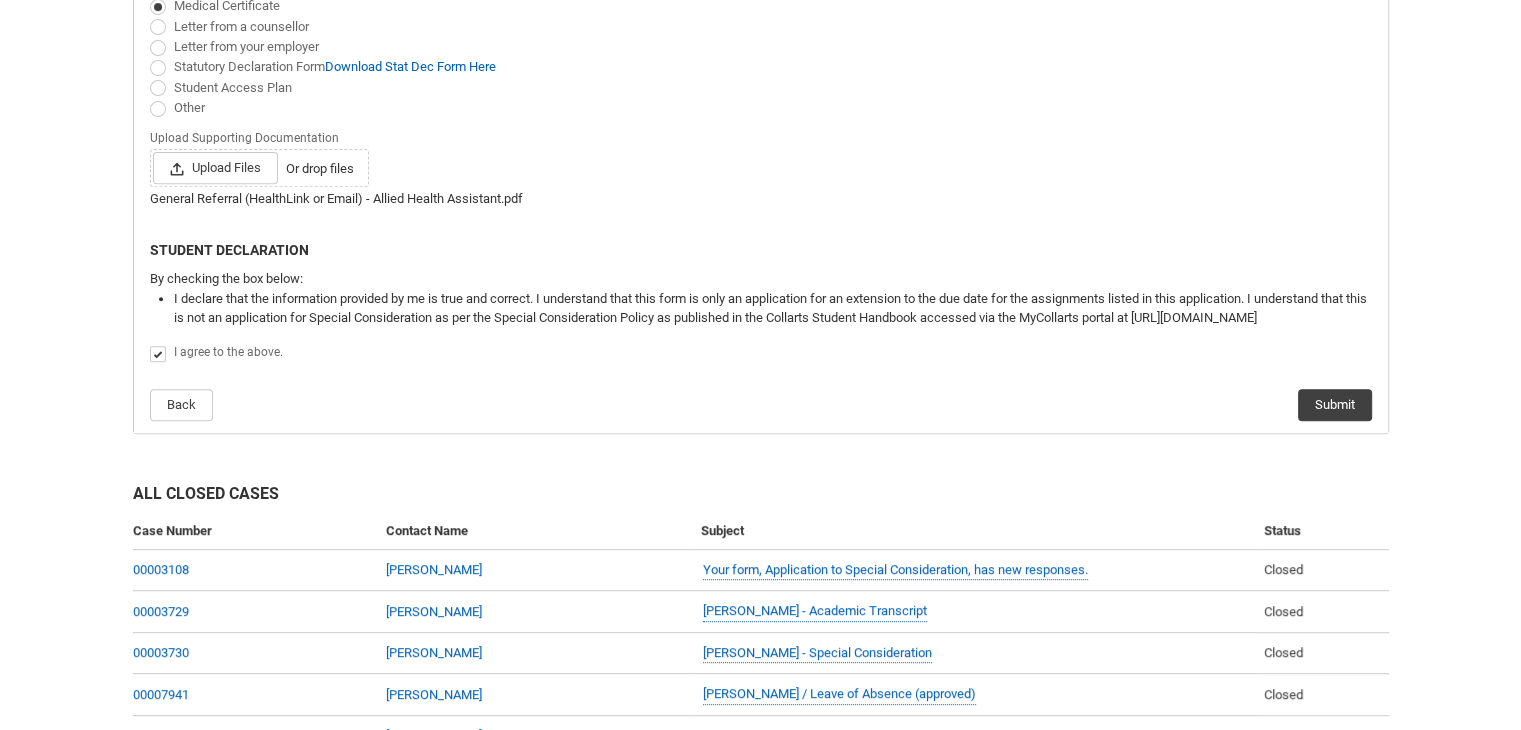 scroll, scrollTop: 812, scrollLeft: 0, axis: vertical 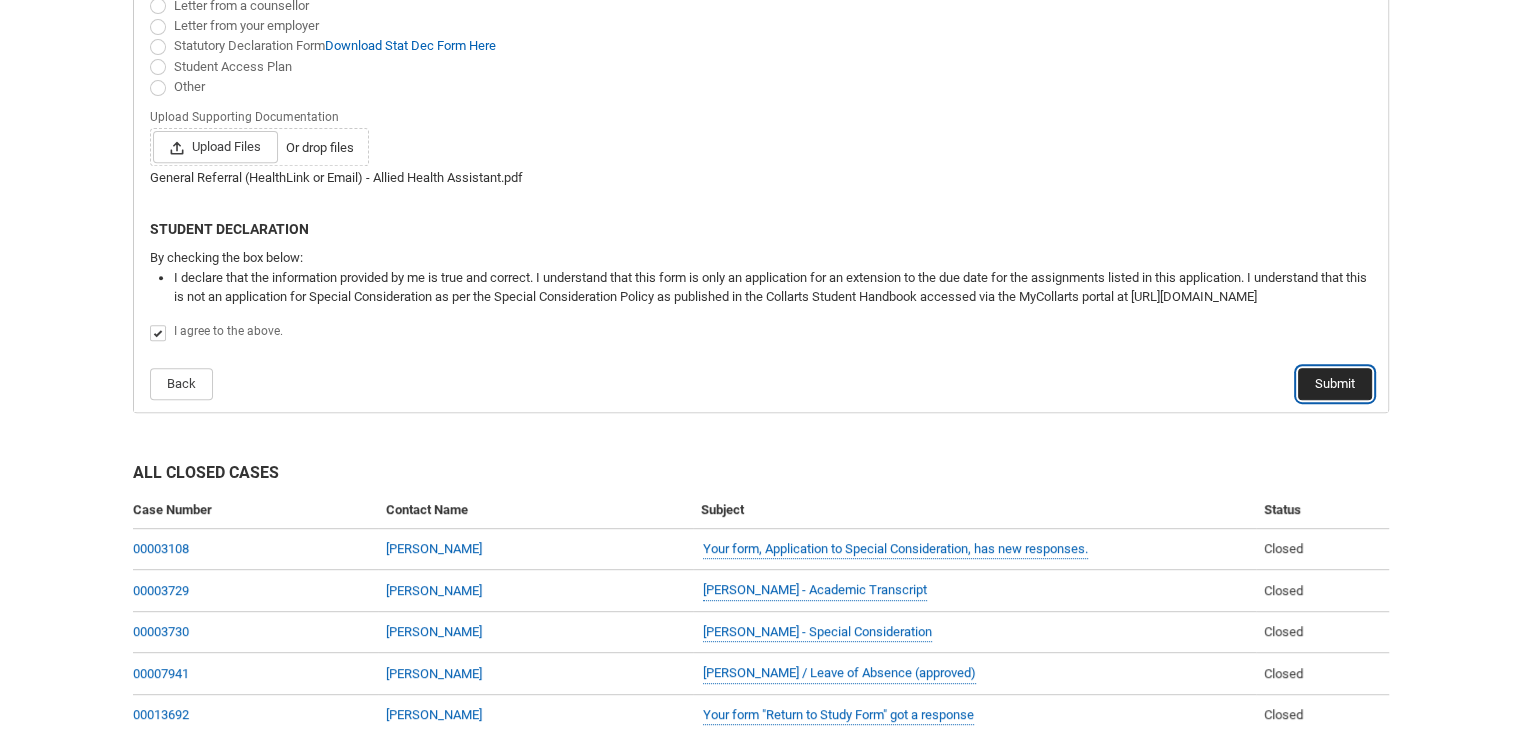 click on "Submit" 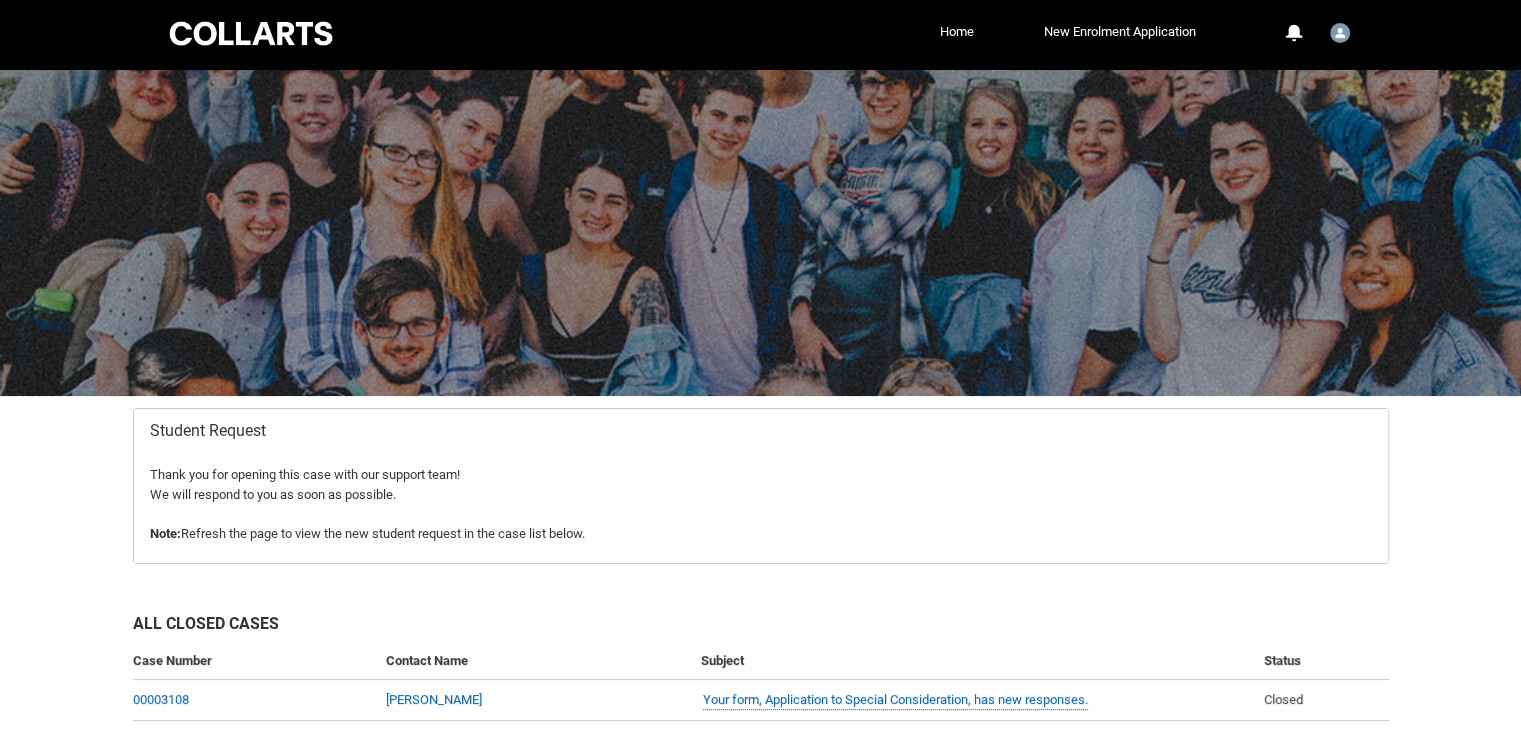 scroll, scrollTop: 212, scrollLeft: 0, axis: vertical 